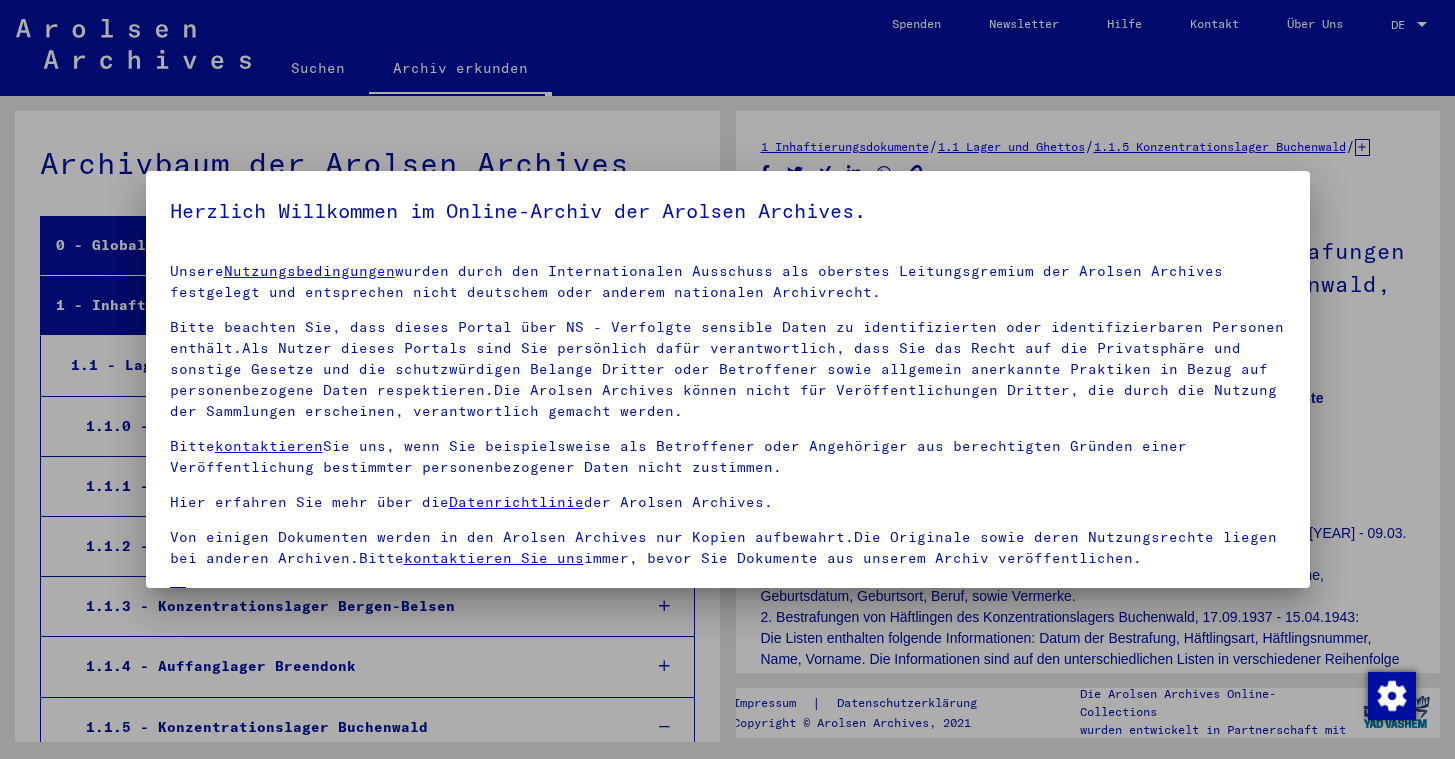 scroll, scrollTop: 0, scrollLeft: 0, axis: both 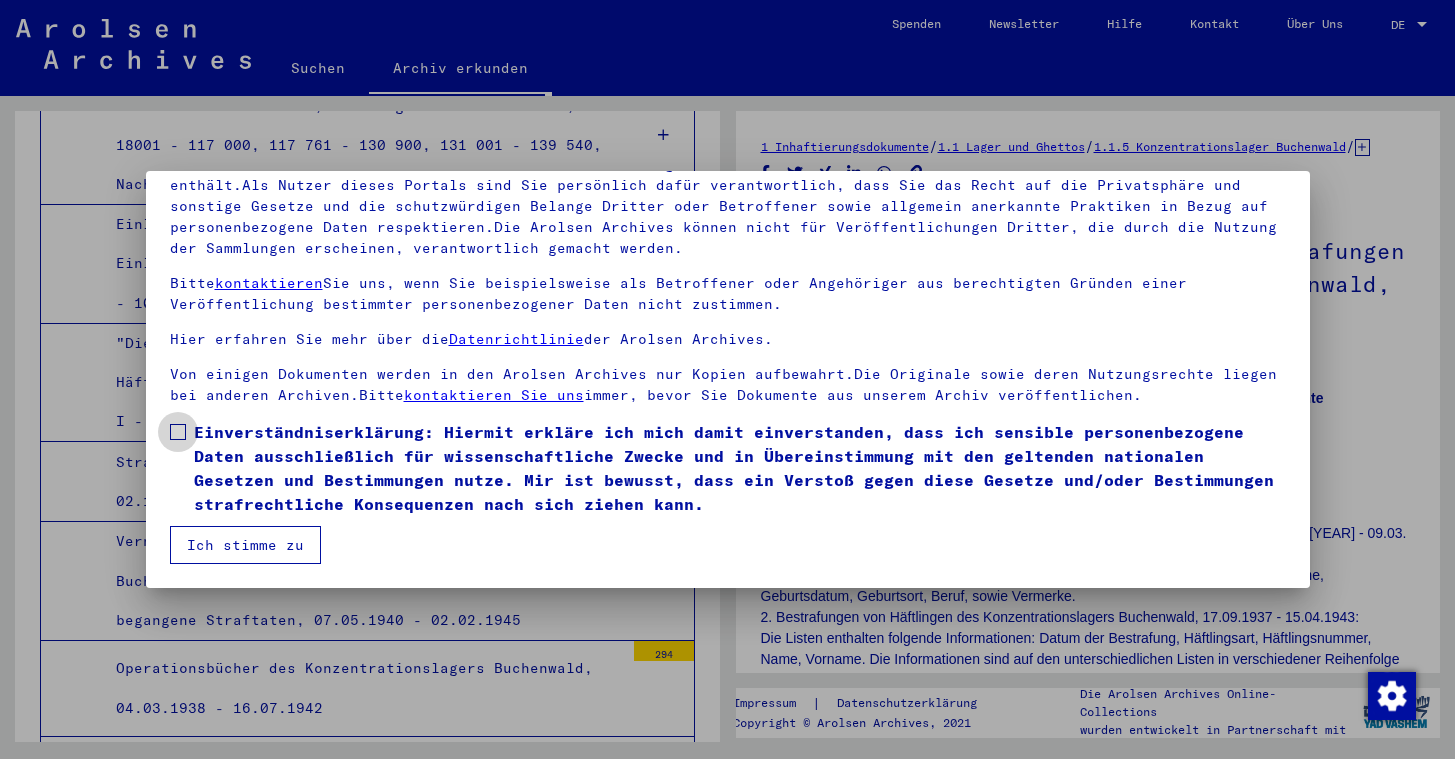 click at bounding box center [178, 432] 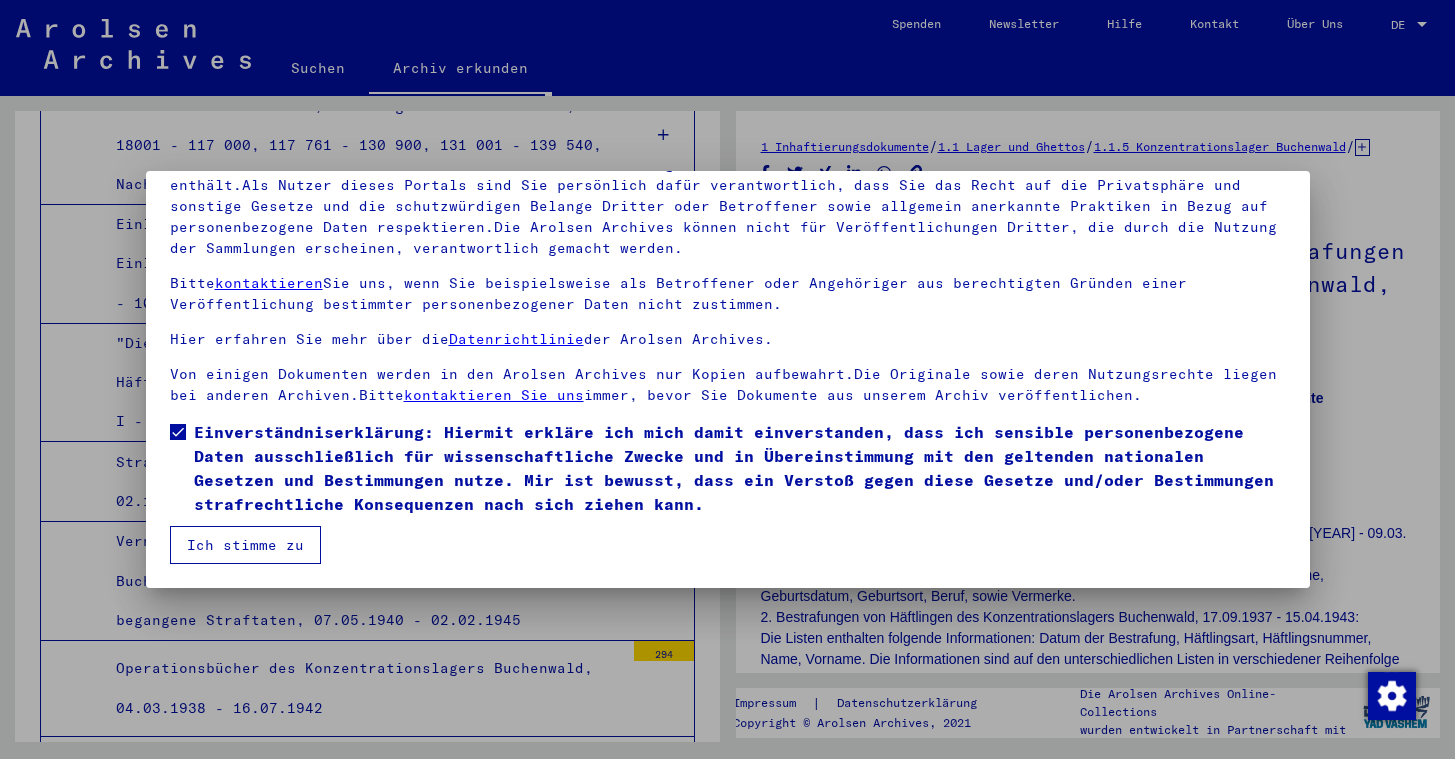 click on "Ich stimme zu" at bounding box center (245, 545) 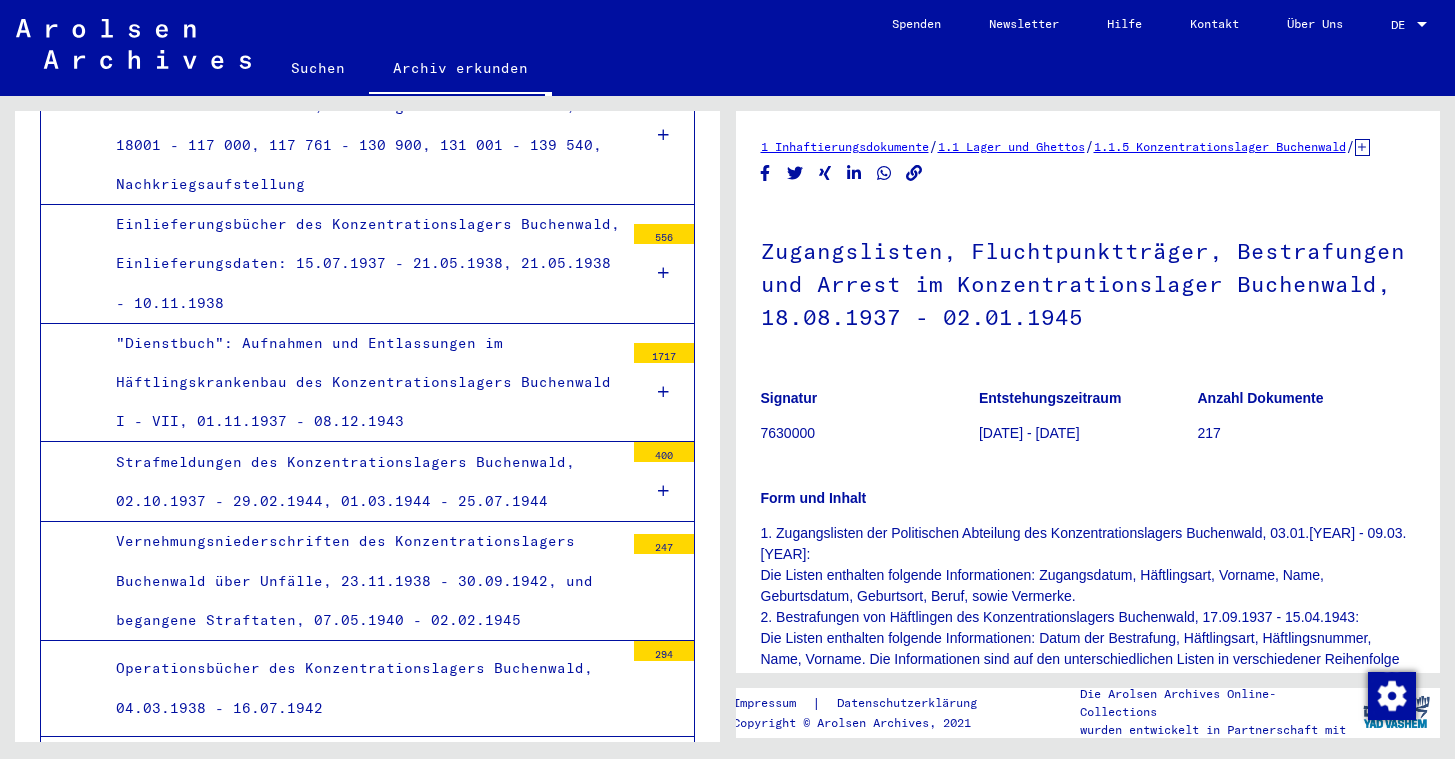 click on "Zugangslisten, Fluchtpunktträger, Bestrafungen und Arrest im      Konzentrationslager Buchenwald, 18.08.1937 - 02.01.1945" at bounding box center (362, 2253) 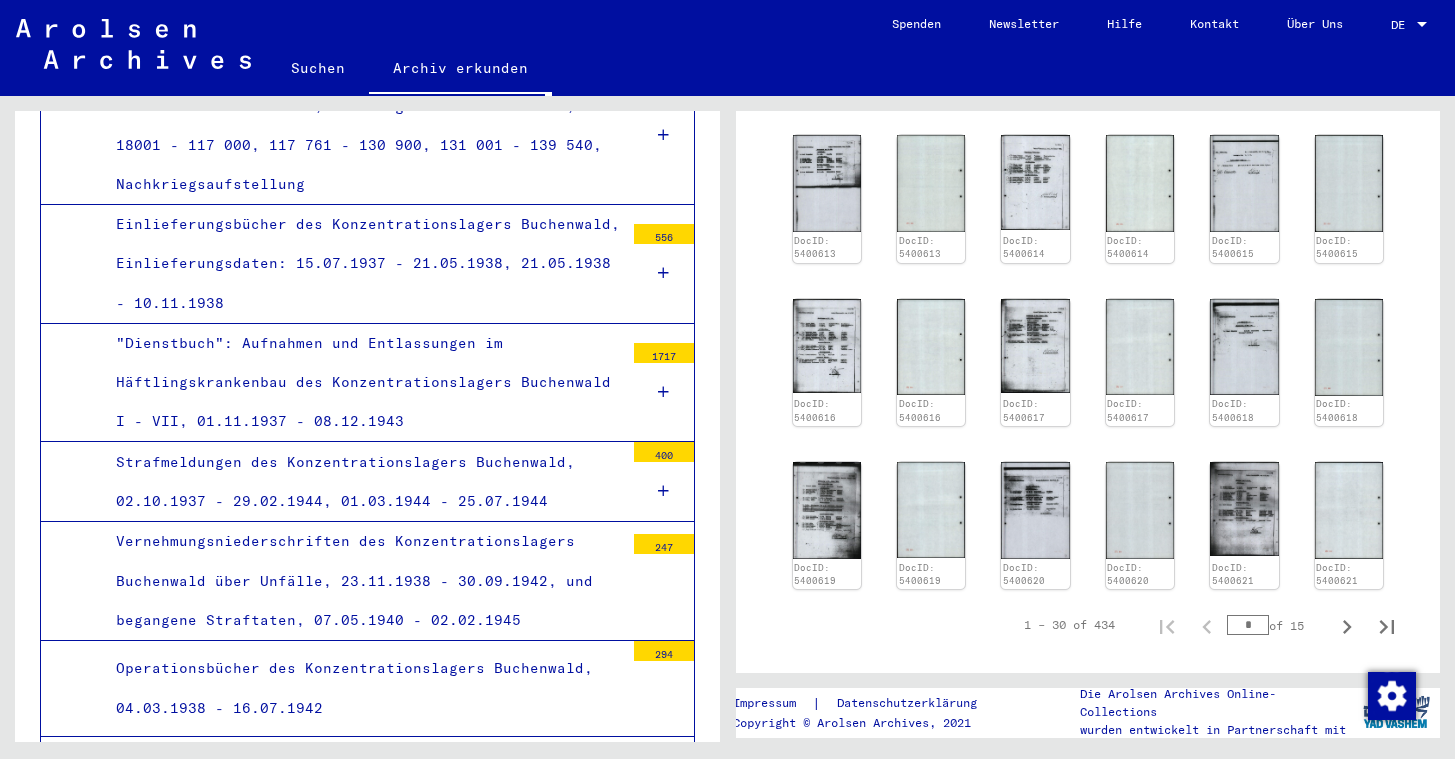 scroll, scrollTop: 1665, scrollLeft: 0, axis: vertical 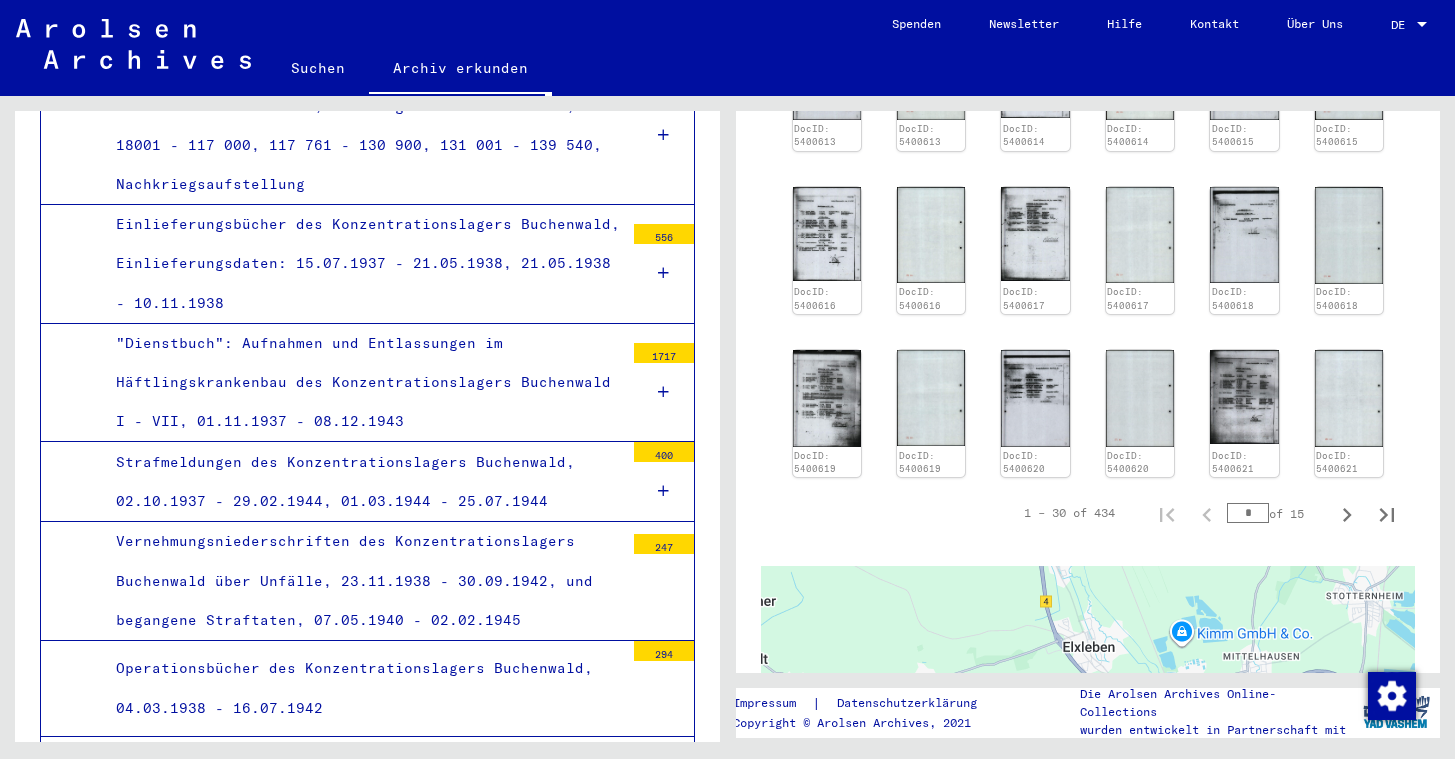 click on "*" at bounding box center (1248, 513) 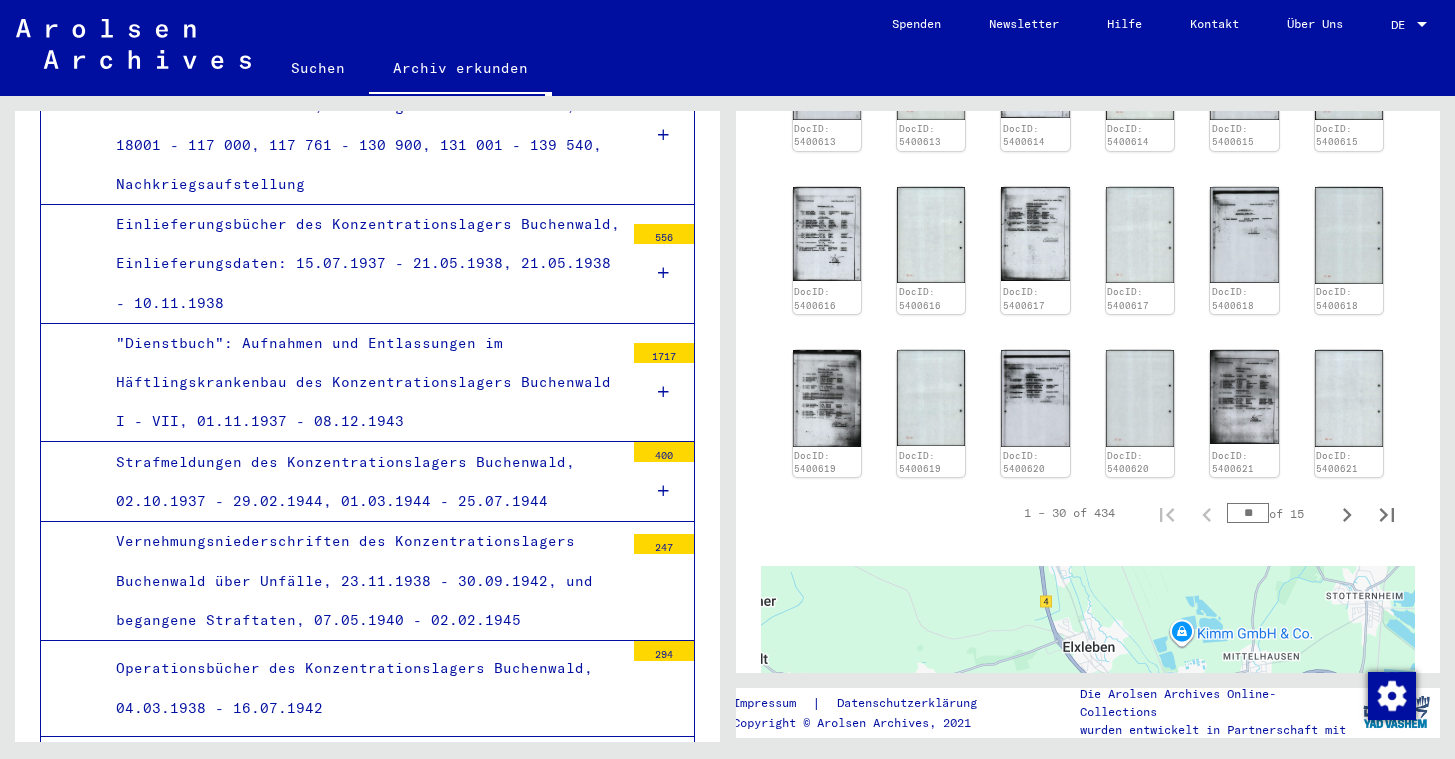 type on "**" 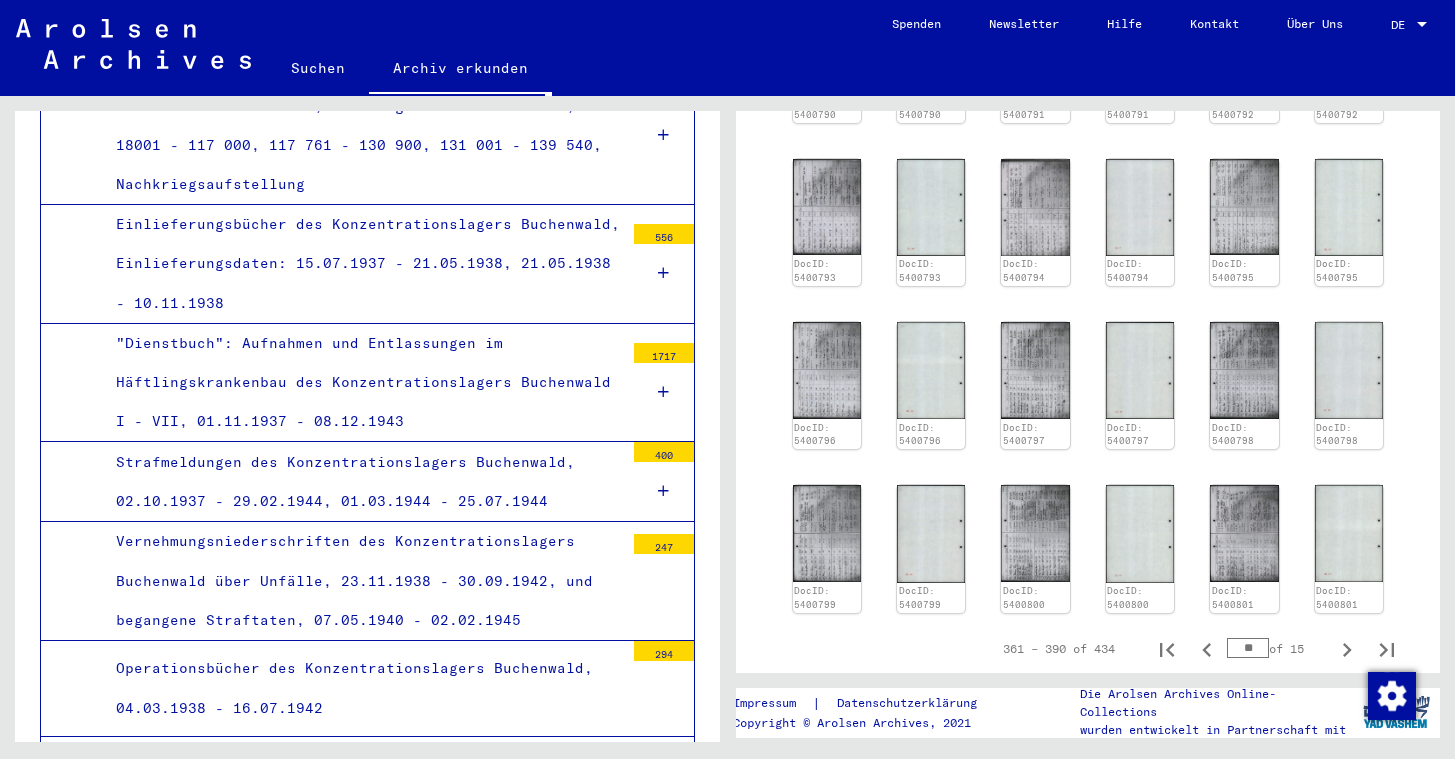 scroll, scrollTop: 1400, scrollLeft: 0, axis: vertical 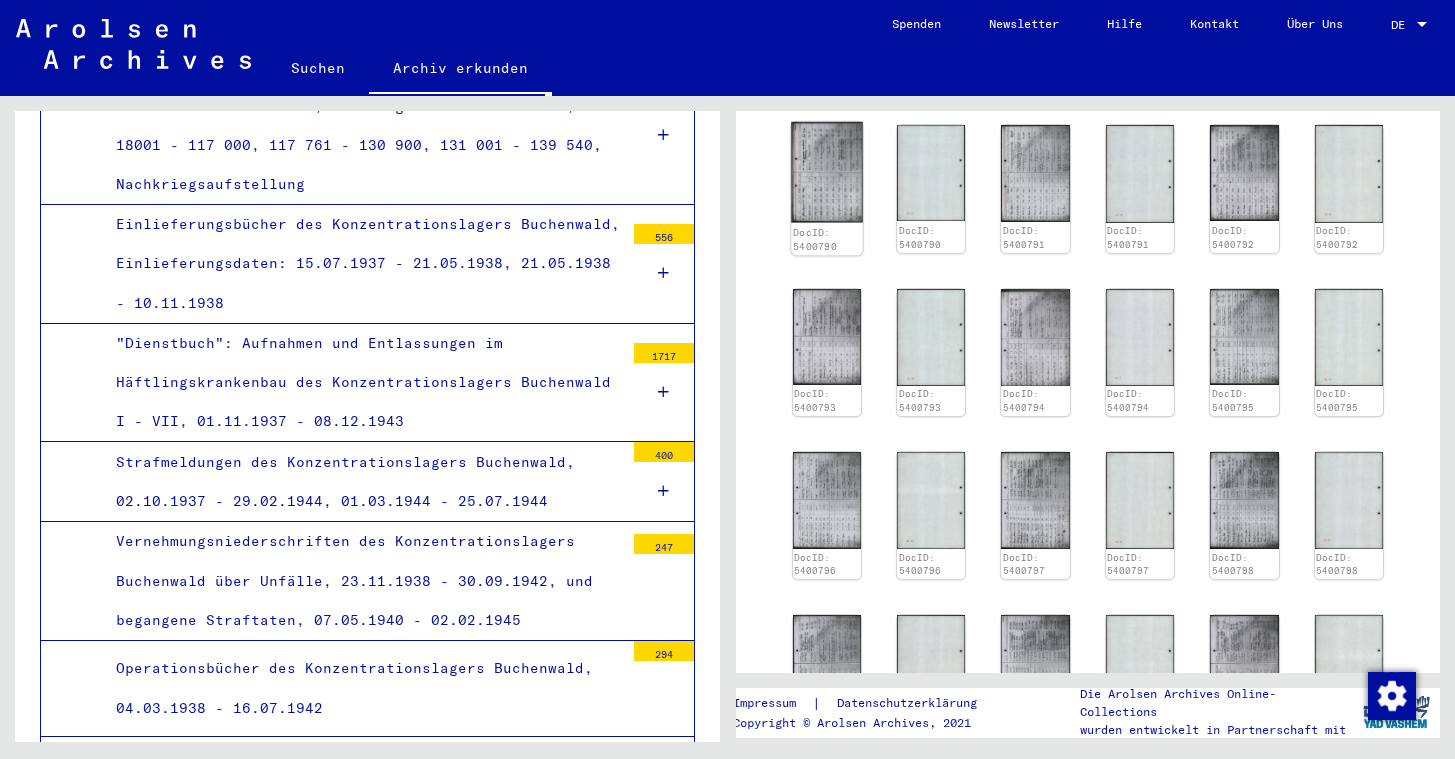 click 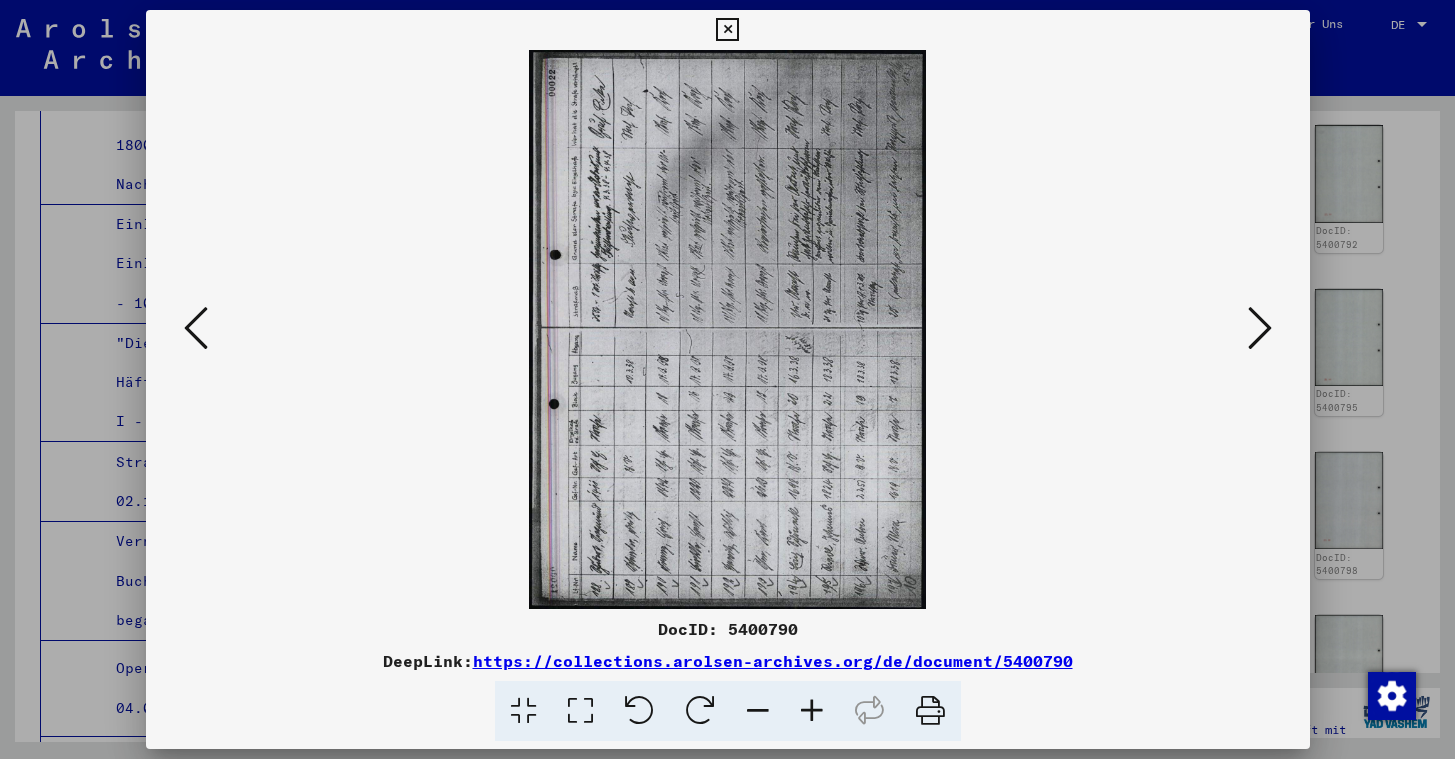 click at bounding box center [1260, 328] 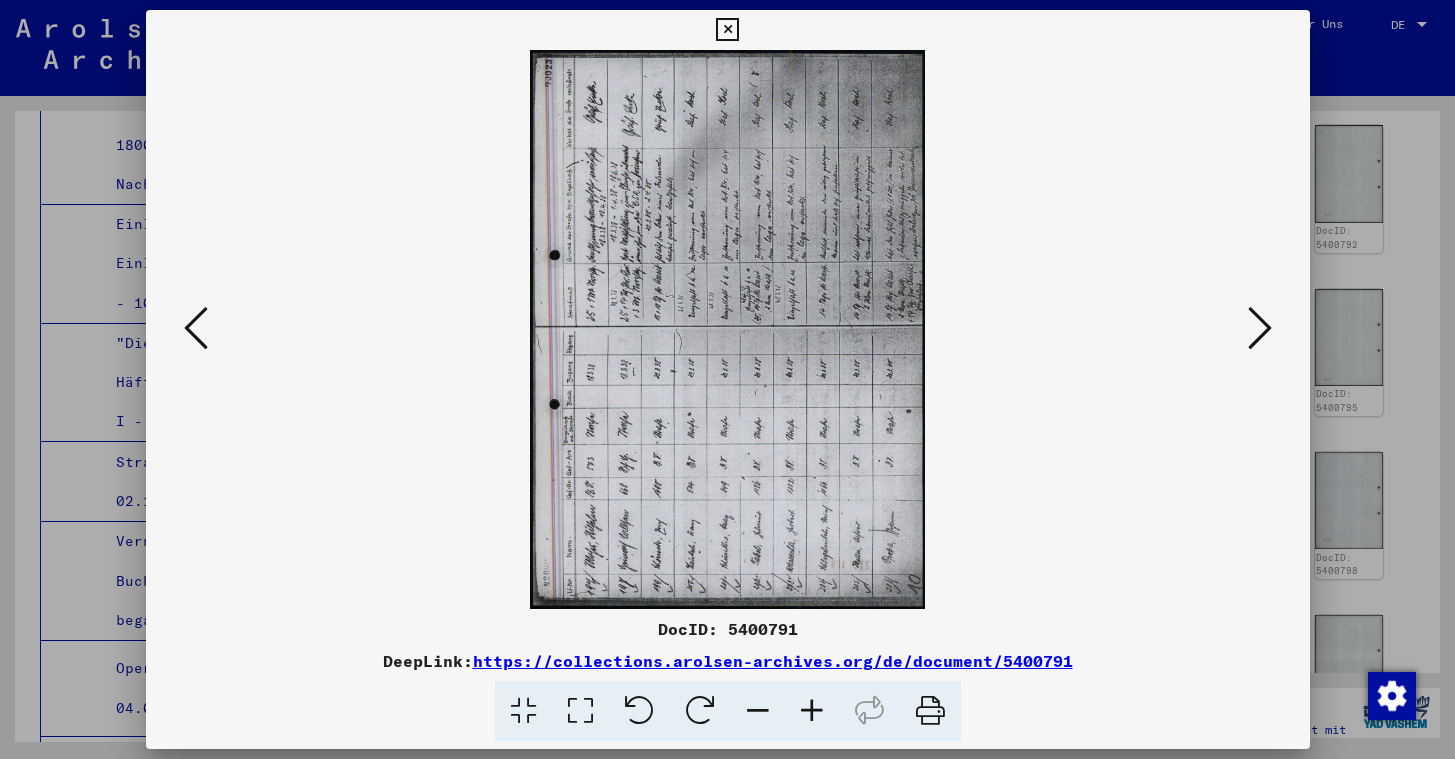 click at bounding box center (1260, 328) 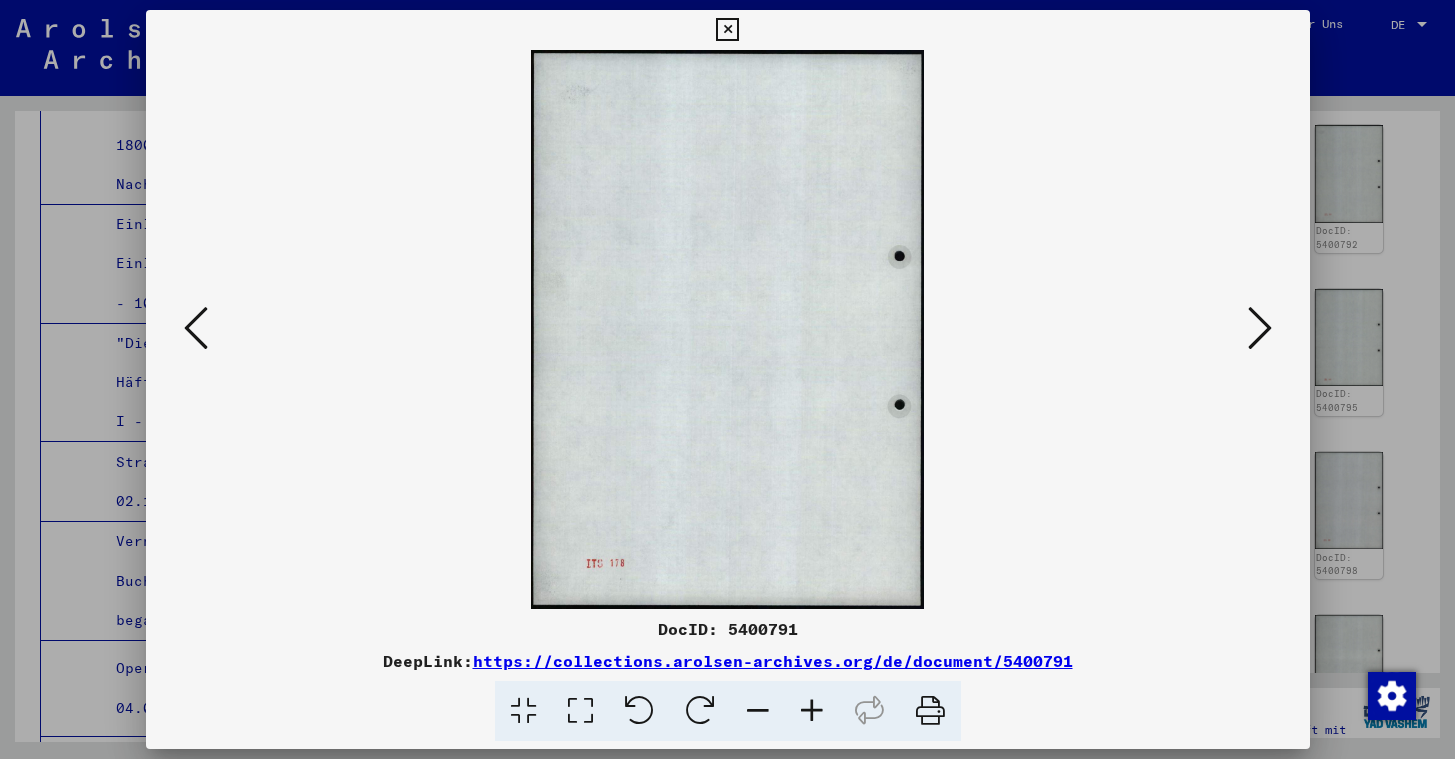 click at bounding box center (1260, 328) 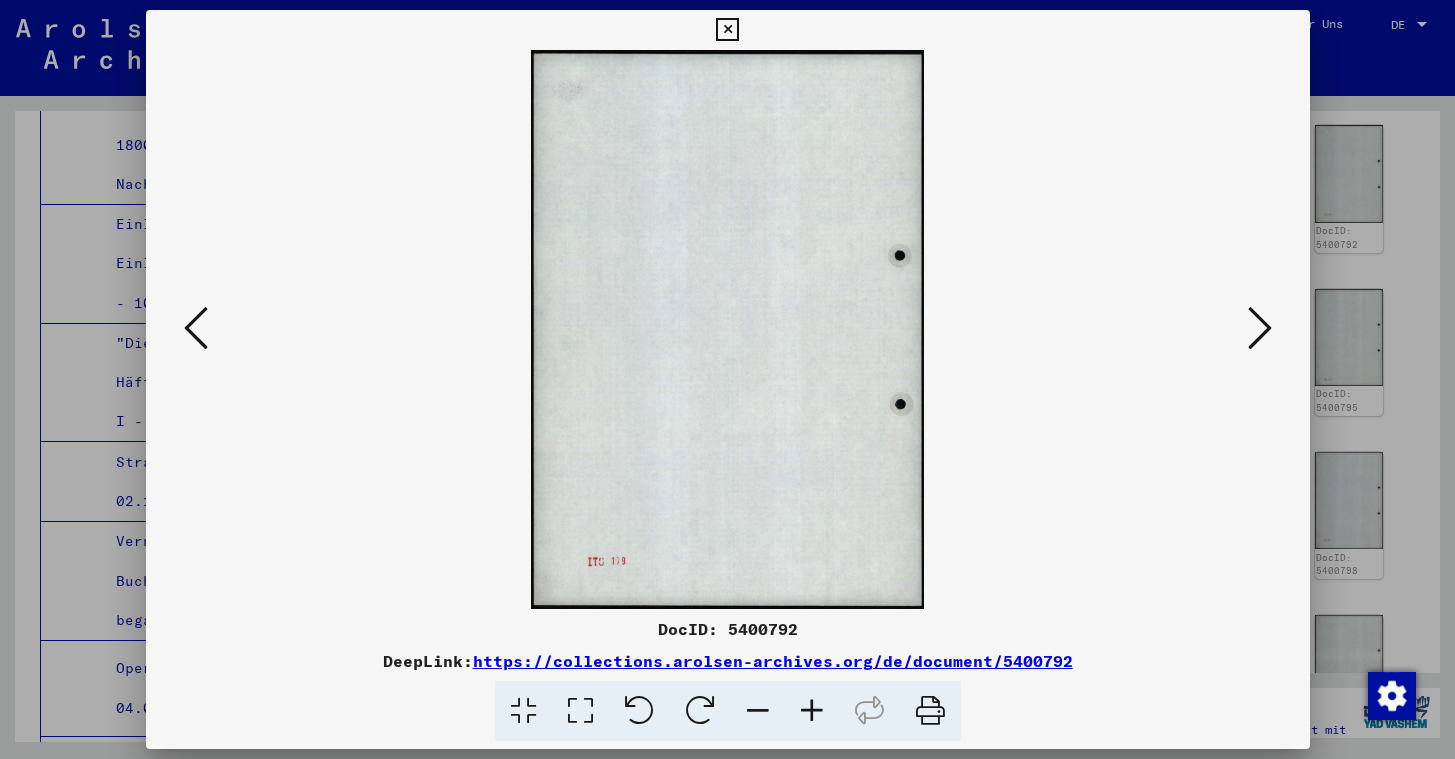 click at bounding box center [1260, 328] 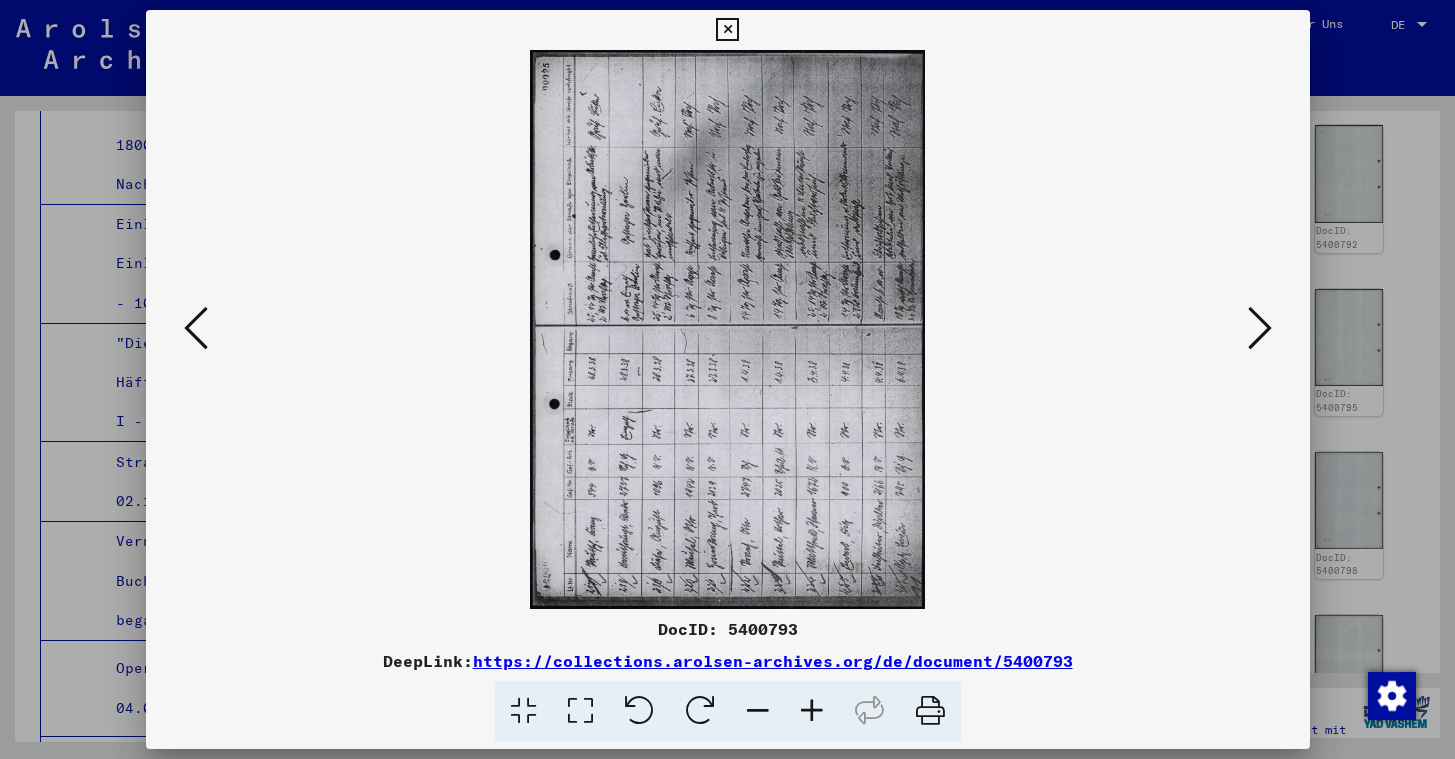 click at bounding box center (1260, 328) 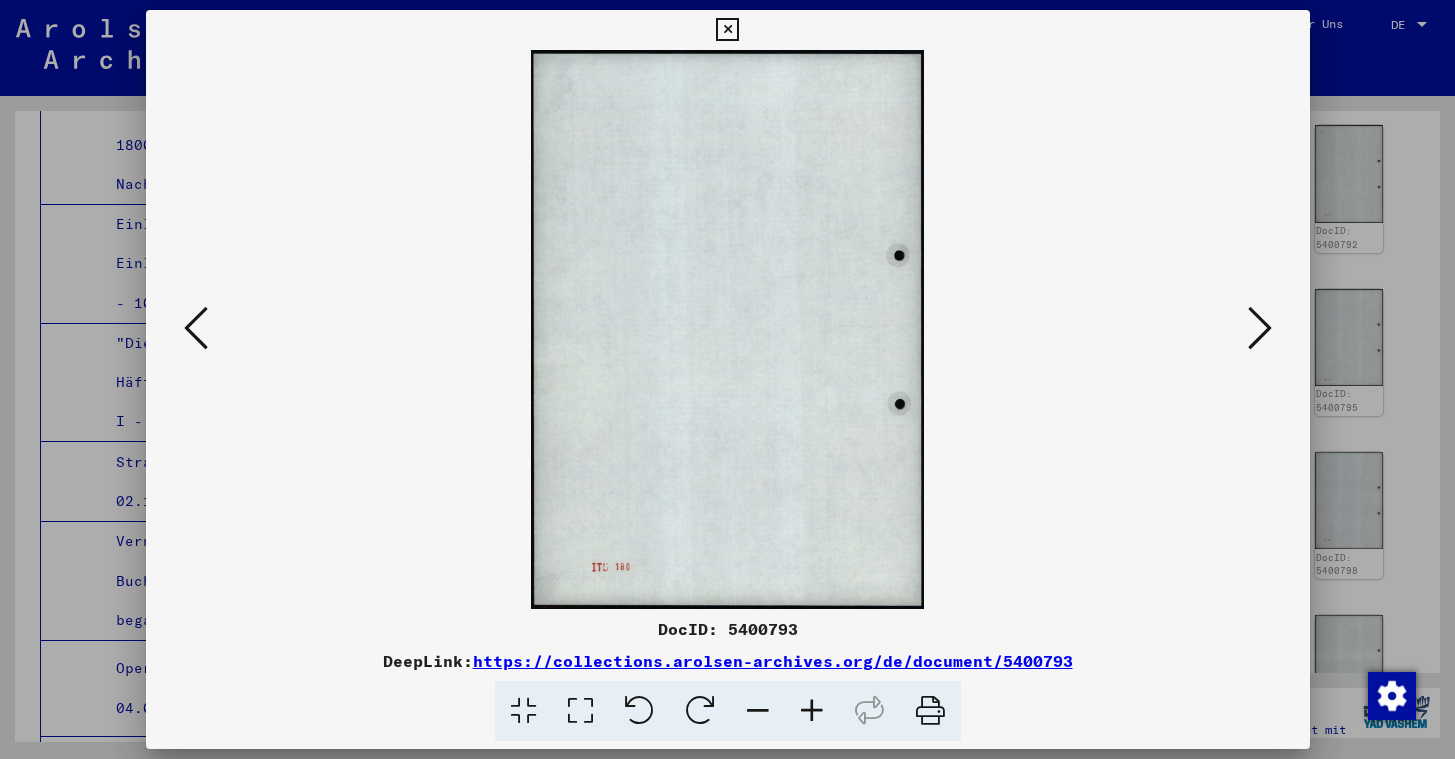 click at bounding box center [728, 329] 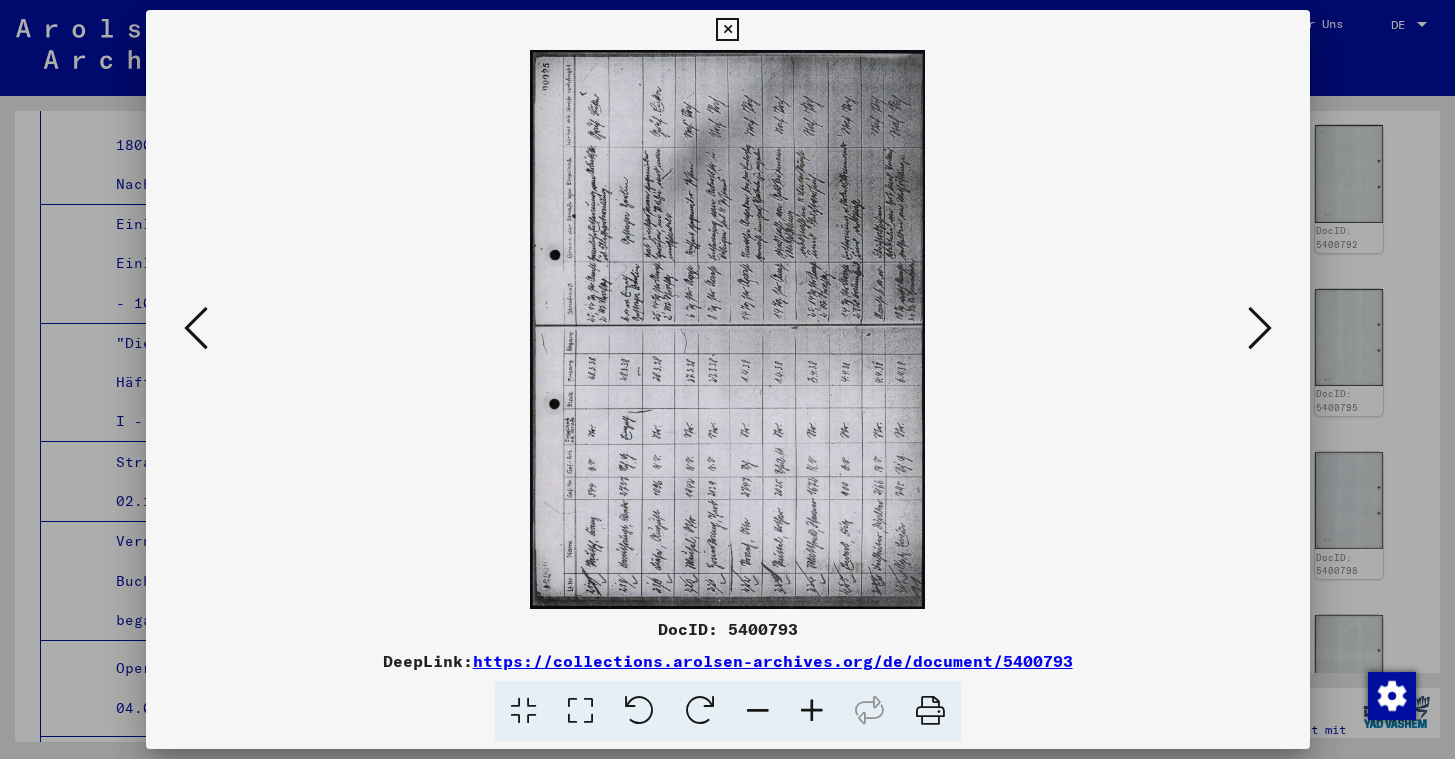 click at bounding box center (728, 329) 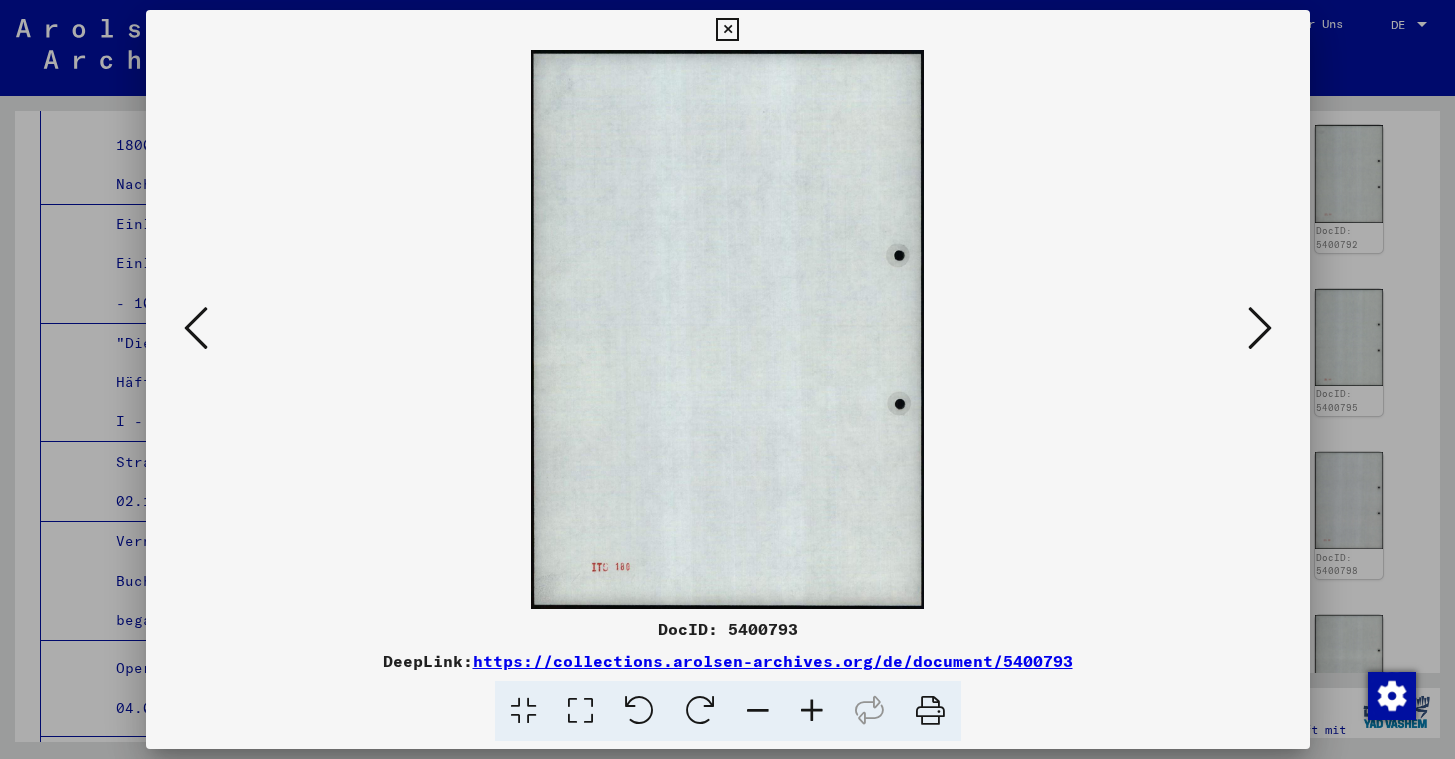 click at bounding box center [1260, 329] 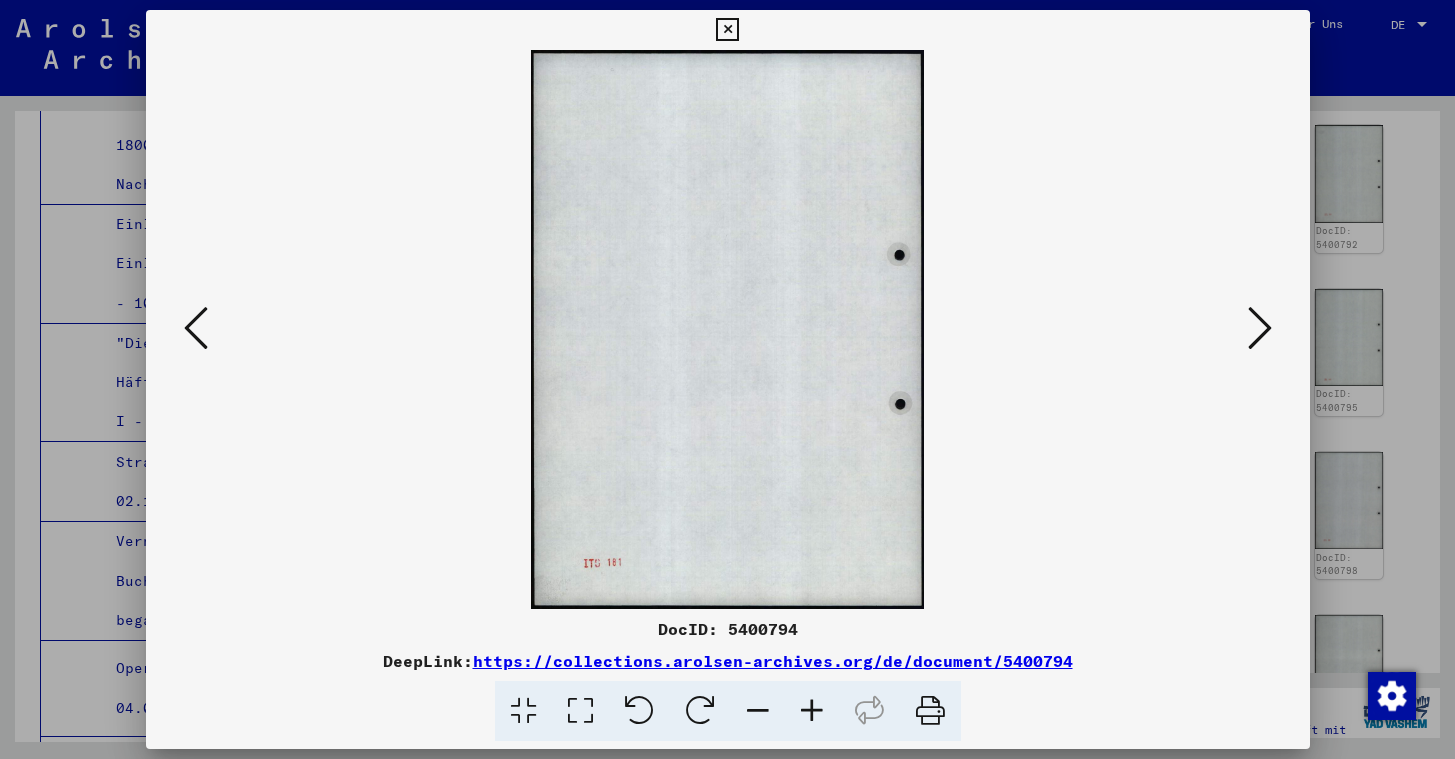 click at bounding box center (1260, 329) 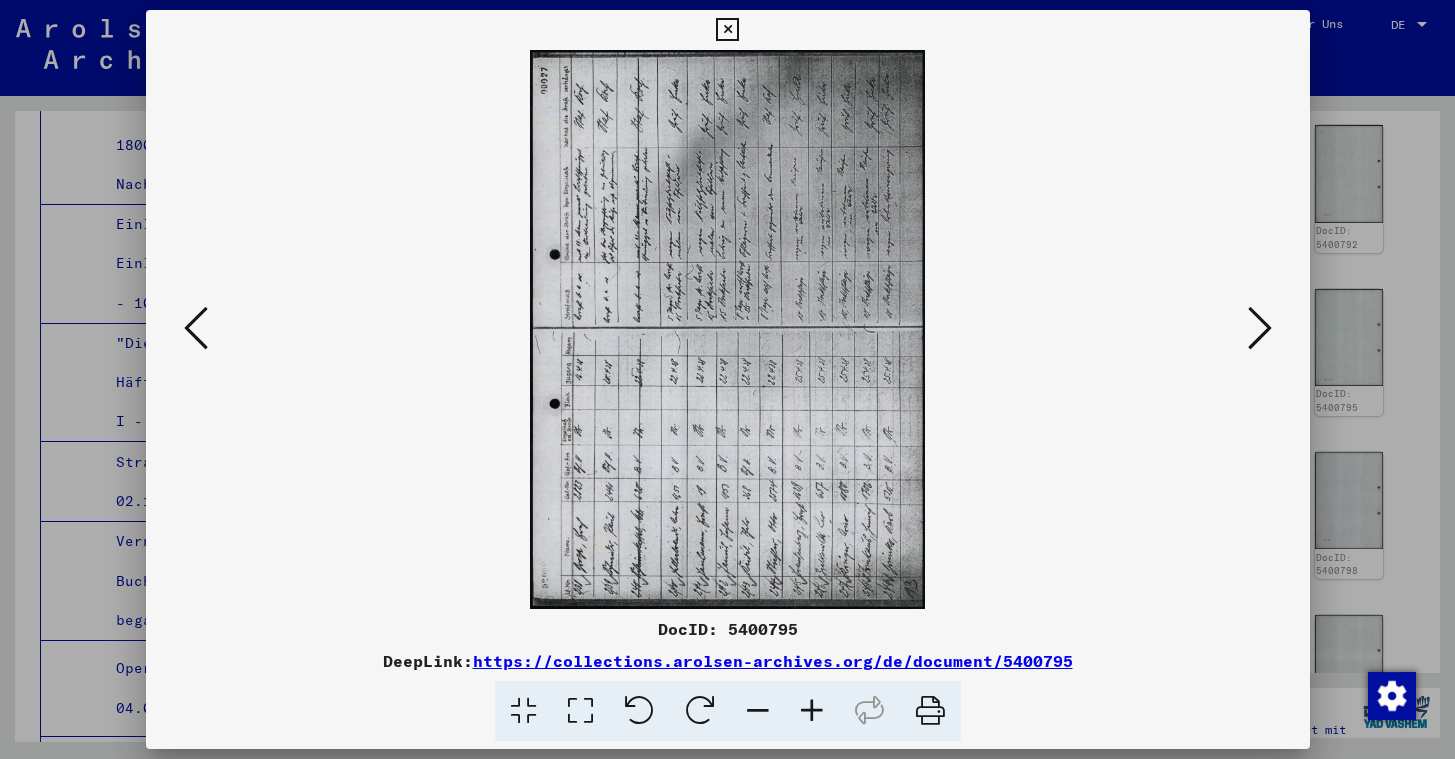 click at bounding box center (1260, 329) 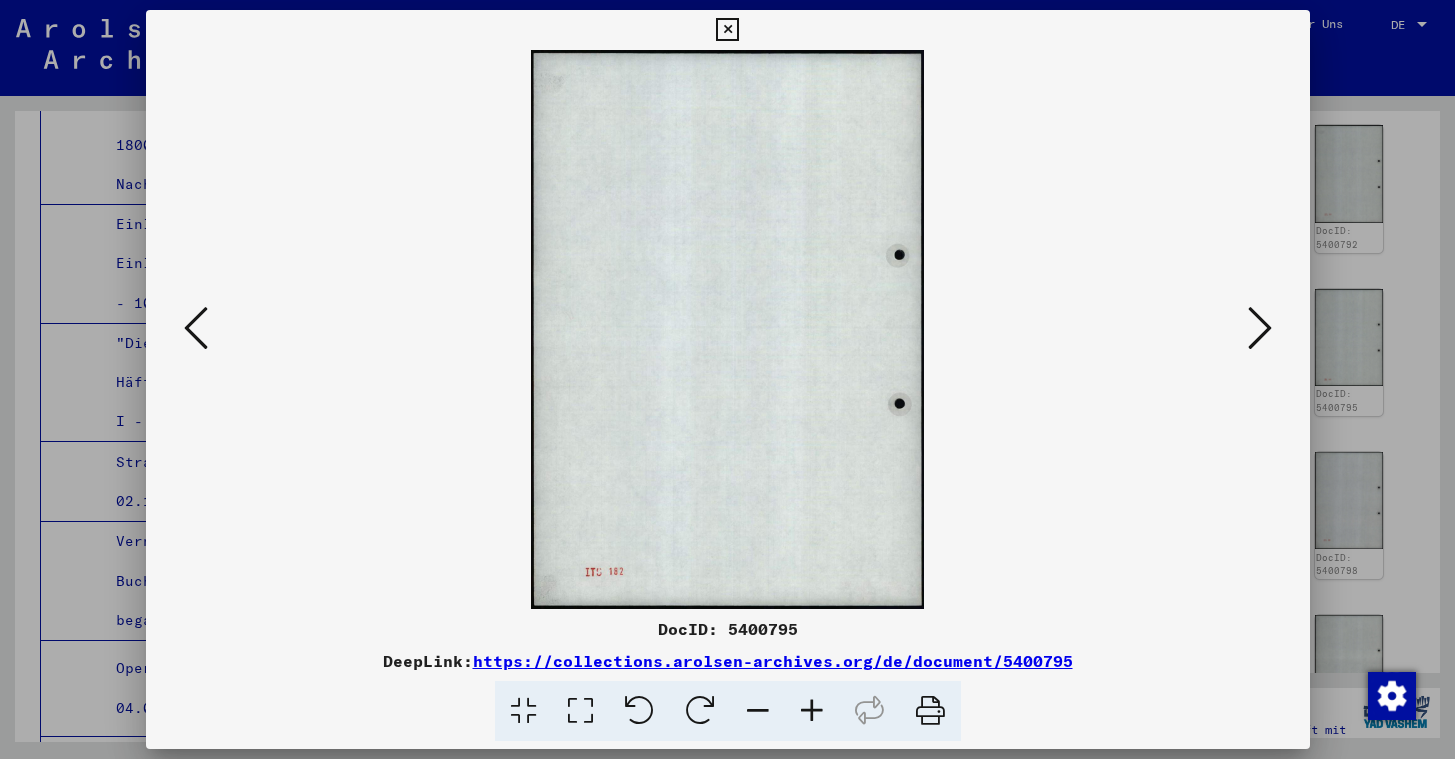 click at bounding box center (1260, 329) 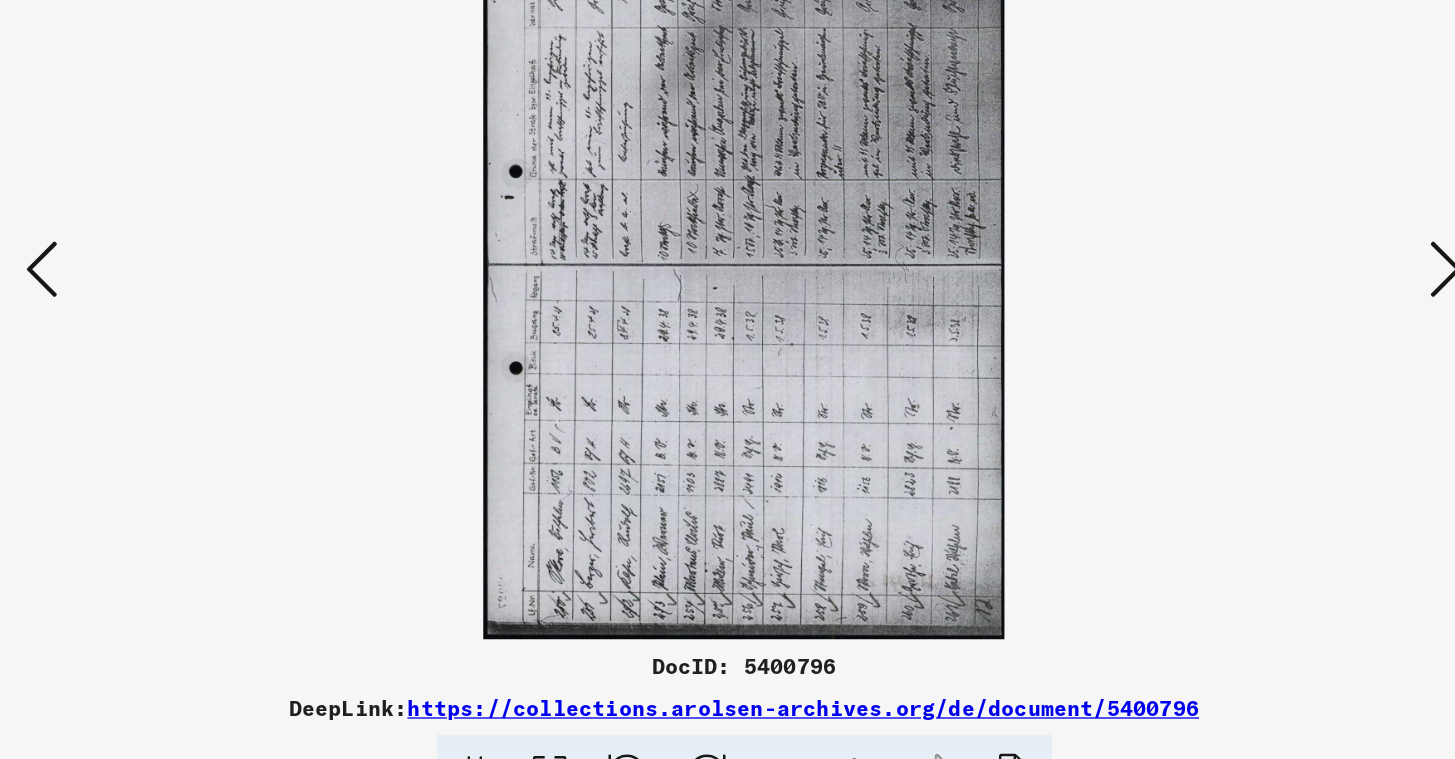 click at bounding box center [1260, 328] 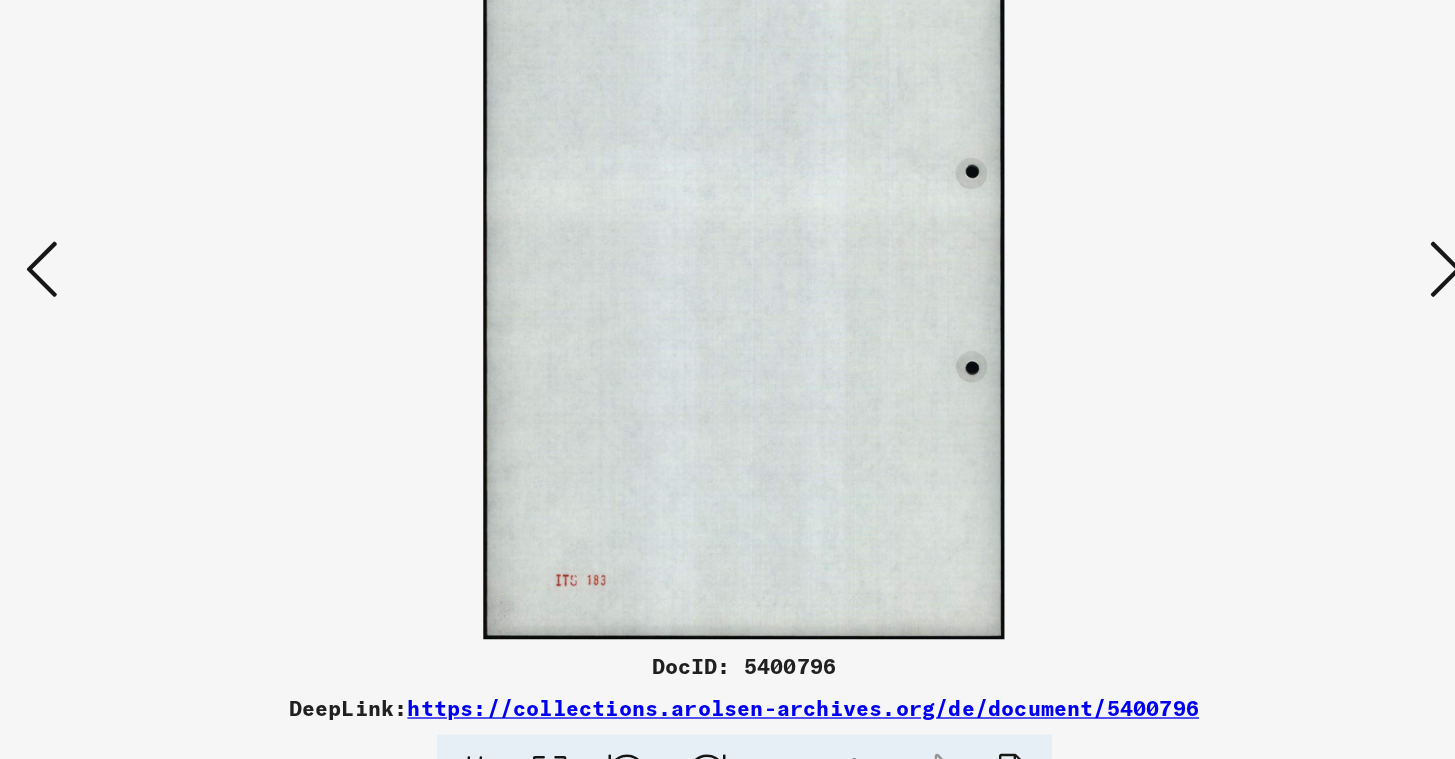 click at bounding box center [1260, 328] 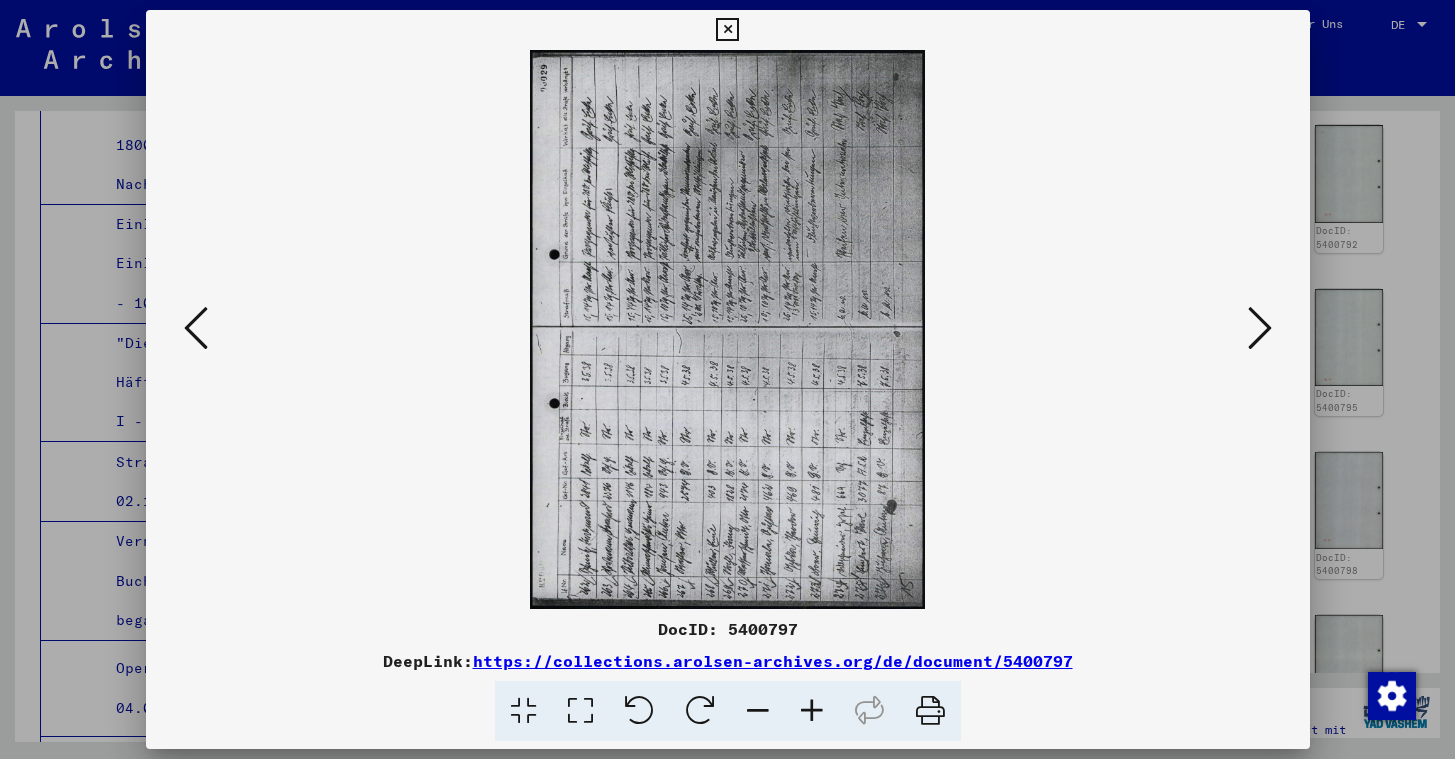 click at bounding box center [1260, 329] 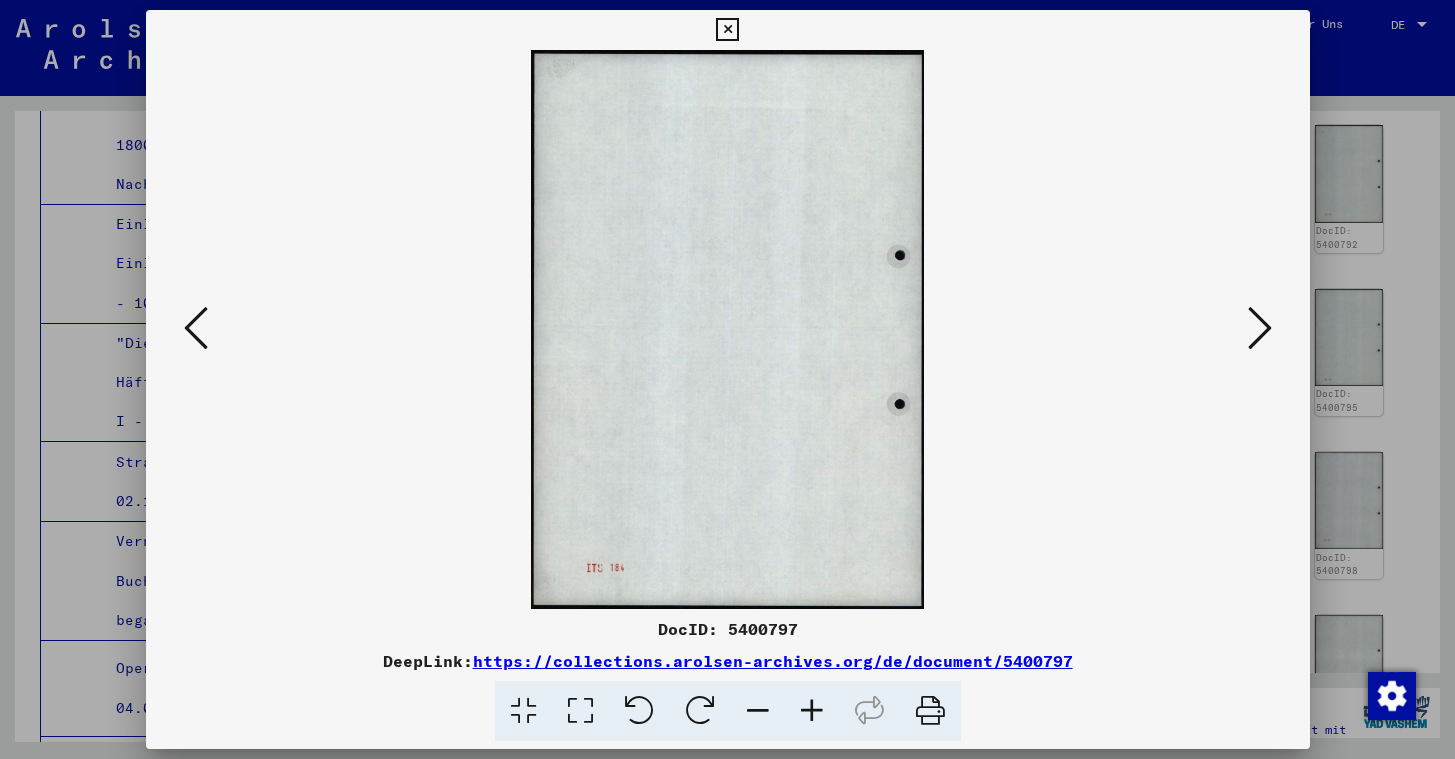 click at bounding box center (1260, 329) 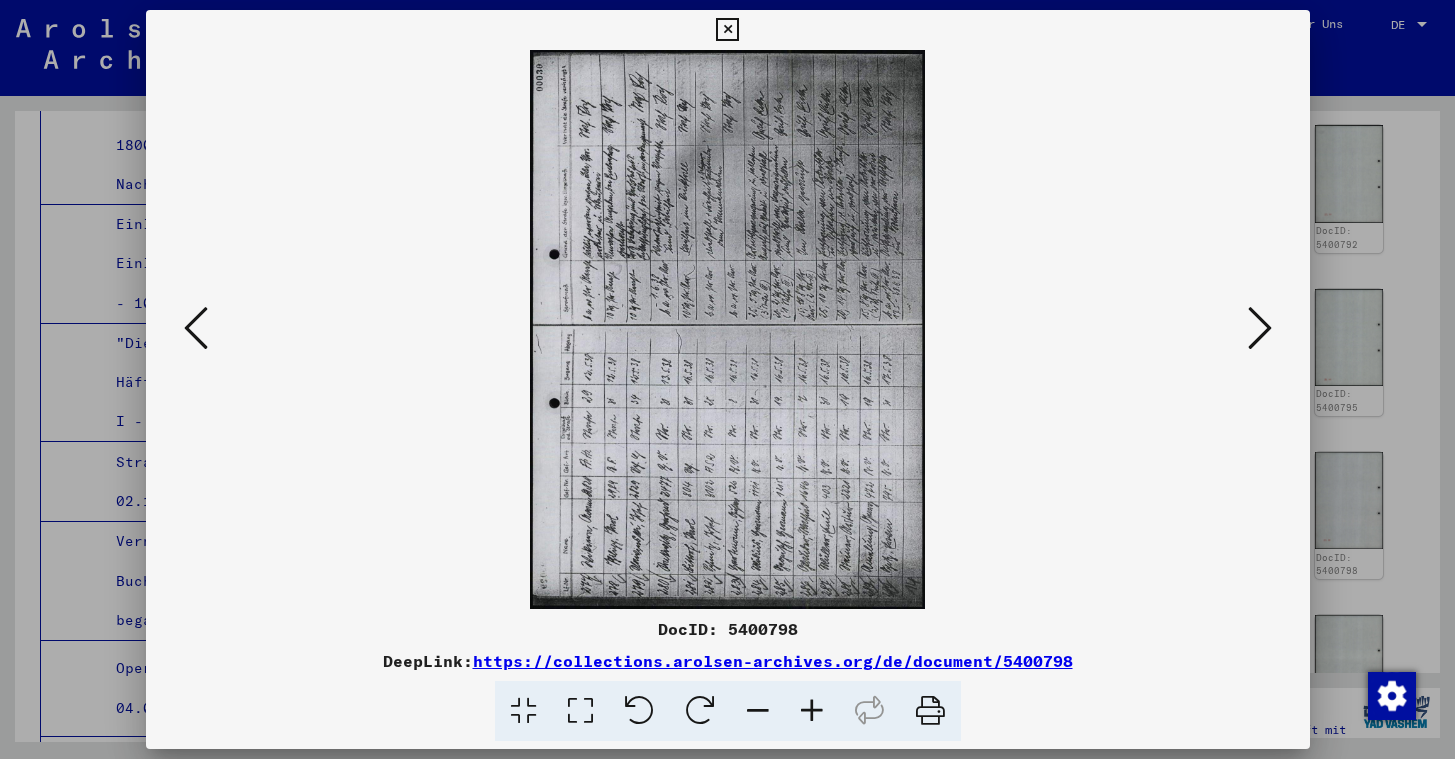 click at bounding box center [1260, 328] 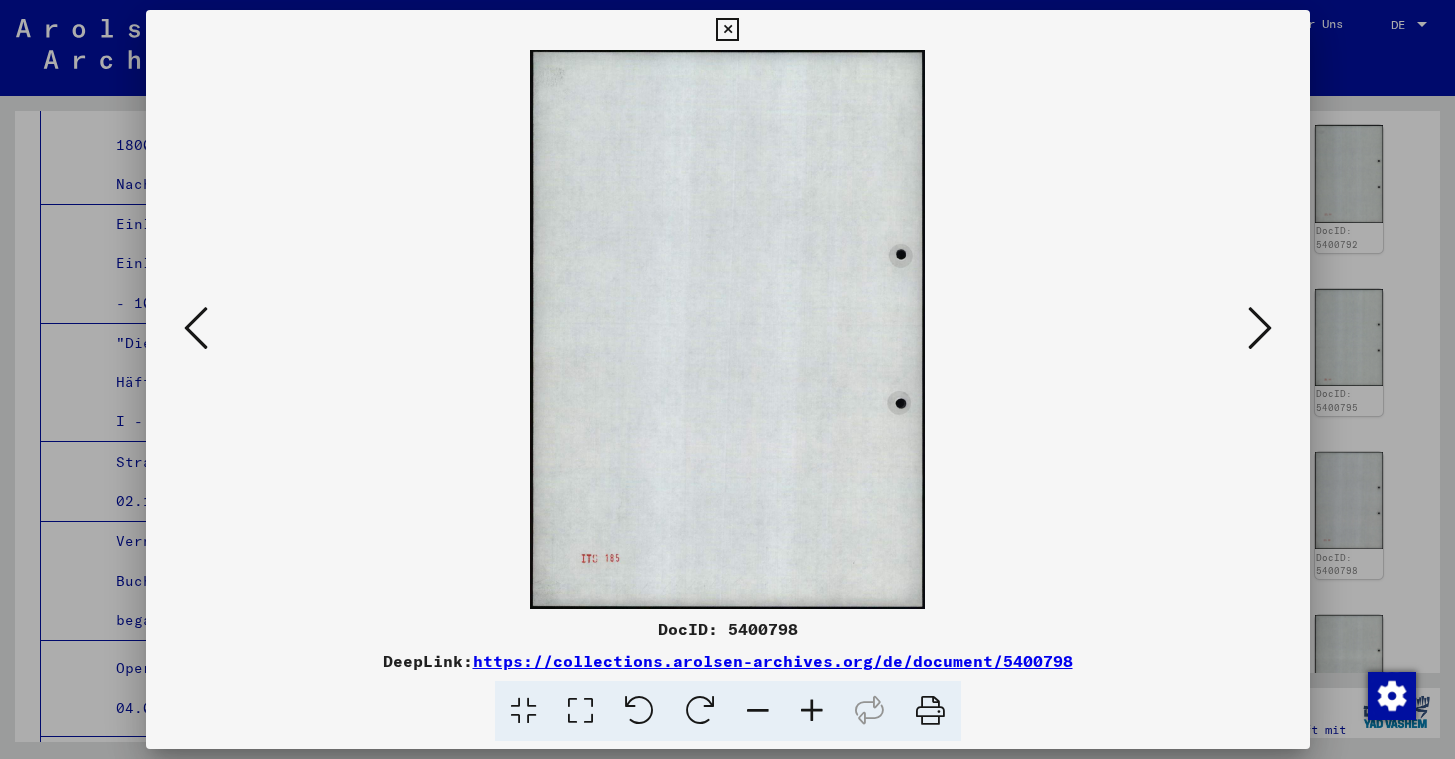 click at bounding box center (1260, 328) 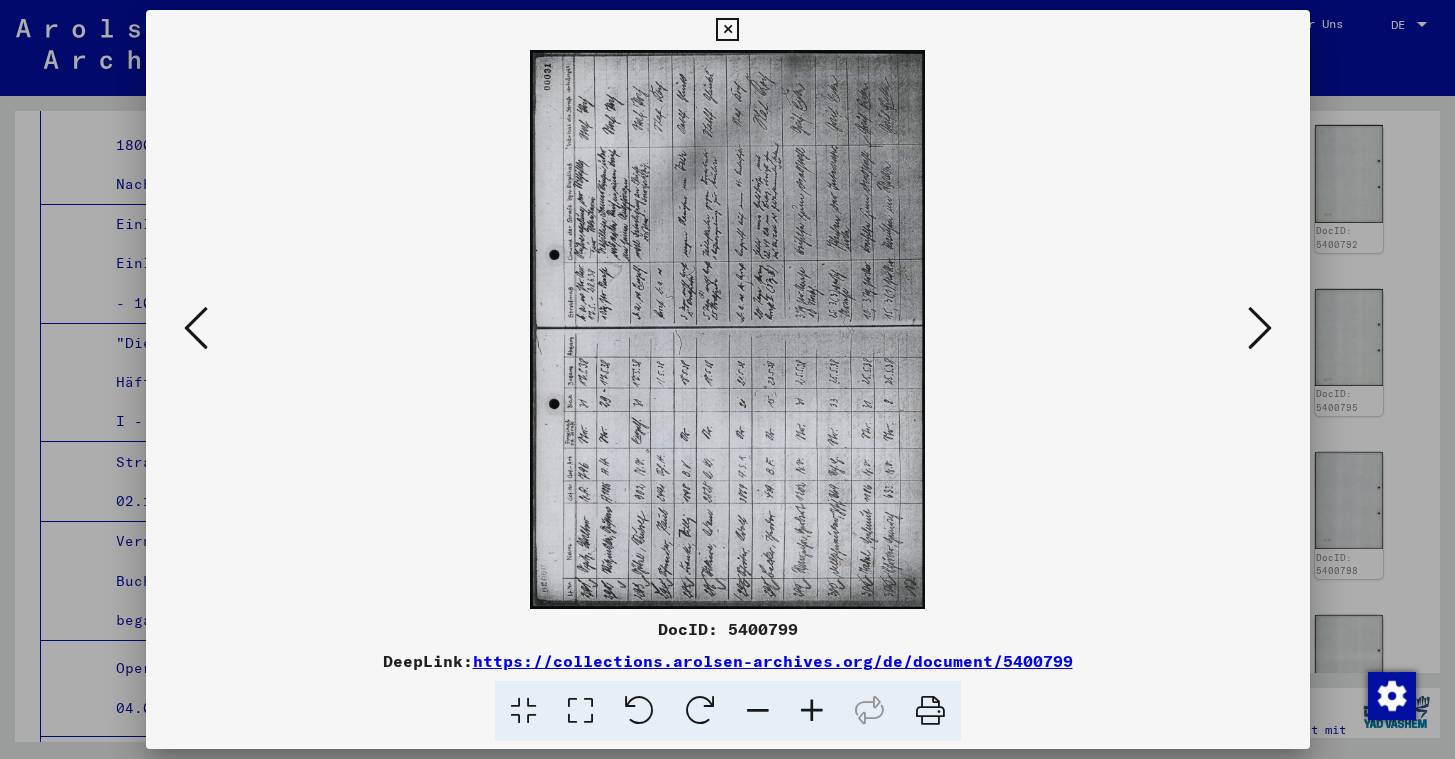 click at bounding box center [1260, 328] 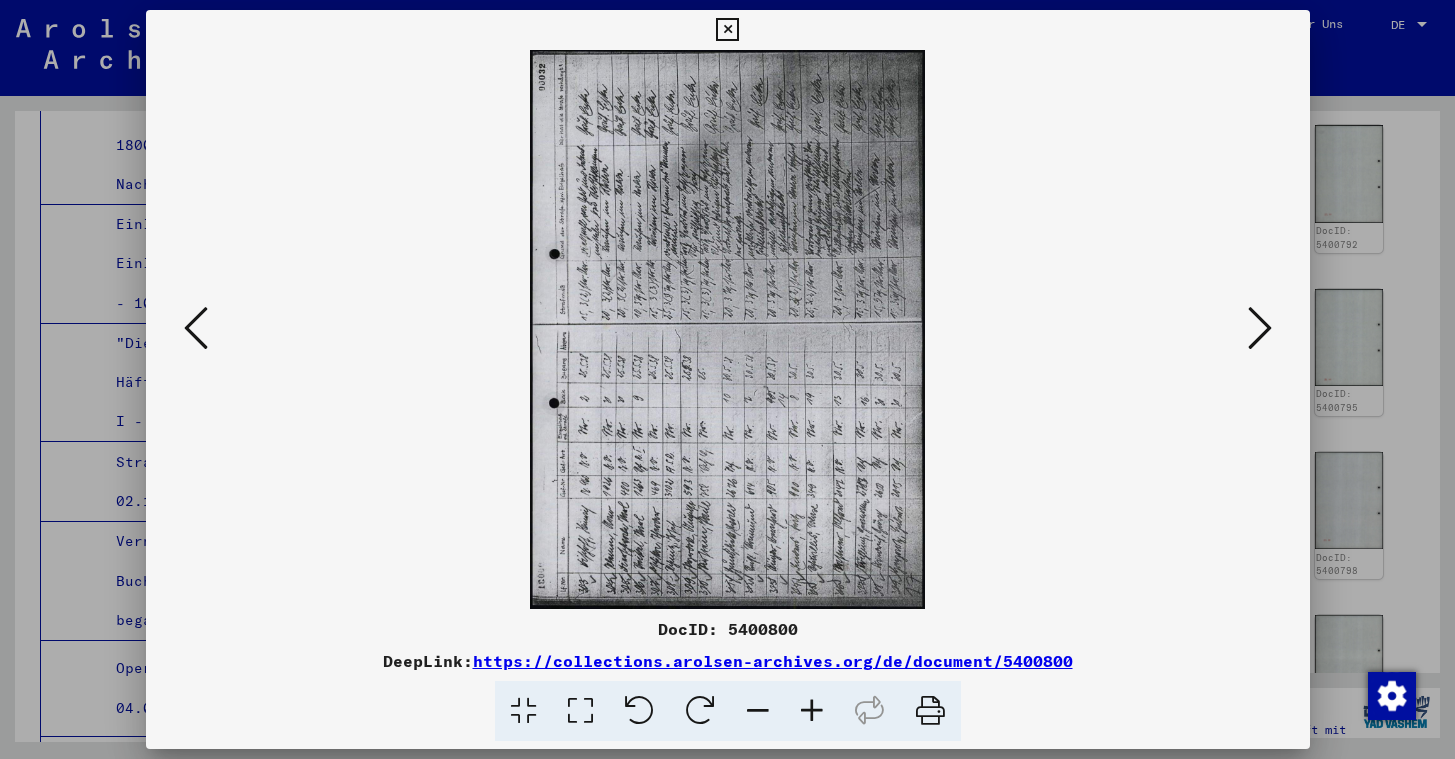 click at bounding box center (1260, 328) 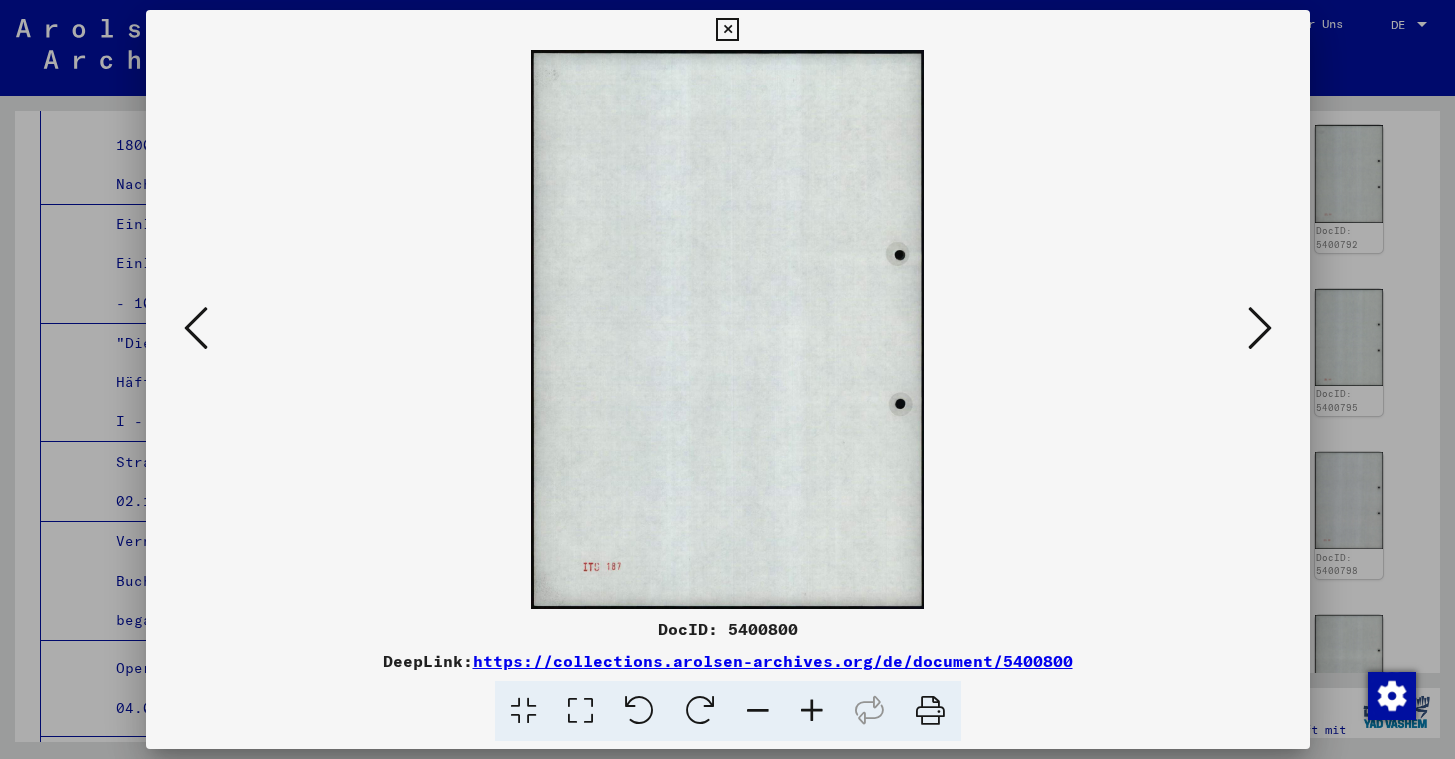click at bounding box center (1260, 328) 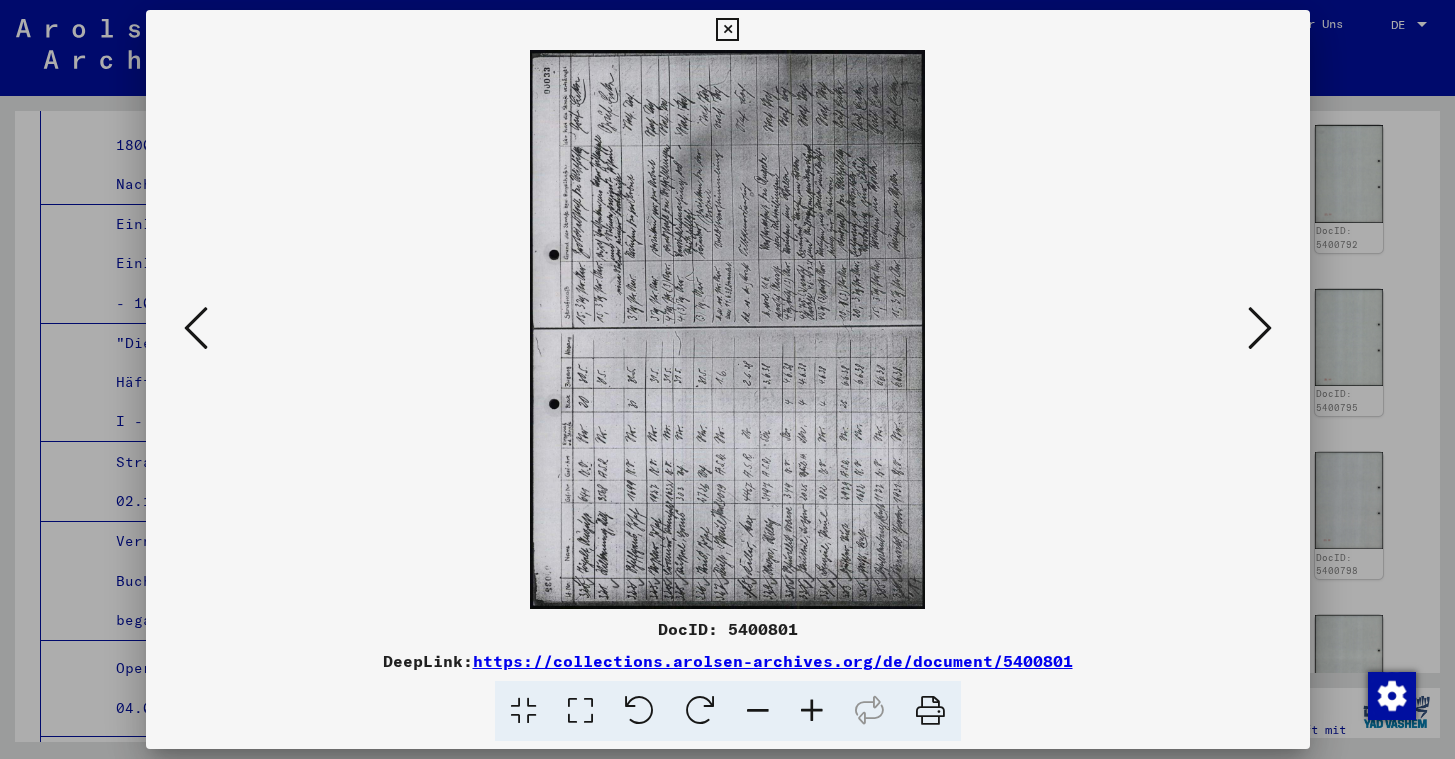 click at bounding box center (1260, 328) 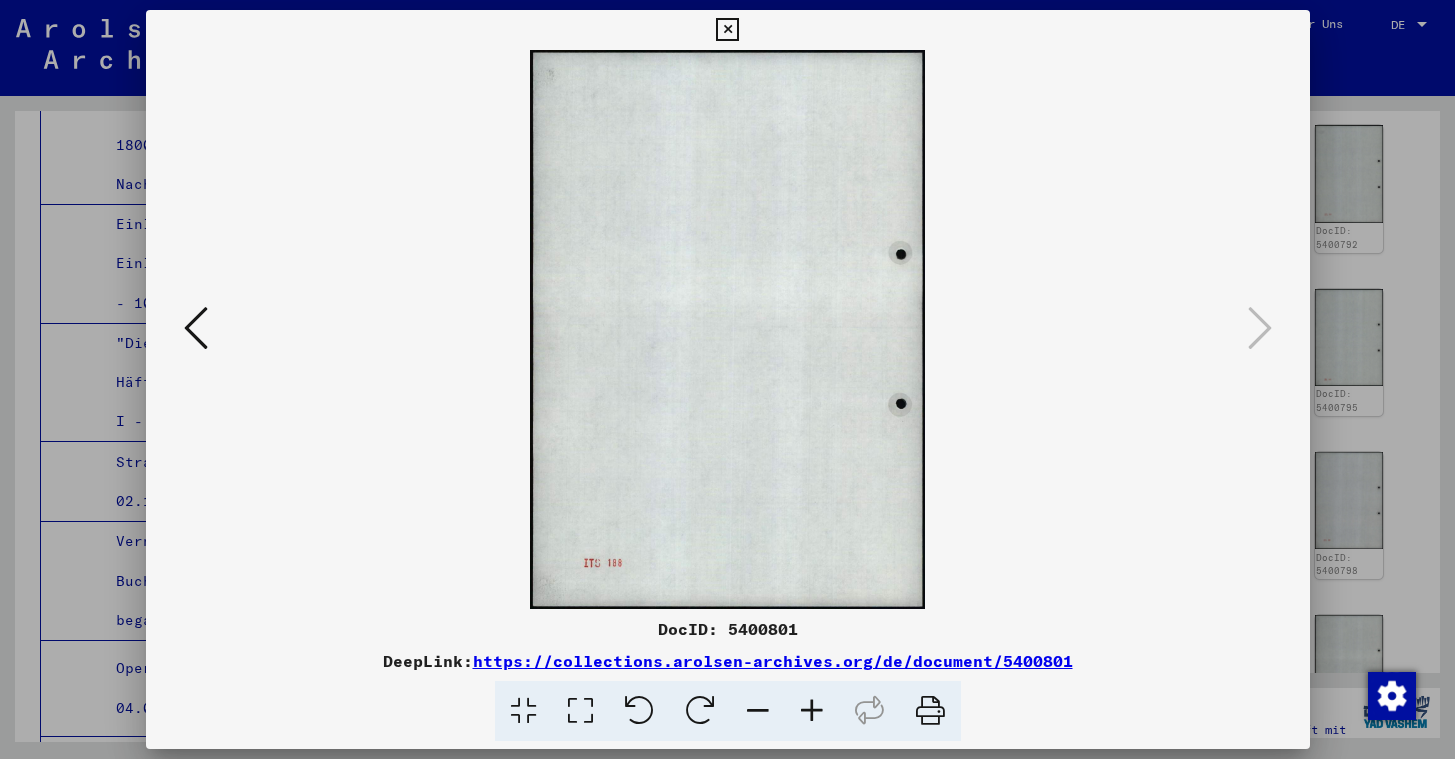 click at bounding box center (196, 329) 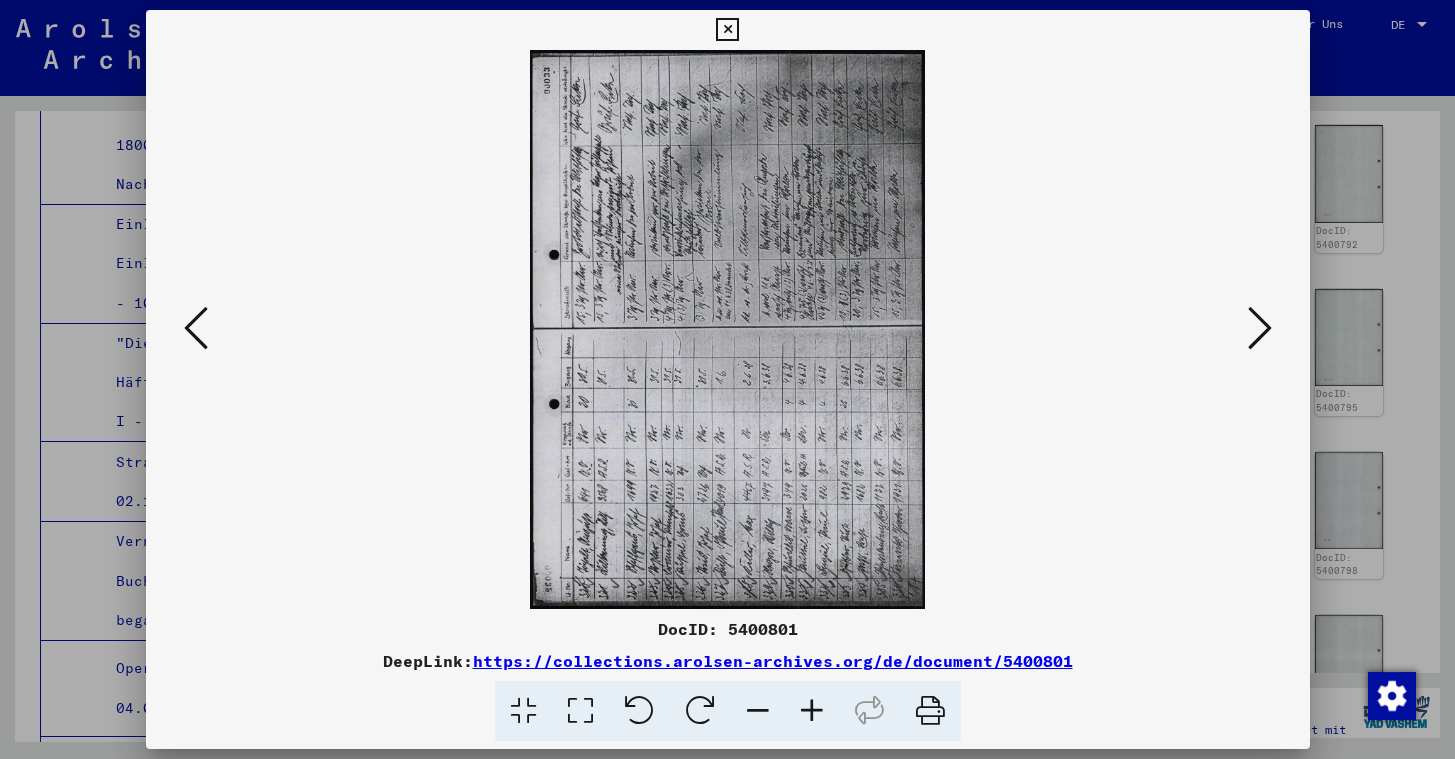 click at bounding box center [196, 329] 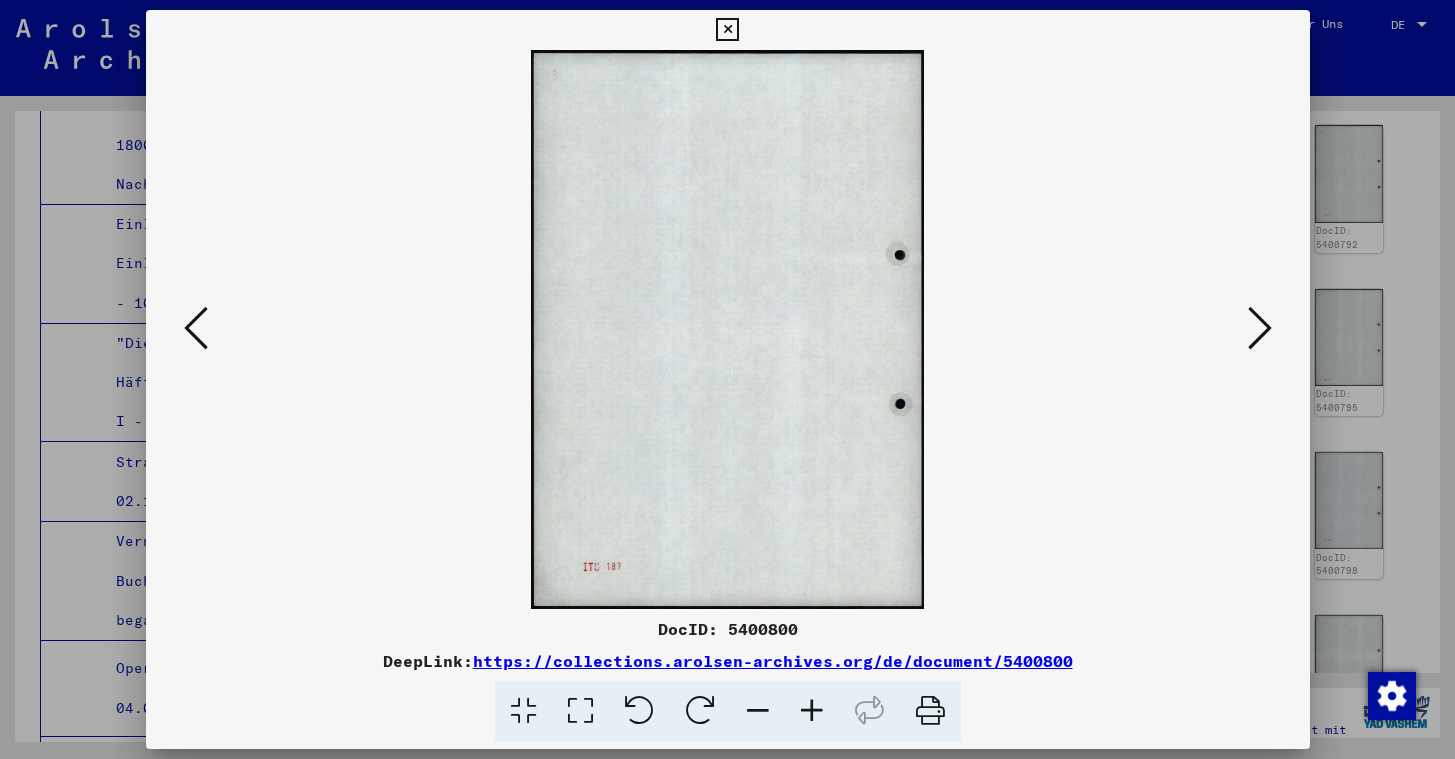 click at bounding box center [196, 329] 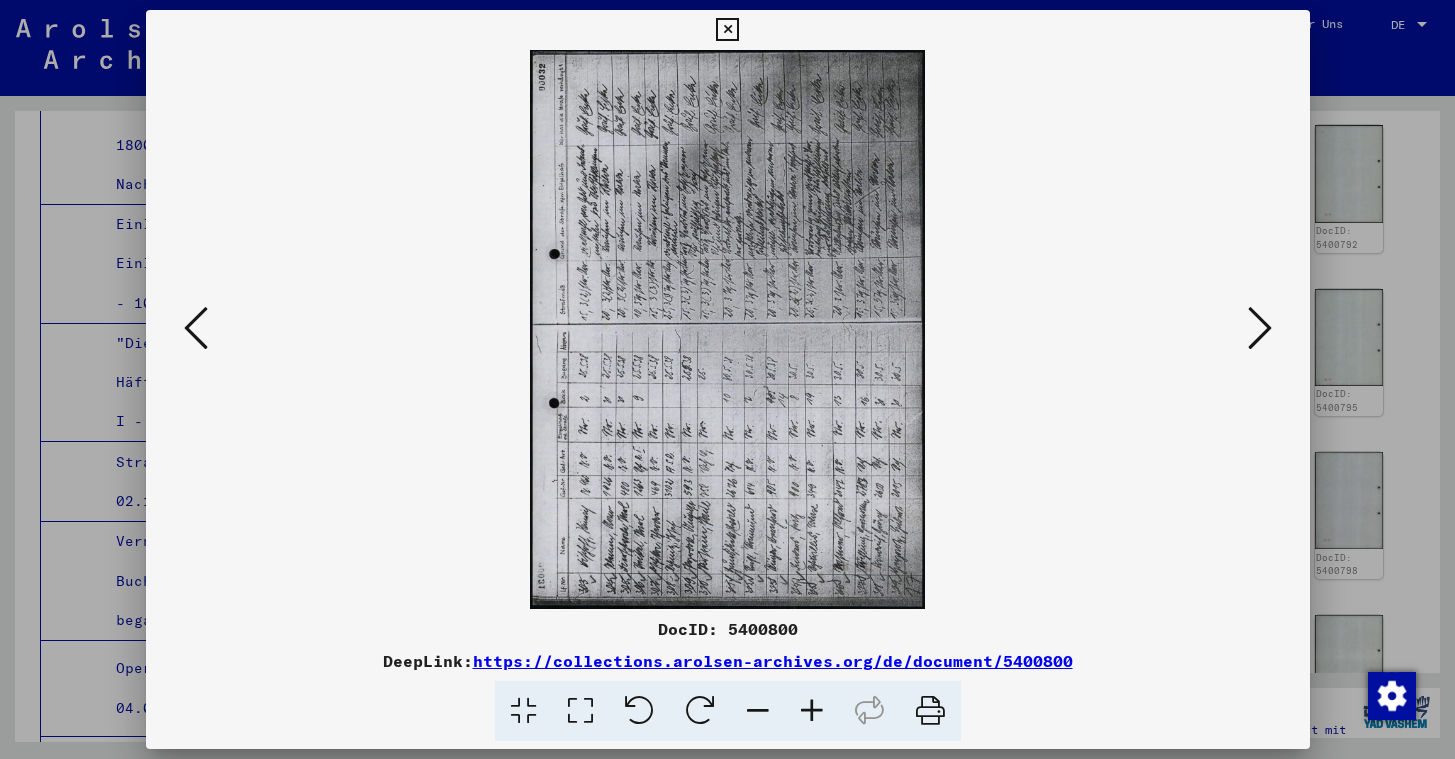 click at bounding box center [196, 328] 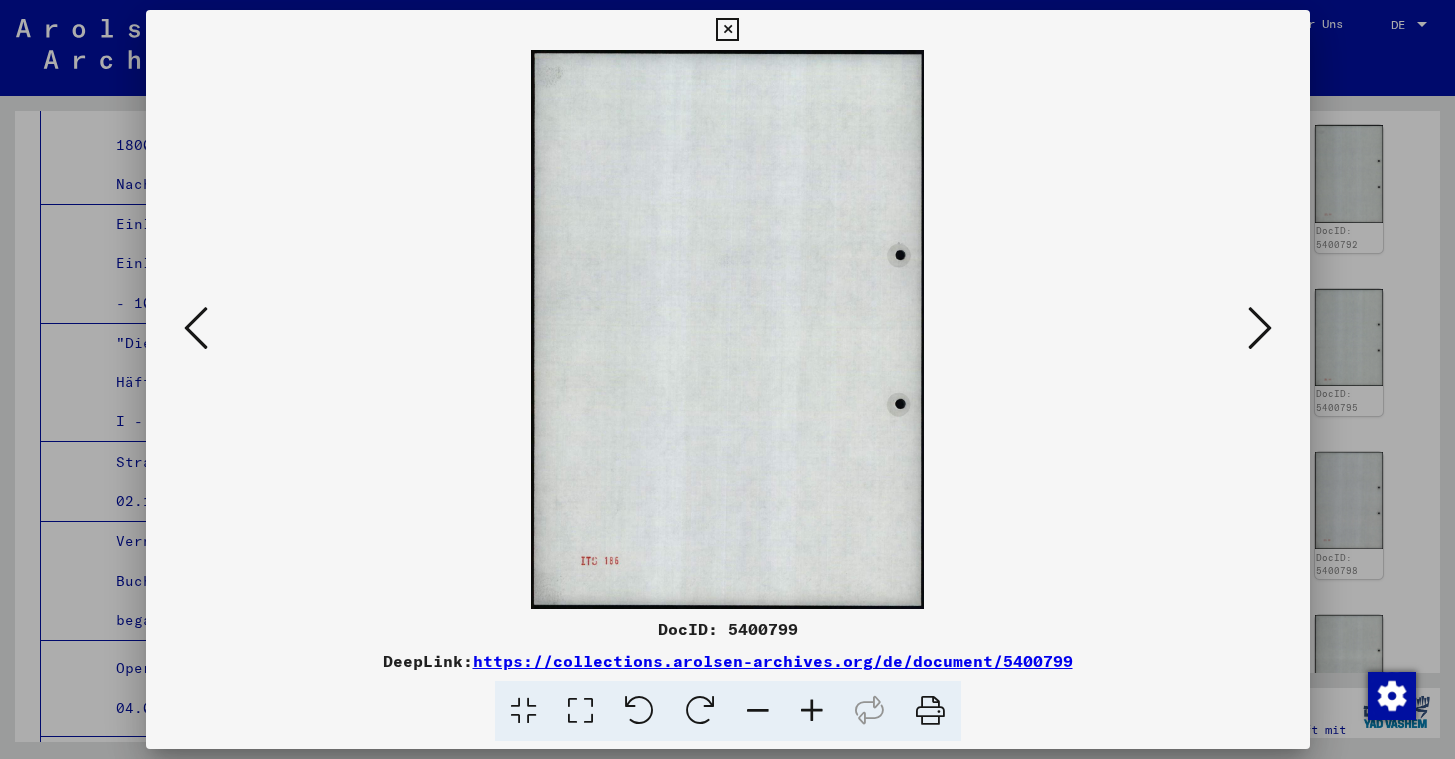 click at bounding box center [196, 328] 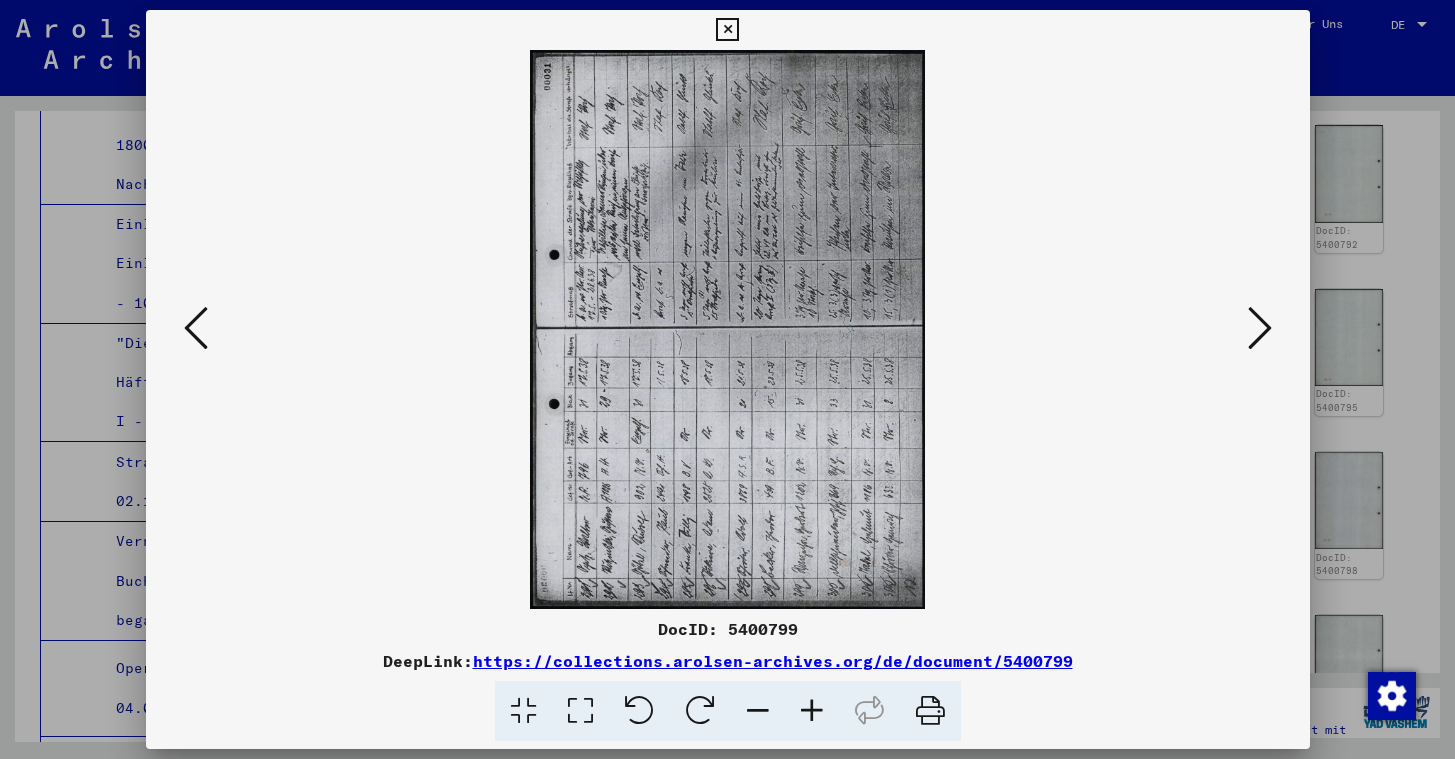click at bounding box center [196, 328] 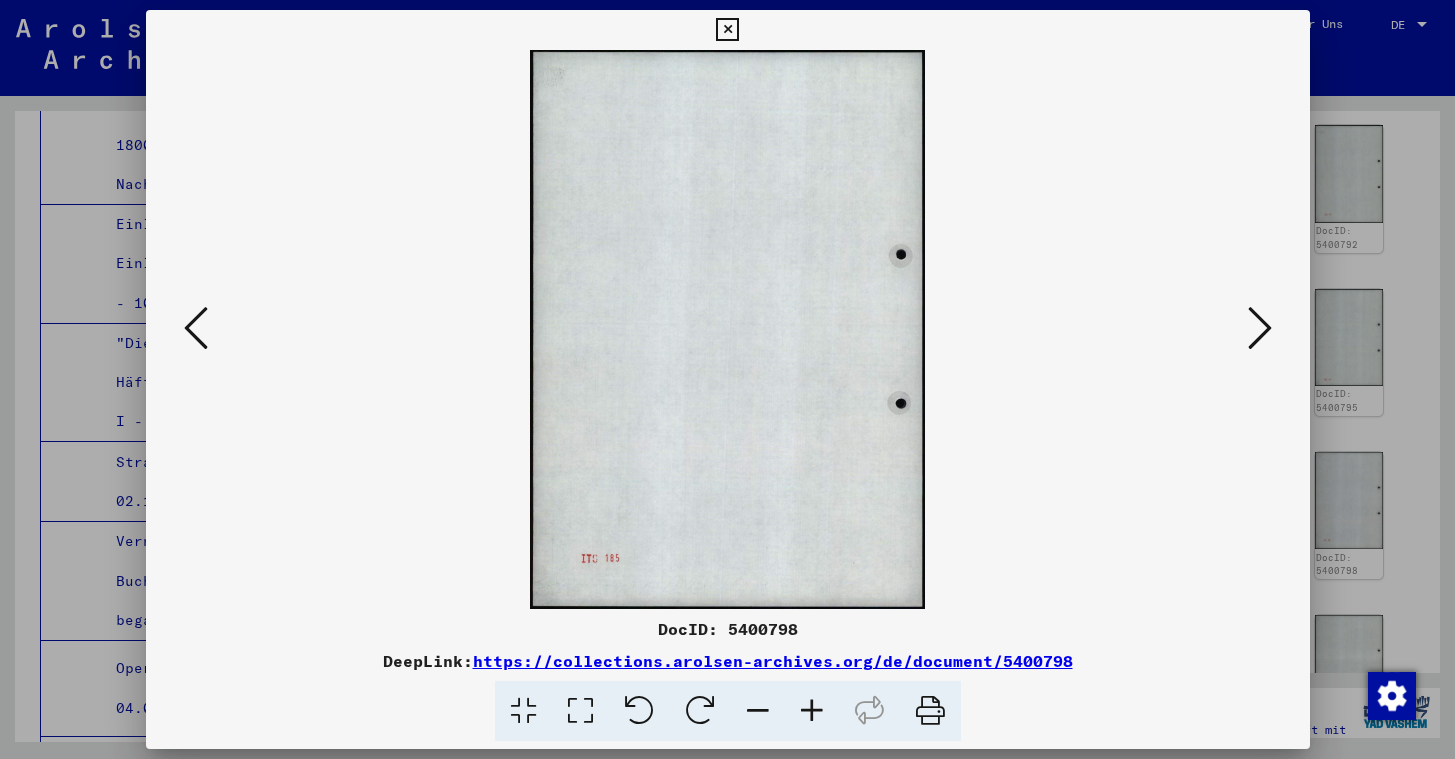 click at bounding box center [196, 328] 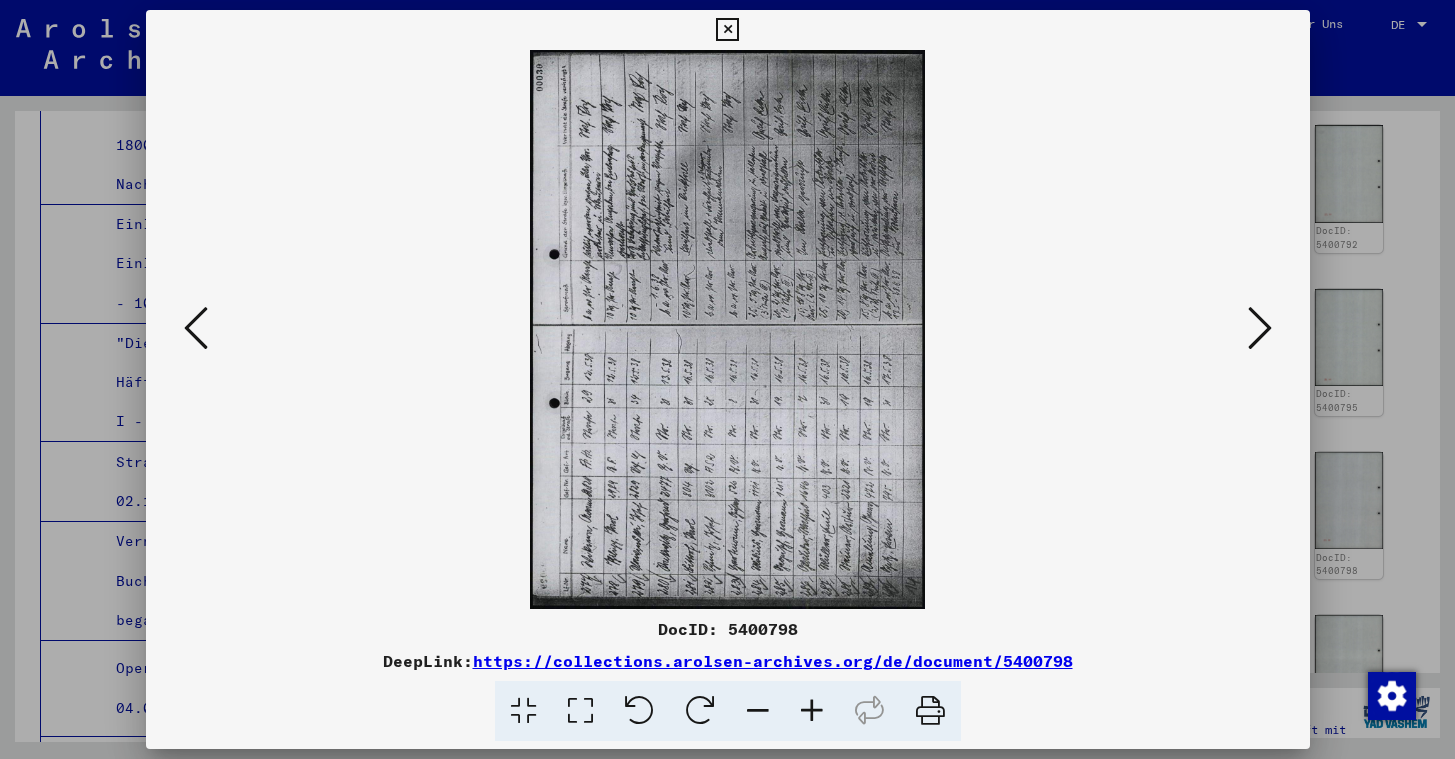 click at bounding box center (196, 328) 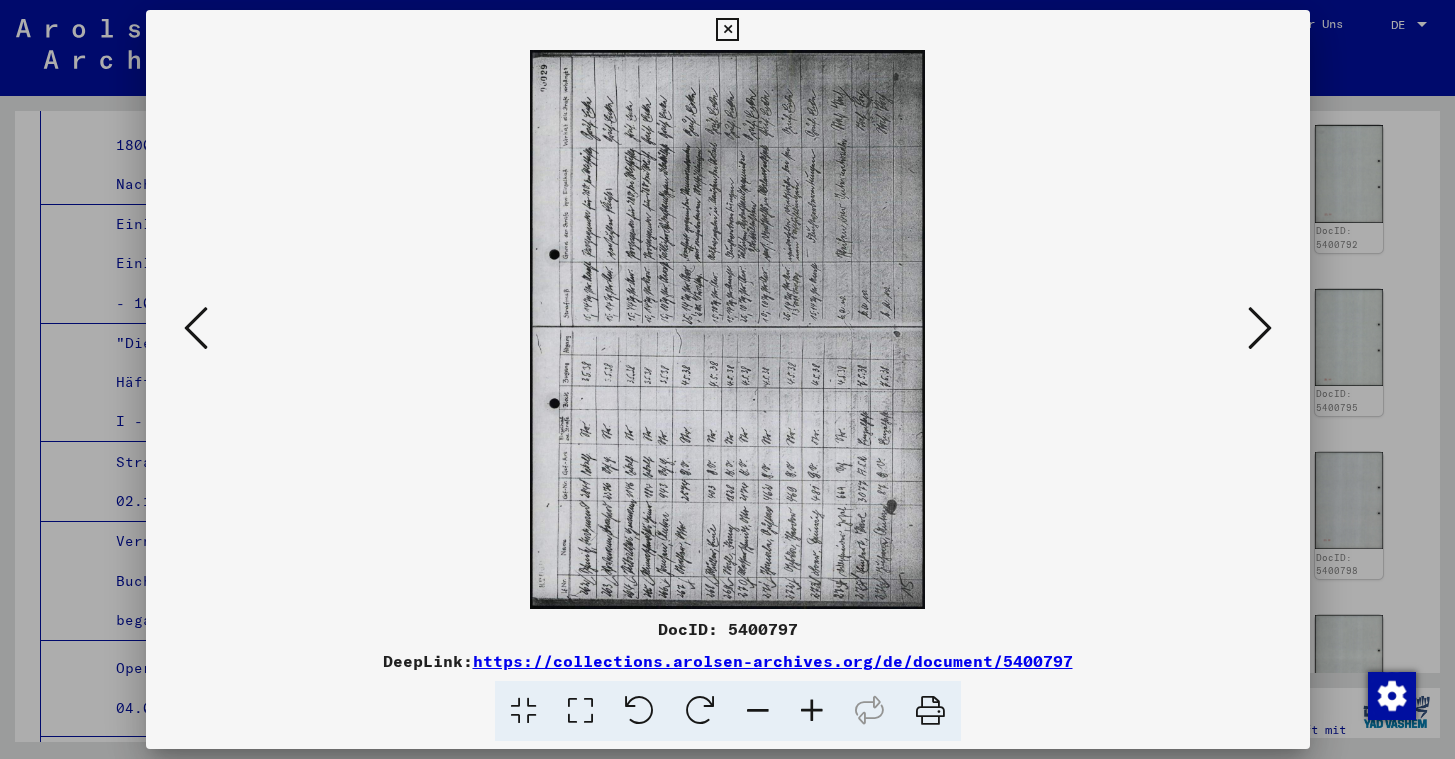 click at bounding box center (196, 328) 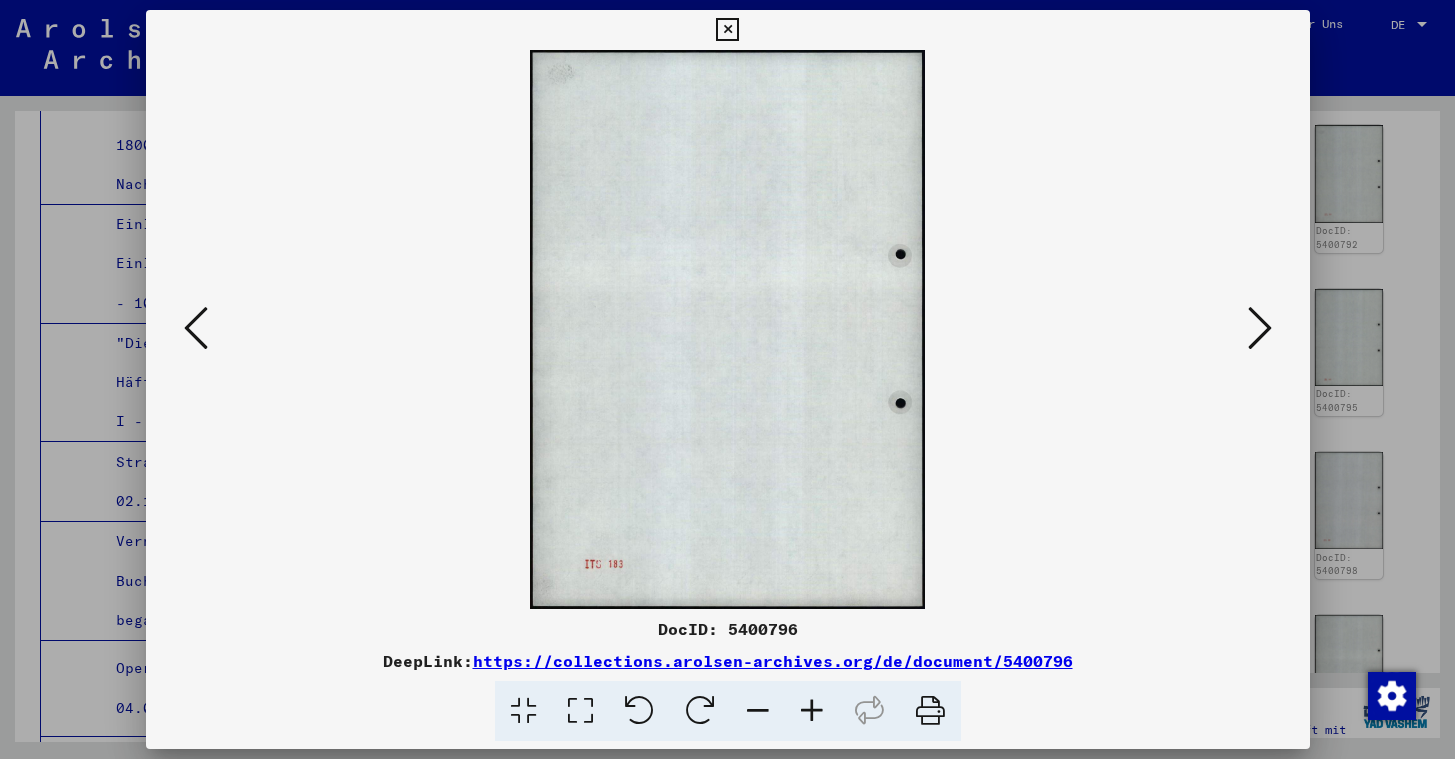 click at bounding box center [196, 328] 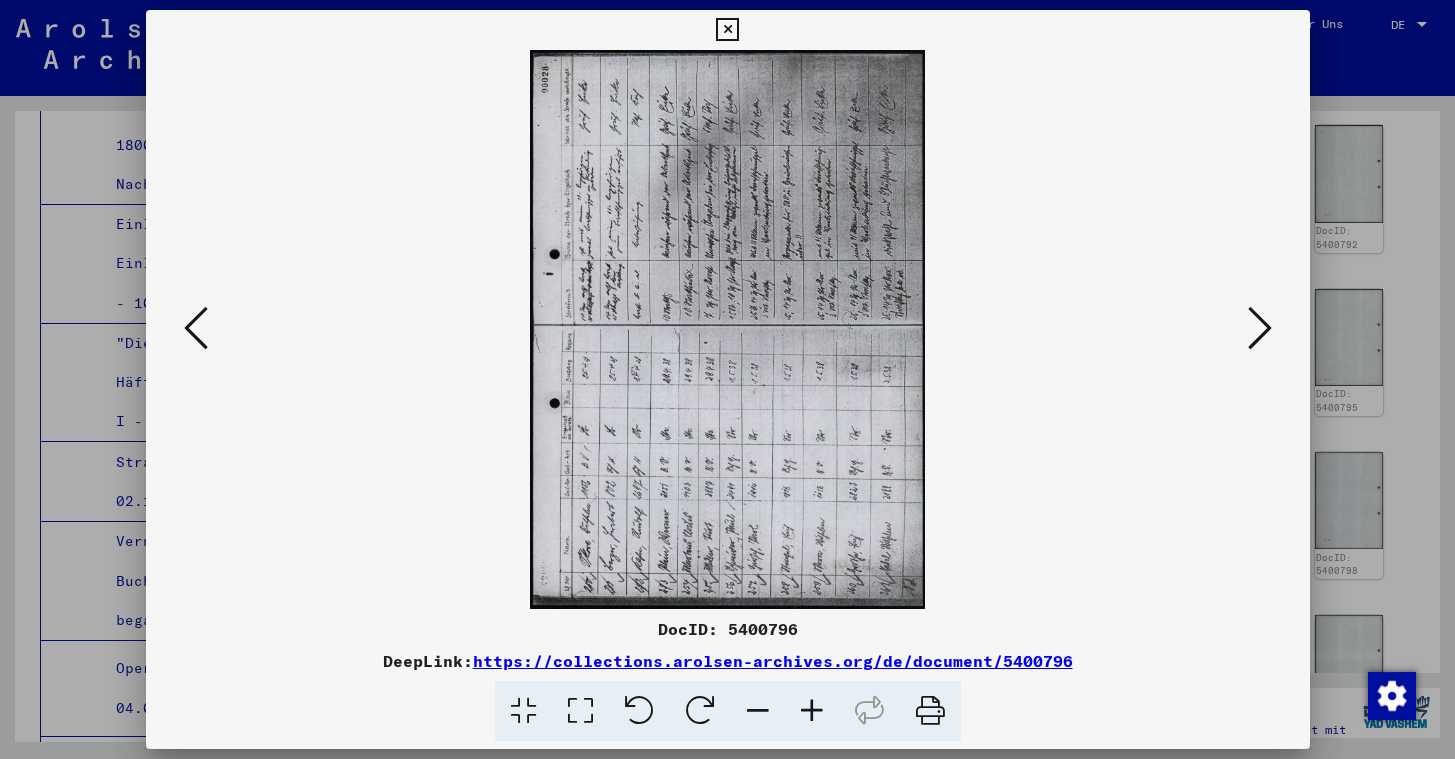 click at bounding box center (196, 328) 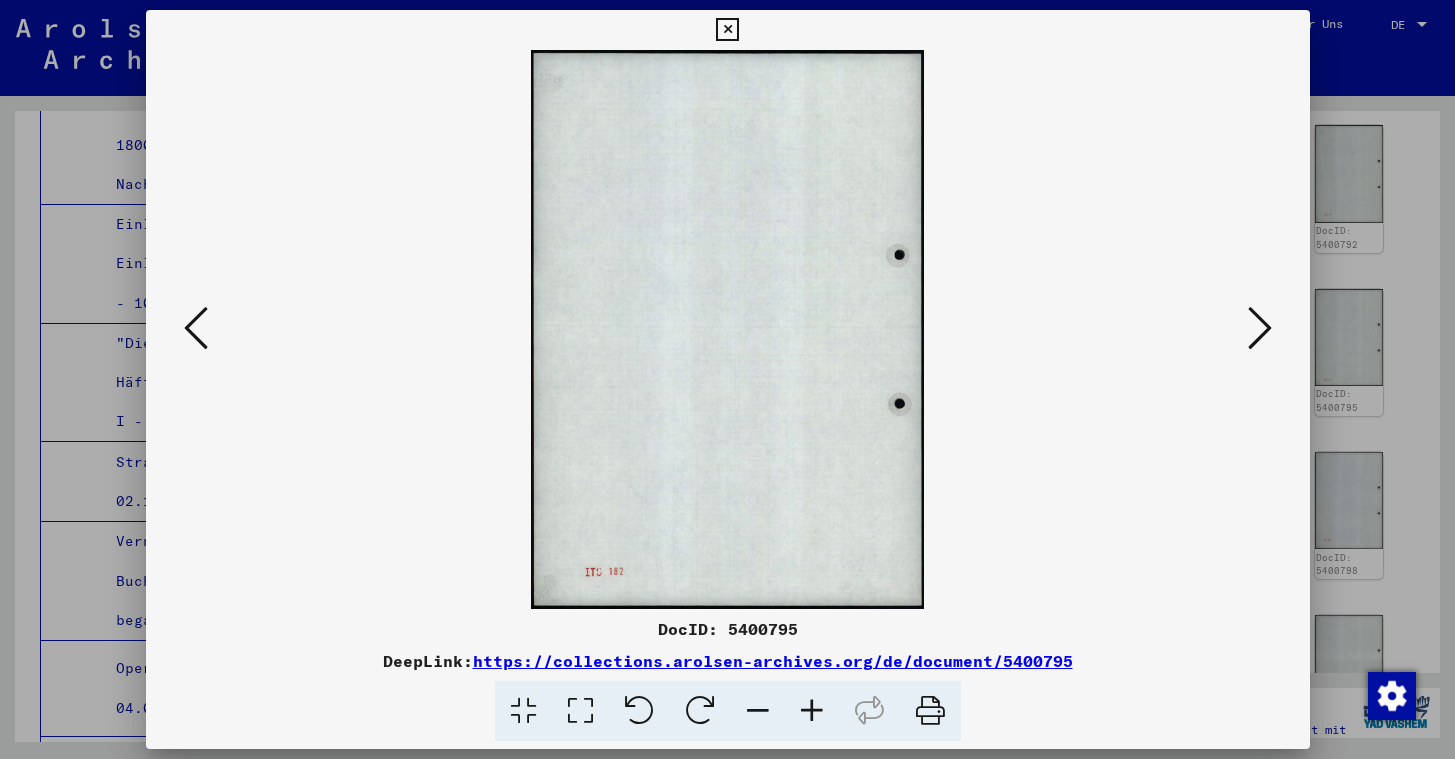 click at bounding box center [196, 328] 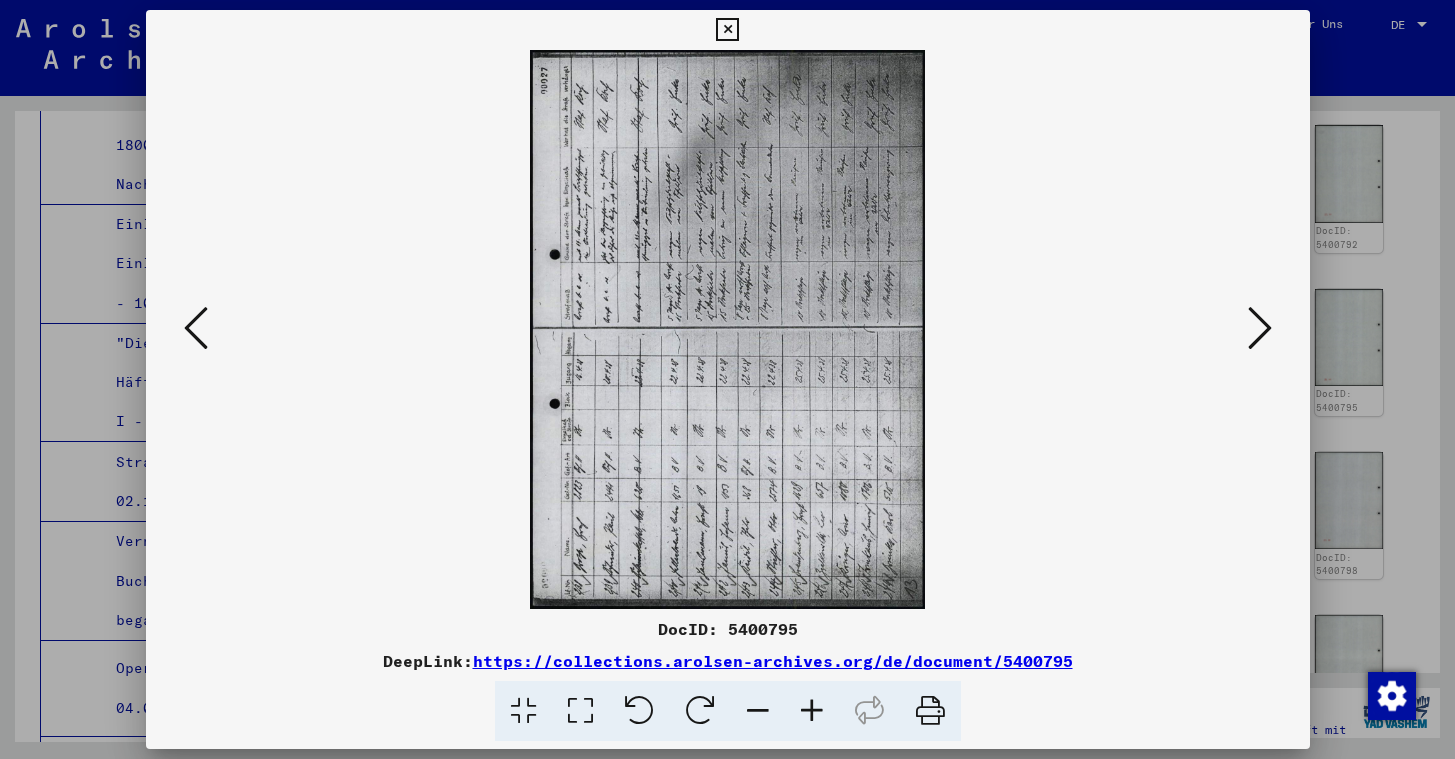 click at bounding box center [196, 328] 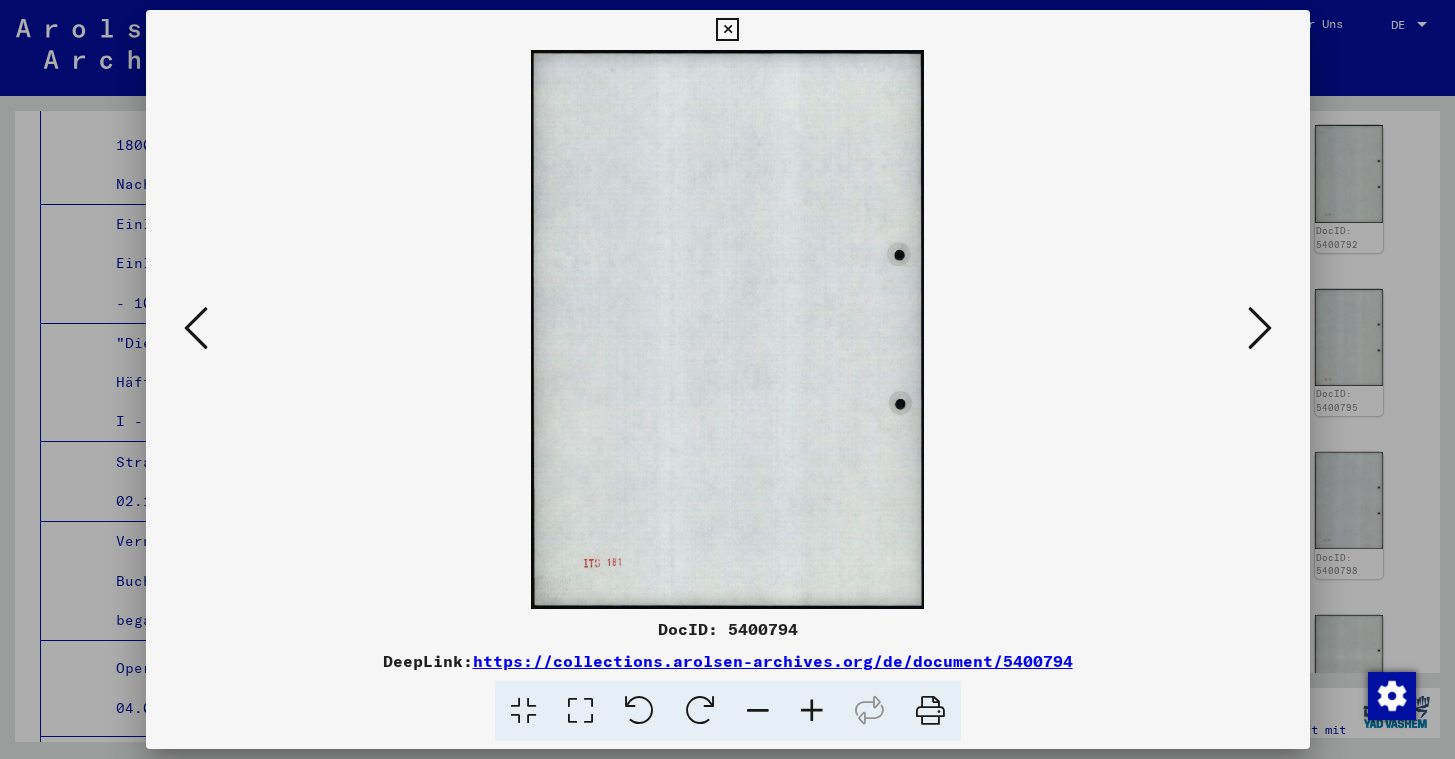 click at bounding box center [196, 328] 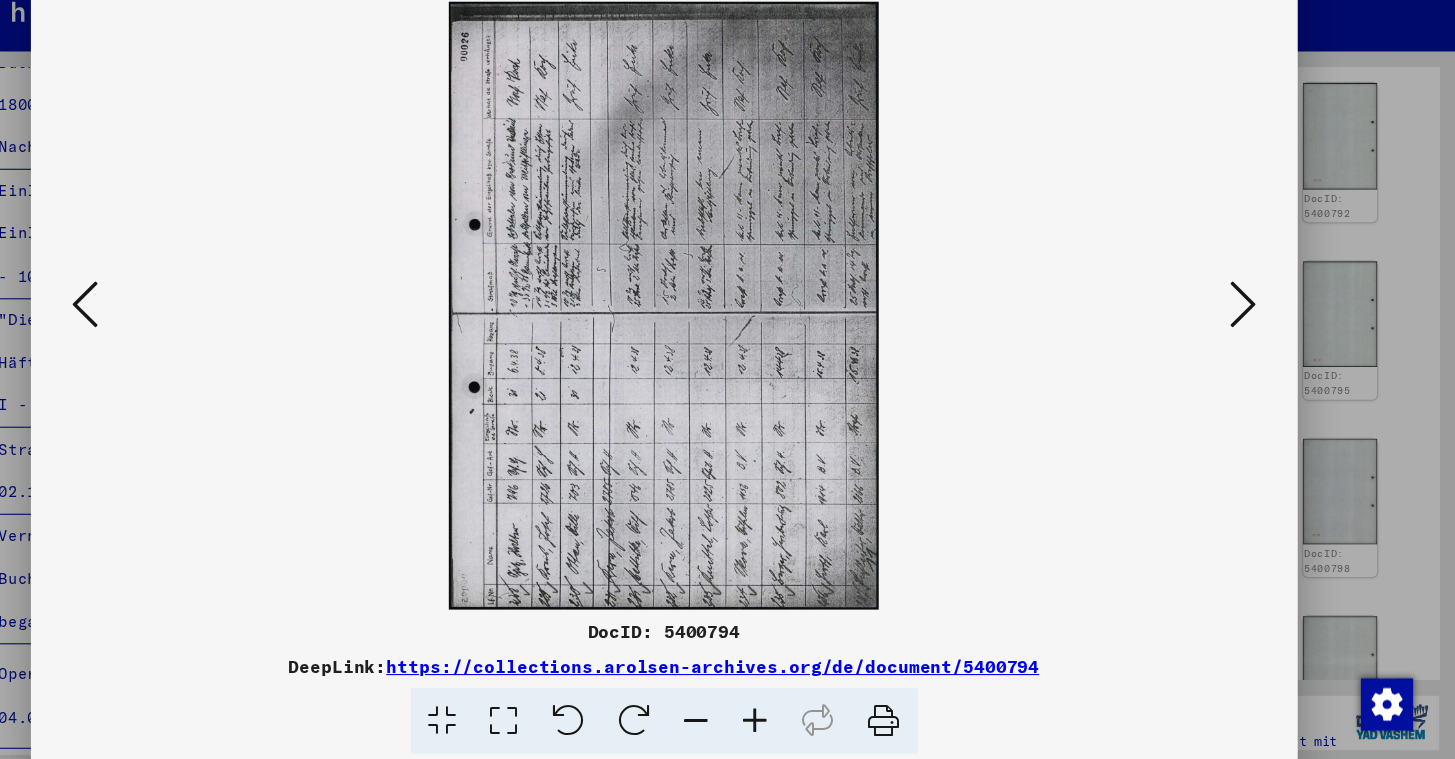 click at bounding box center (196, 328) 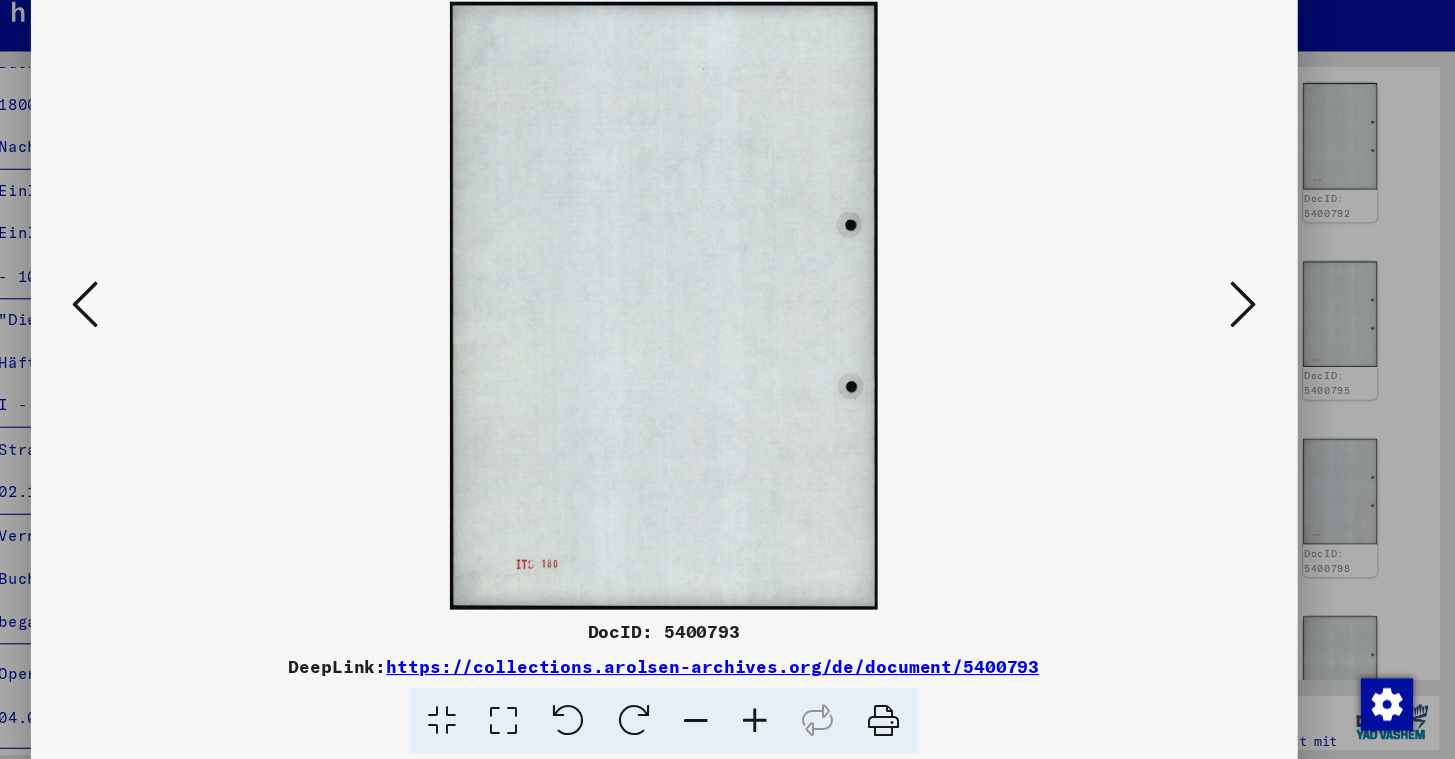 click at bounding box center (196, 328) 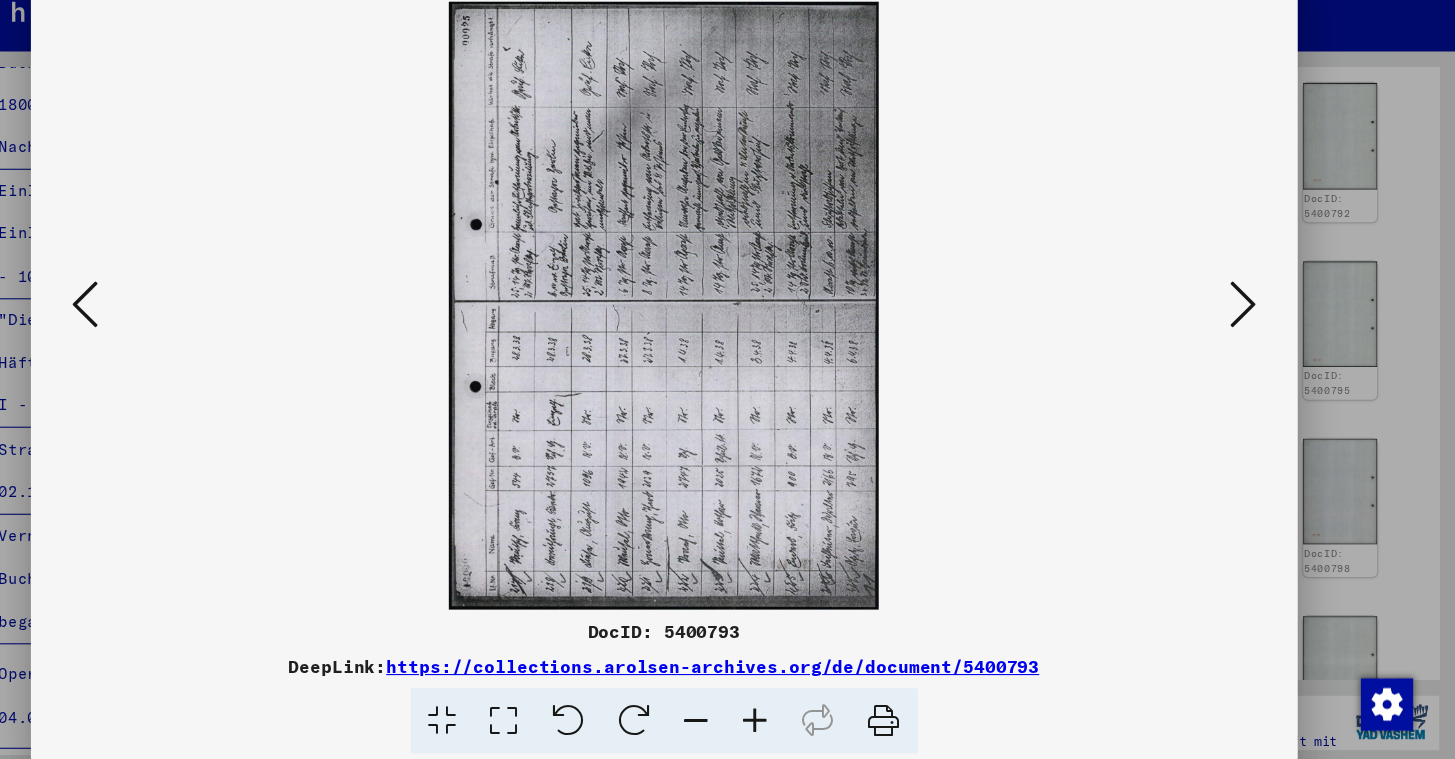 click at bounding box center (728, 329) 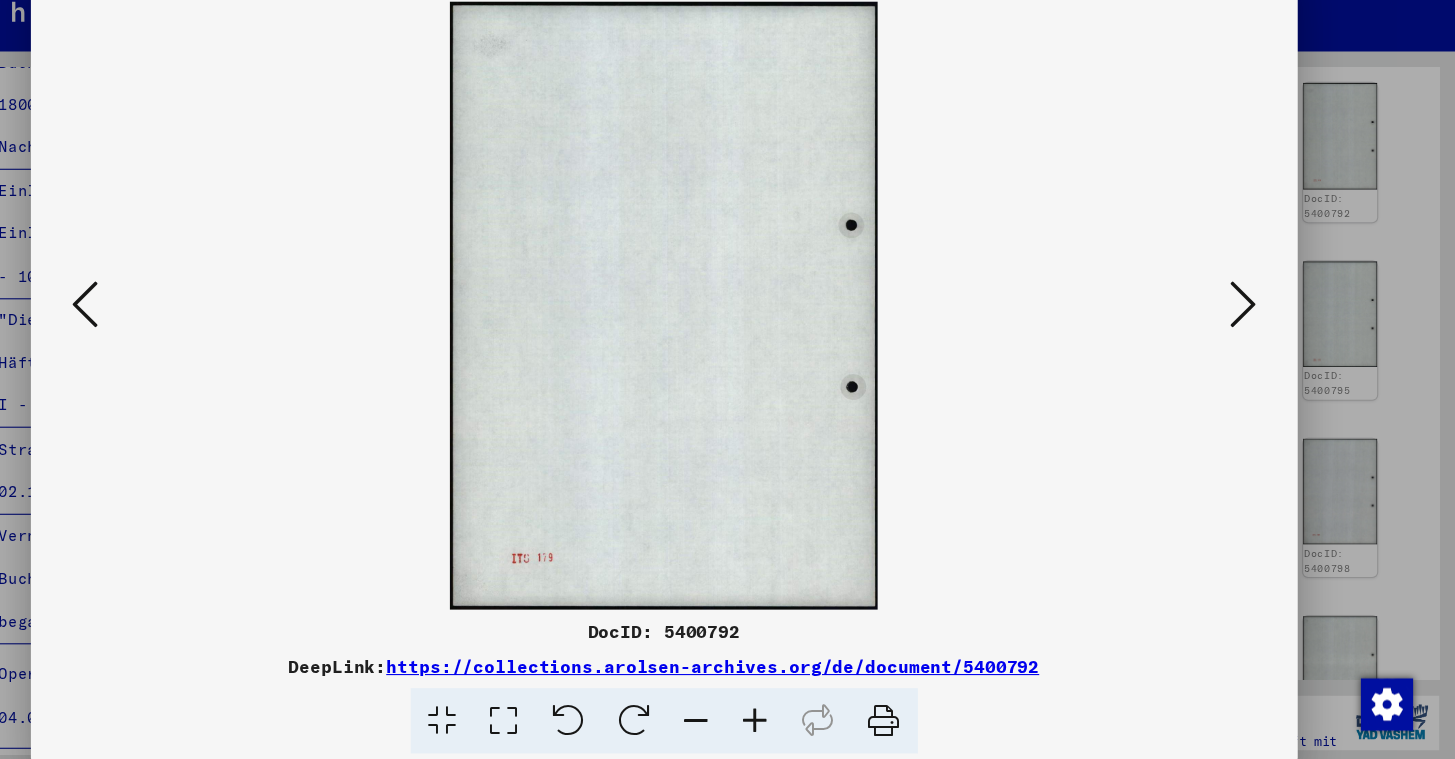 click at bounding box center [196, 328] 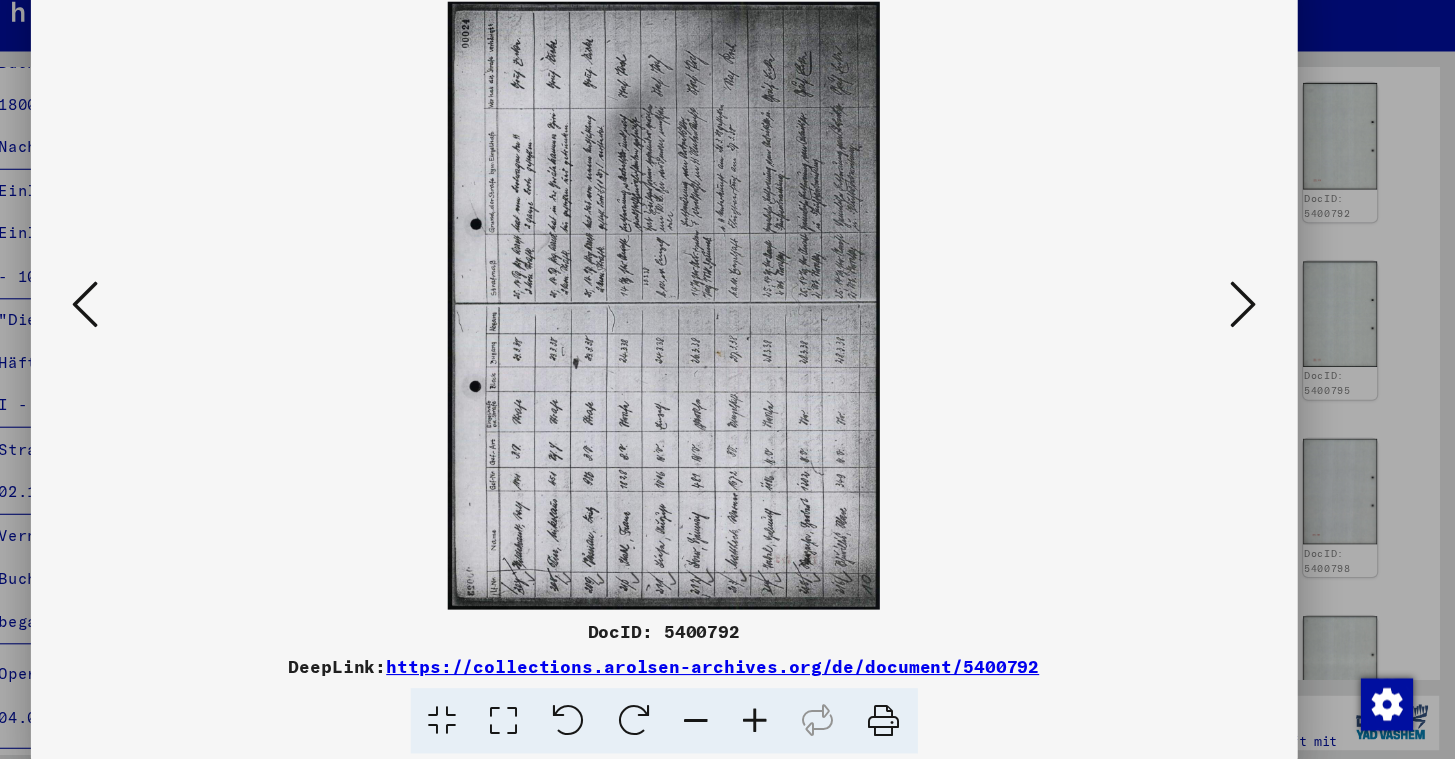 click at bounding box center (196, 328) 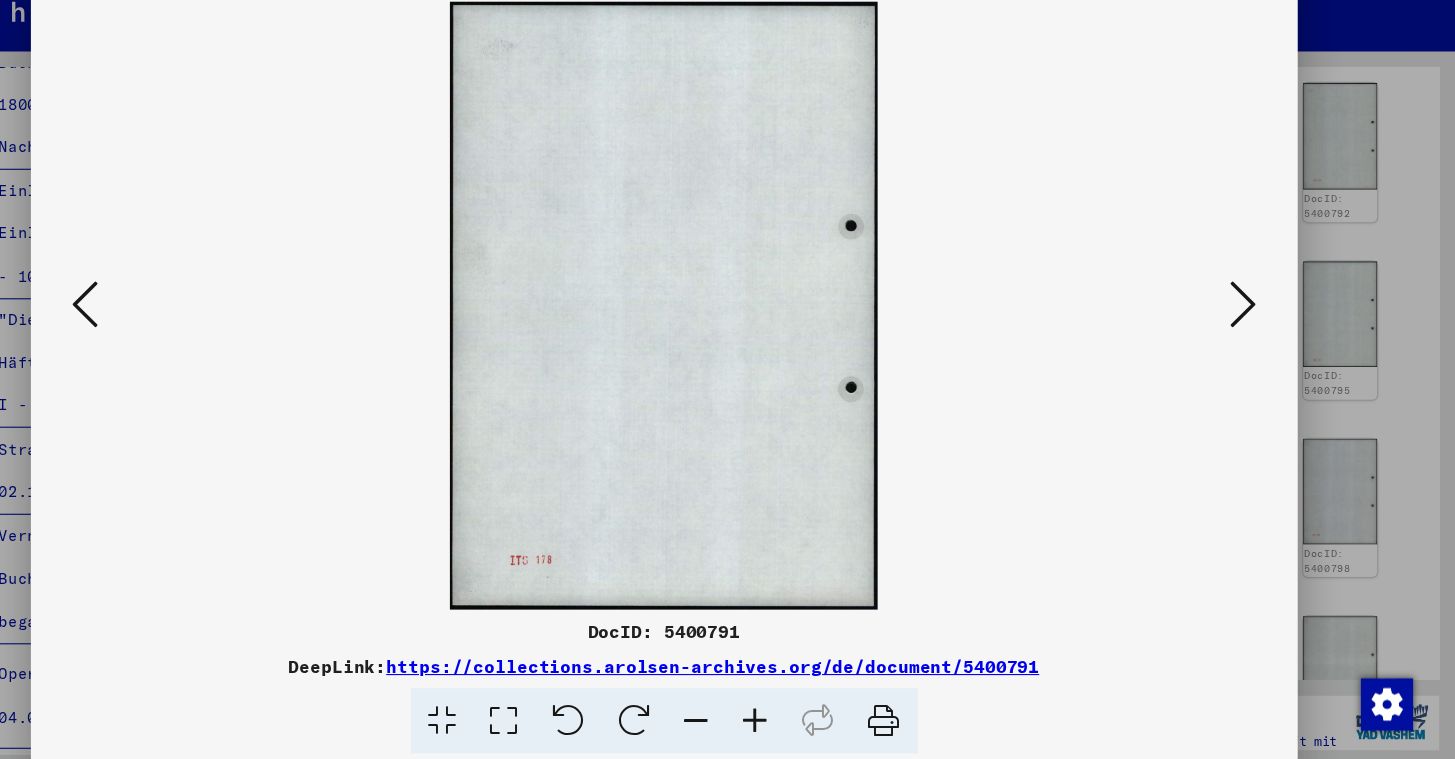 click at bounding box center [196, 328] 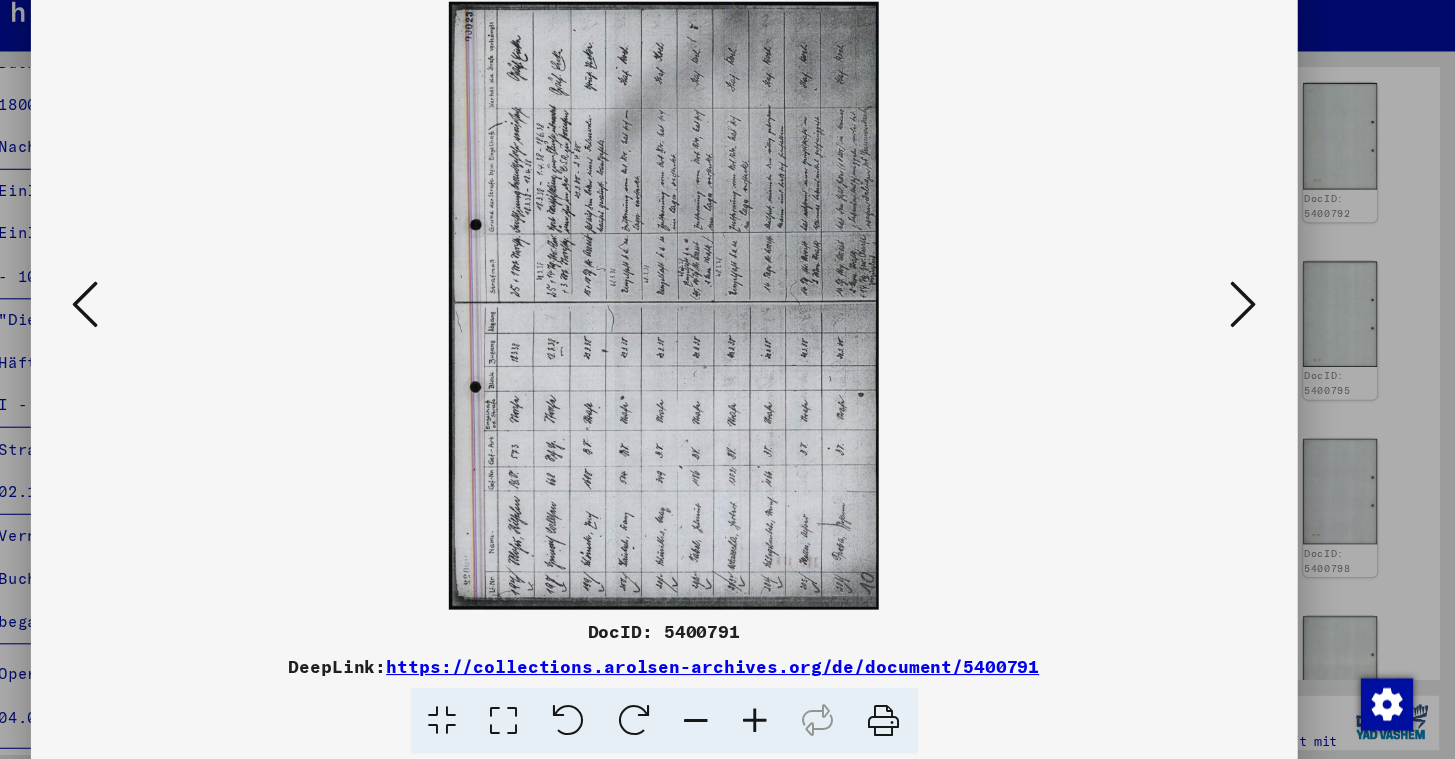 click at bounding box center [196, 328] 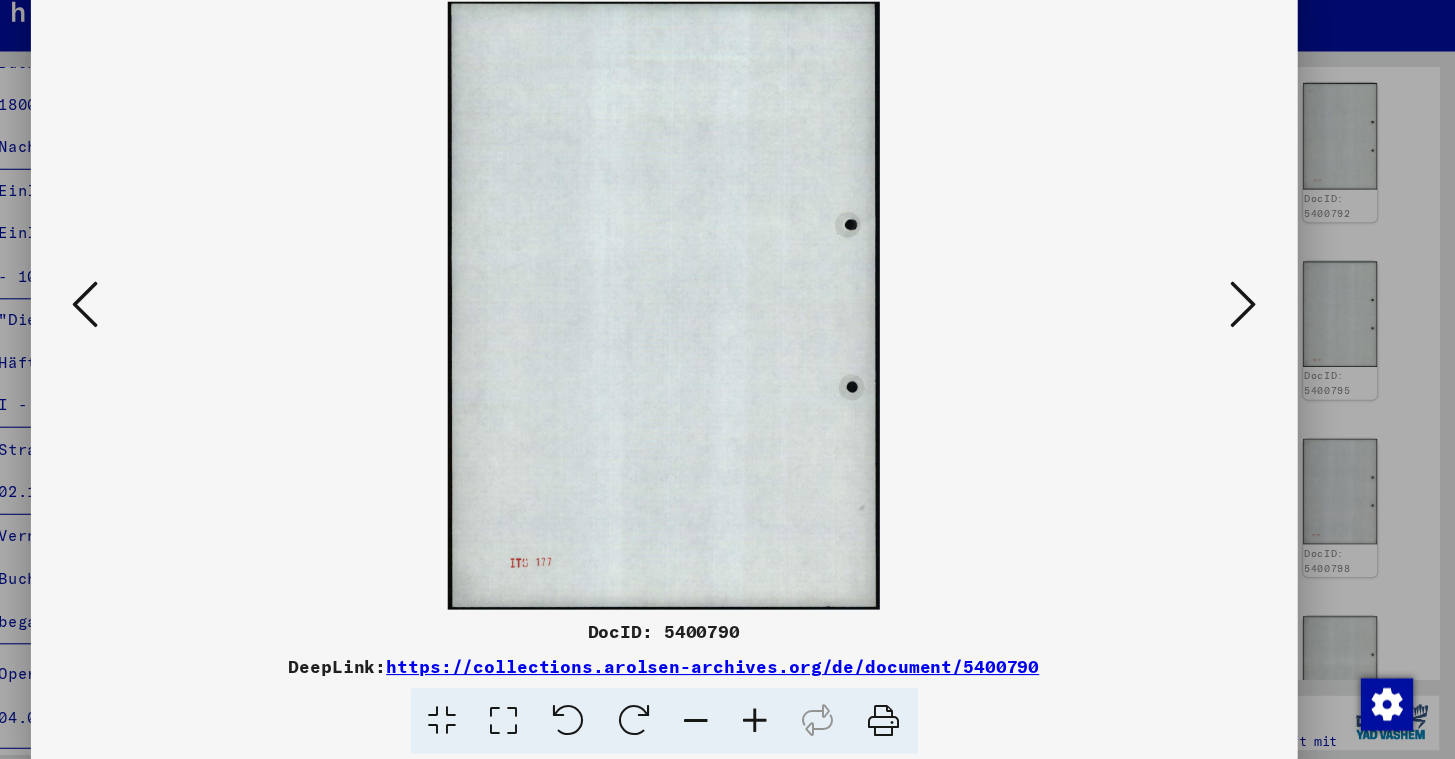 click at bounding box center [196, 328] 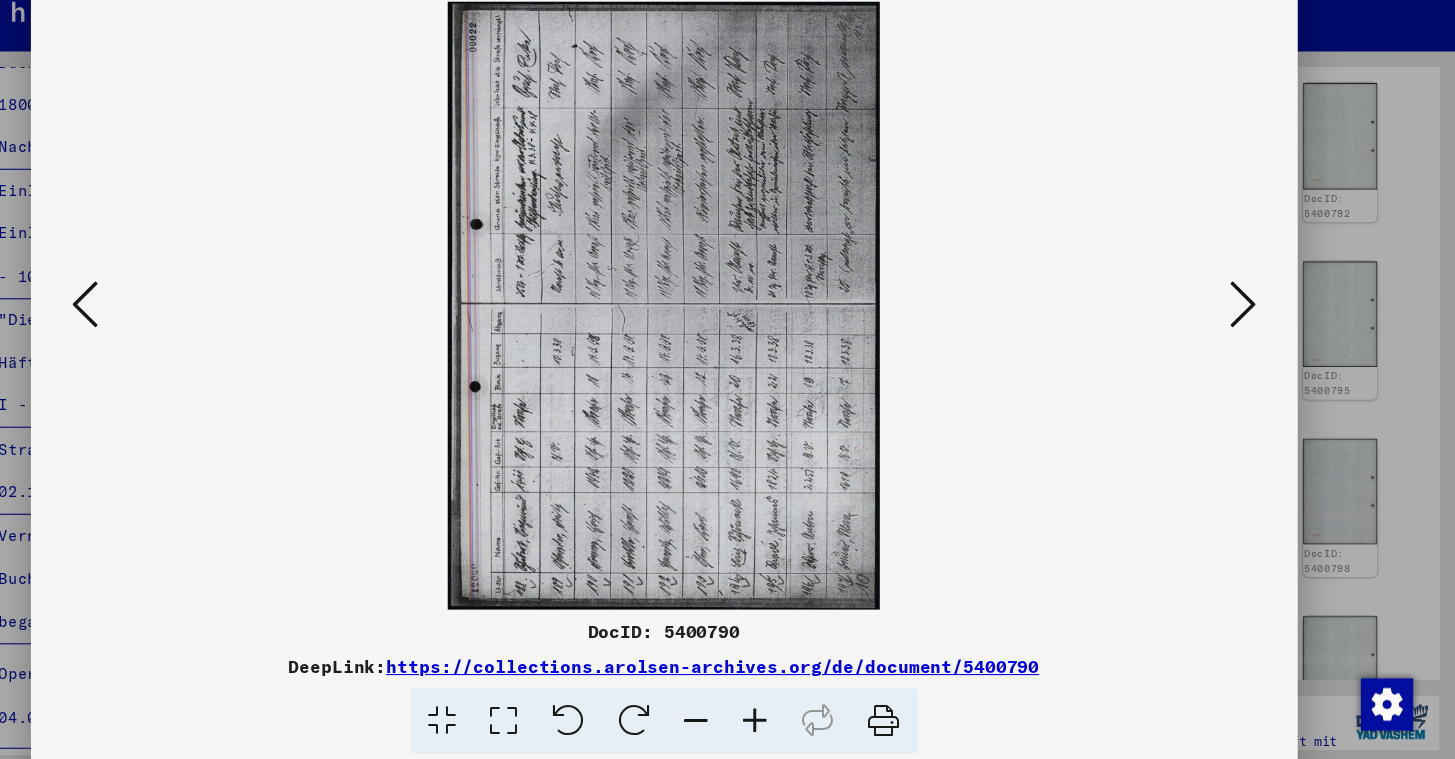 click at bounding box center (196, 328) 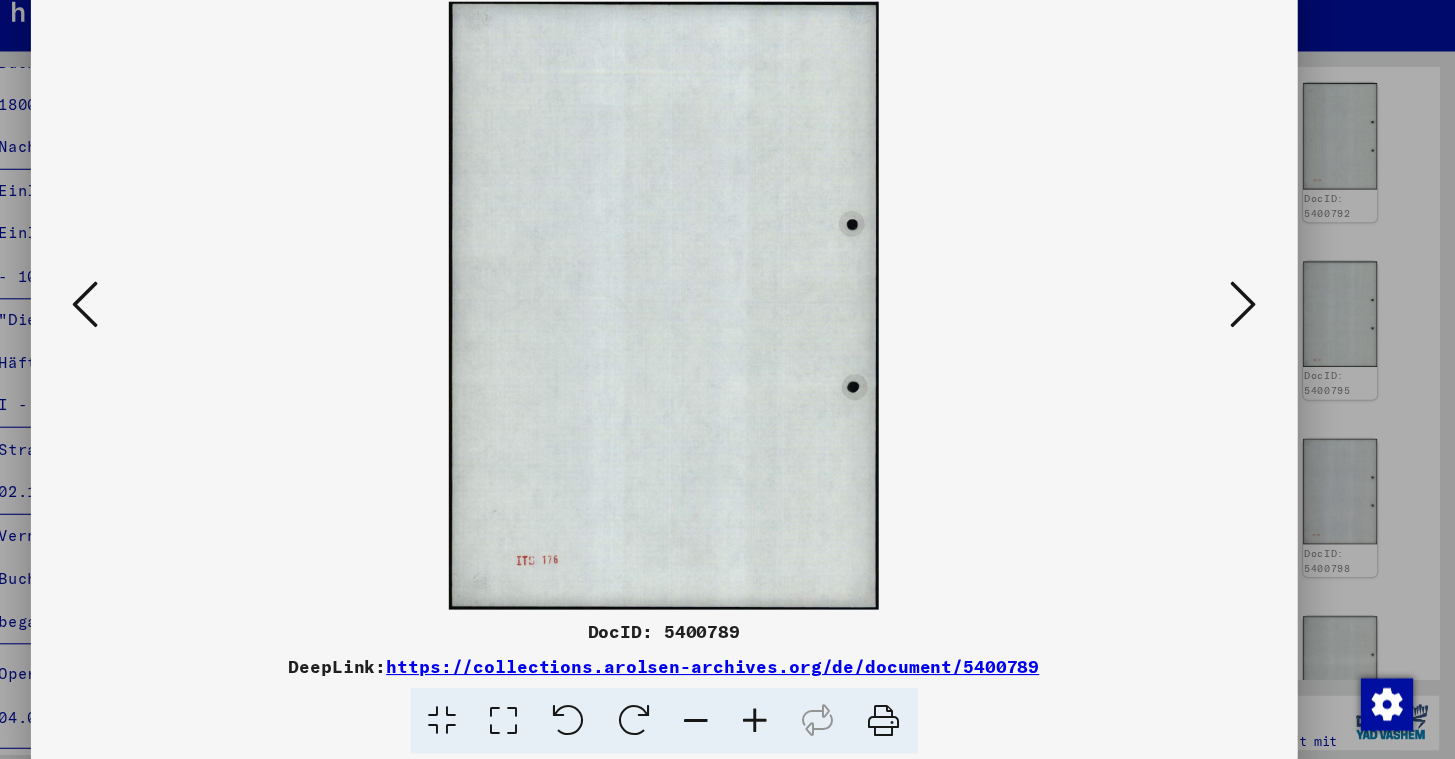 click at bounding box center (196, 328) 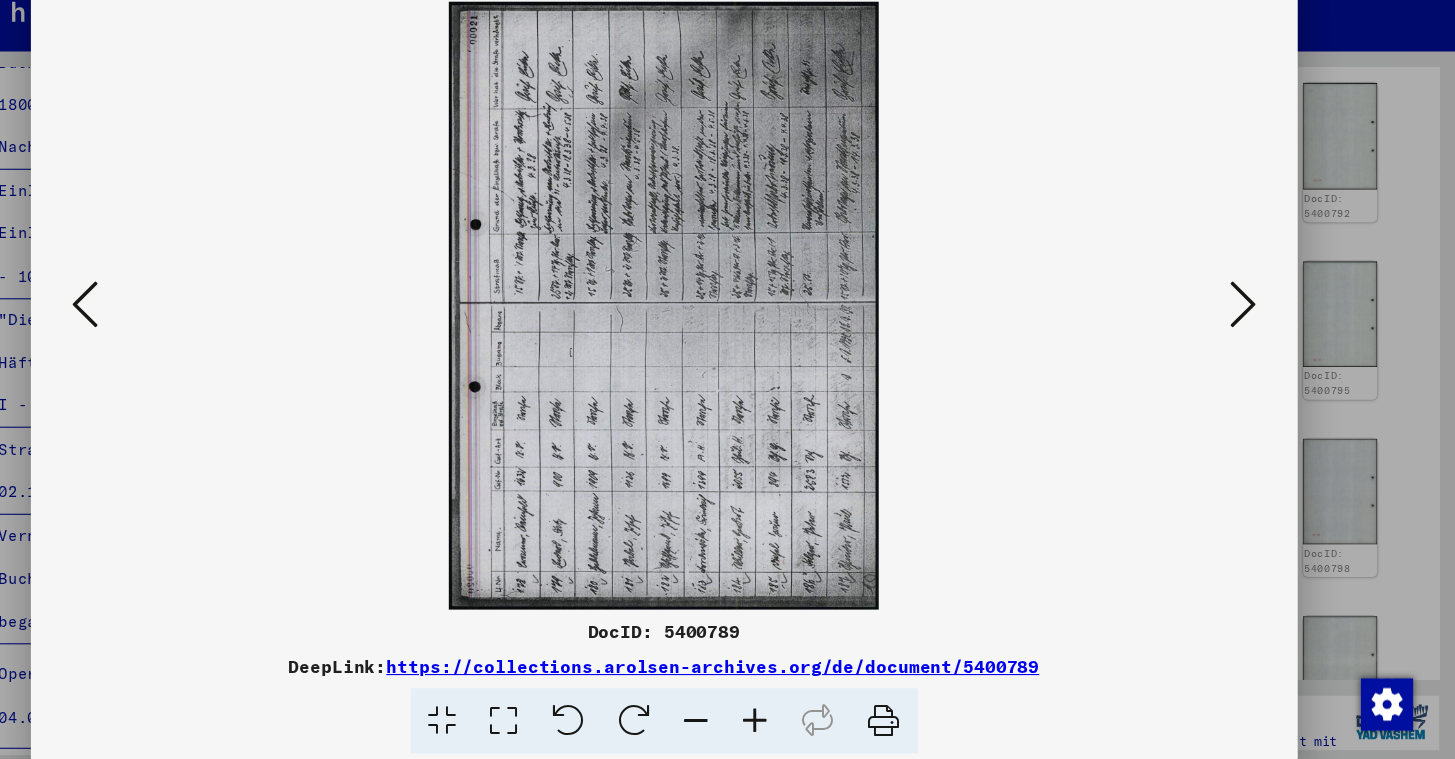 click at bounding box center (196, 328) 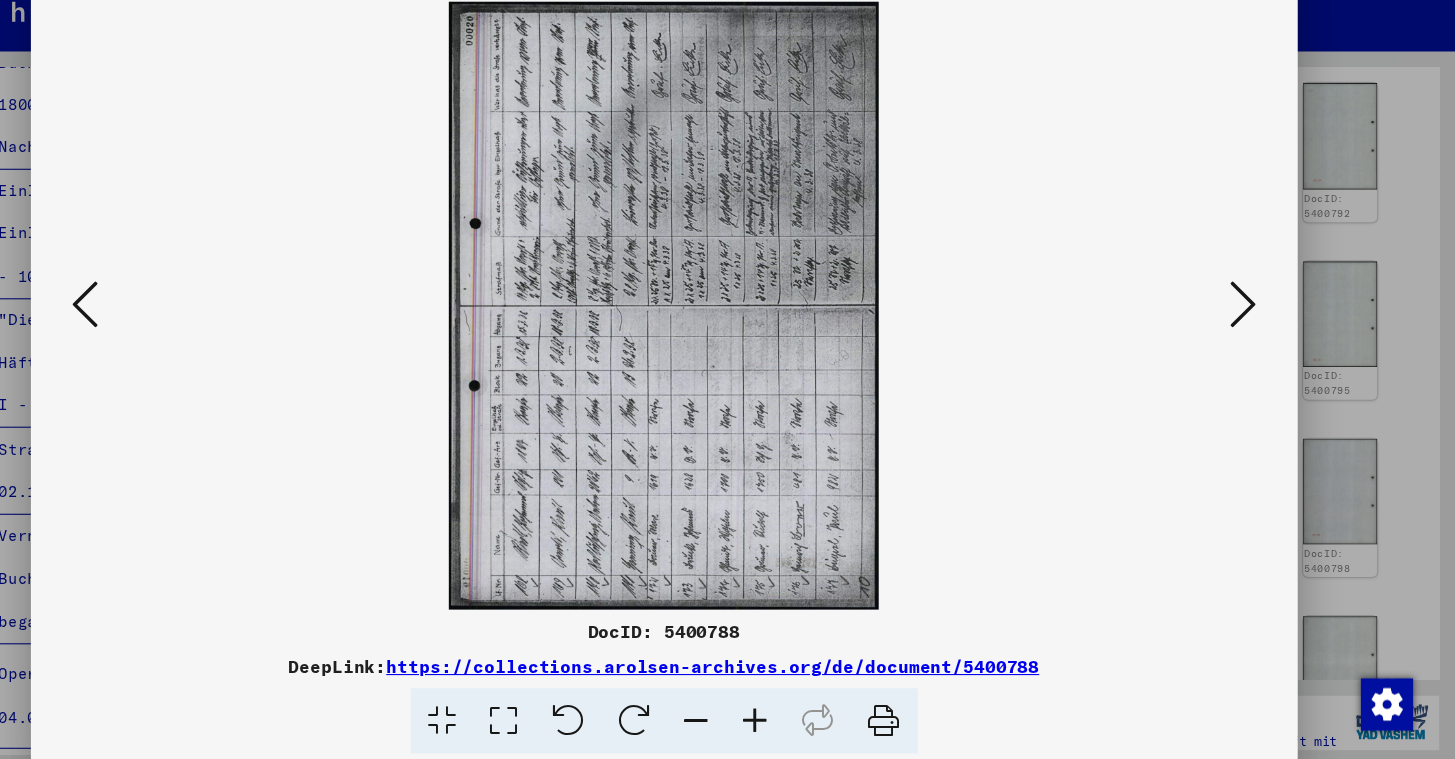 click at bounding box center [196, 328] 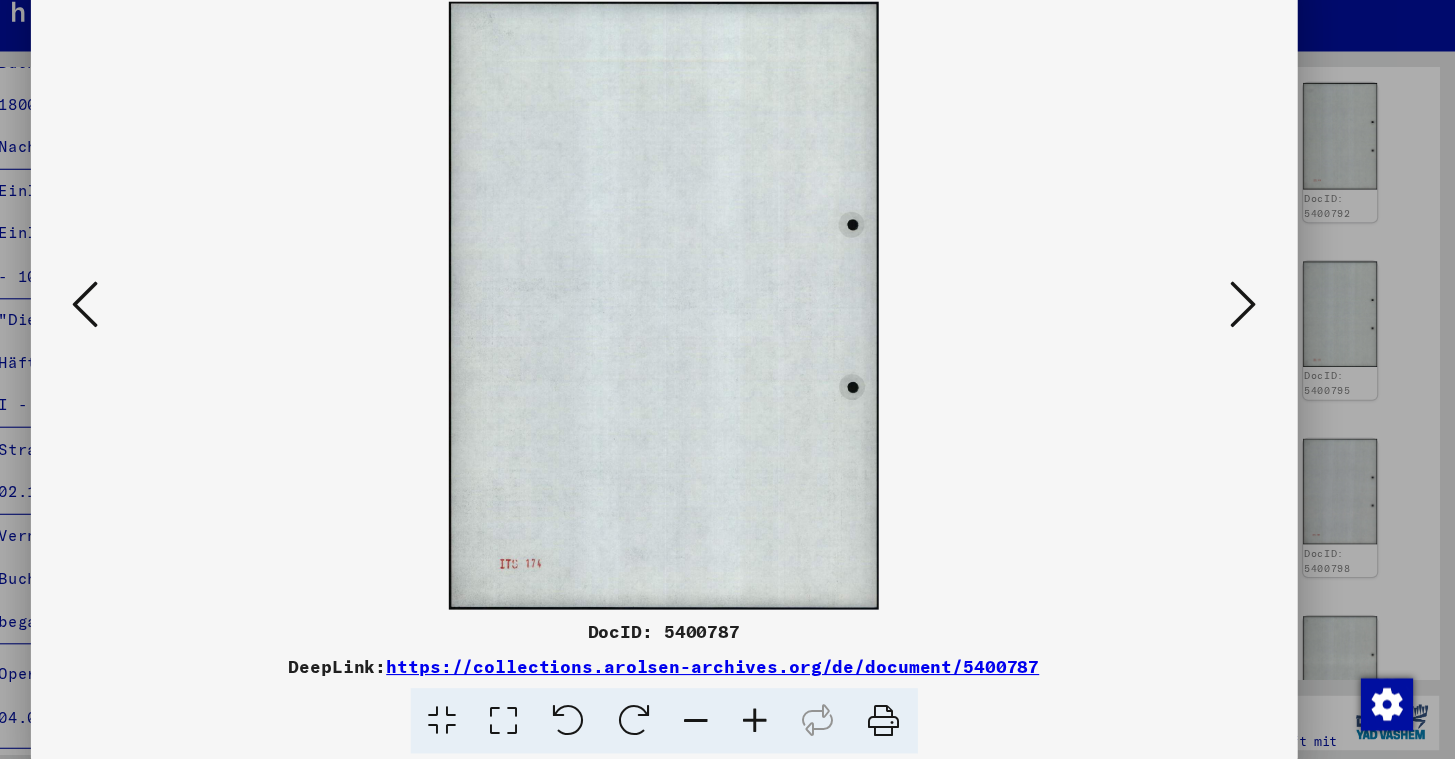 click at bounding box center [196, 328] 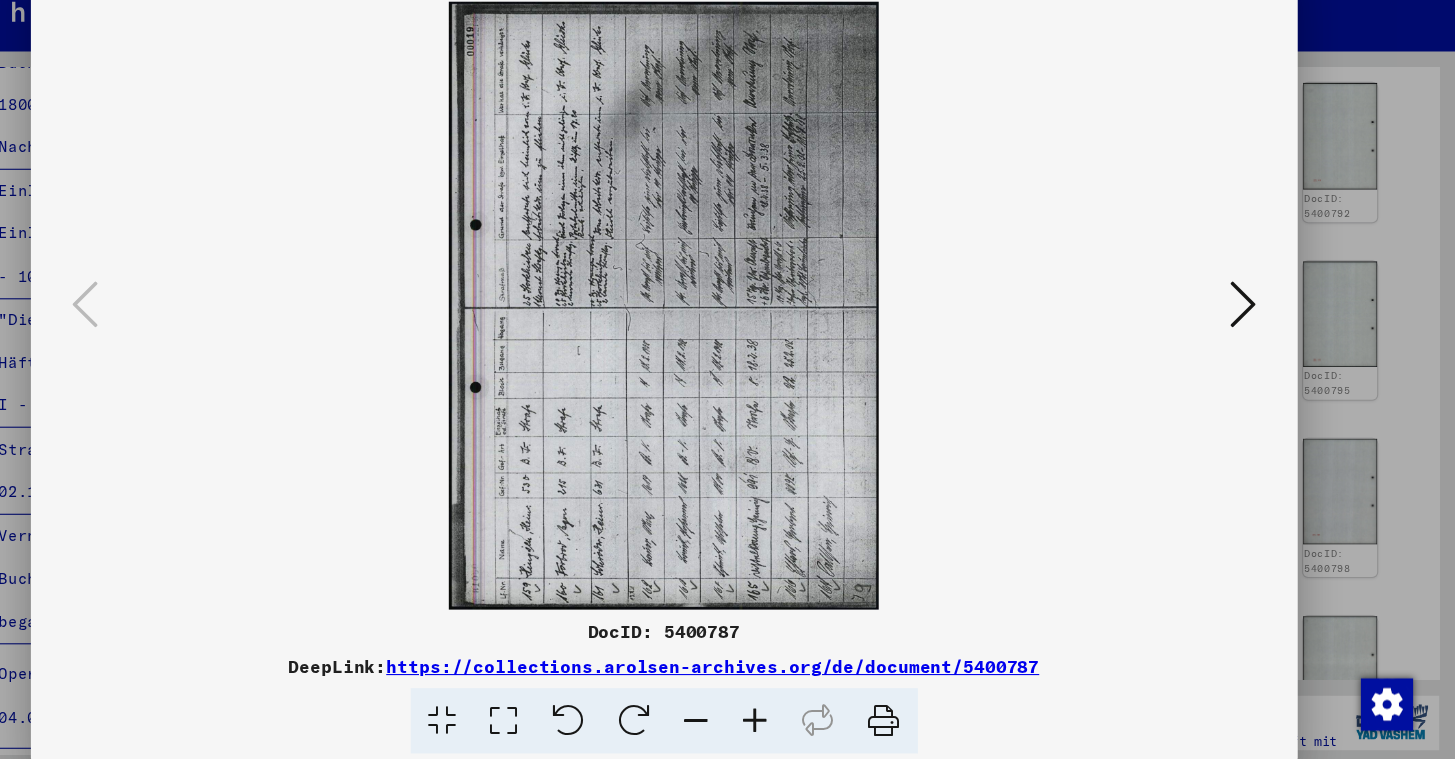click at bounding box center [1260, 328] 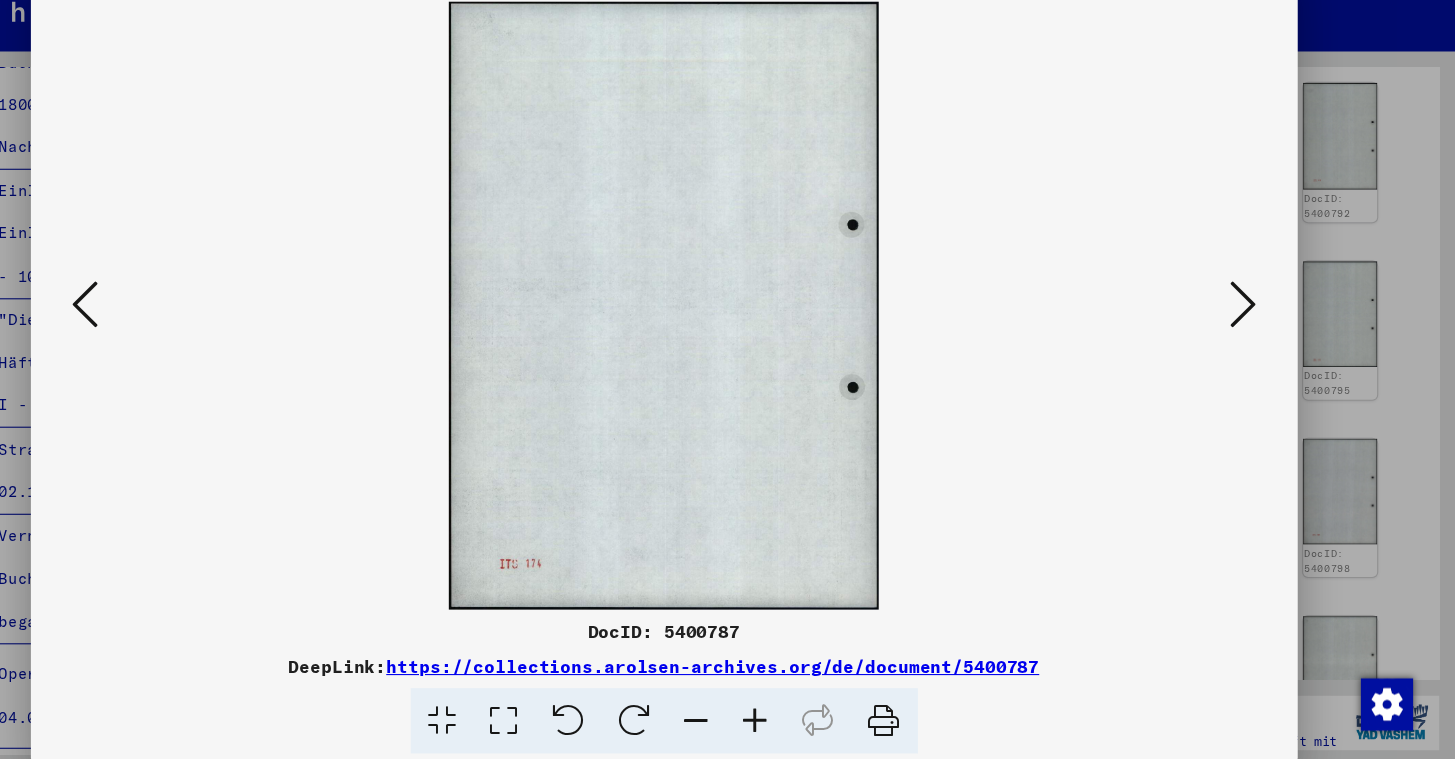 click at bounding box center [1260, 328] 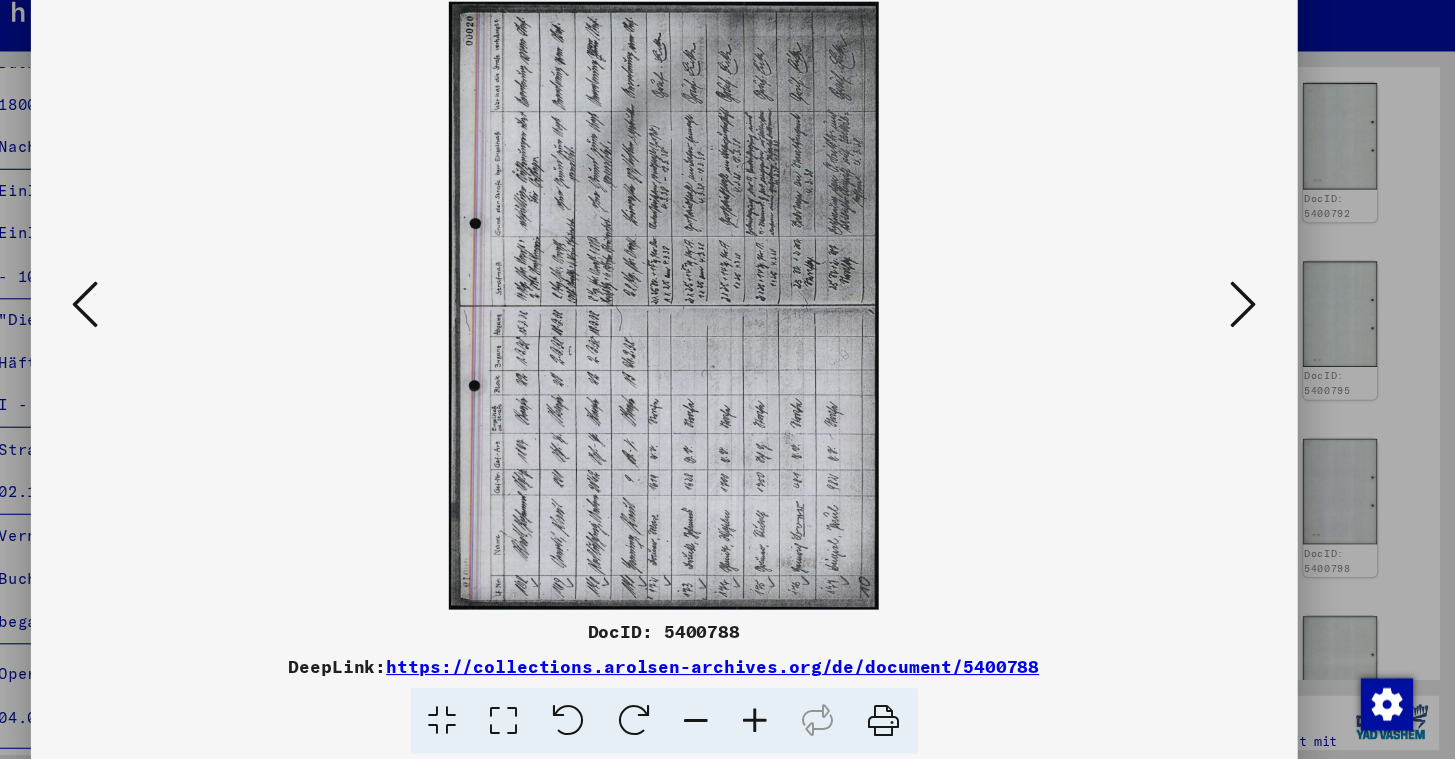 click at bounding box center [1260, 328] 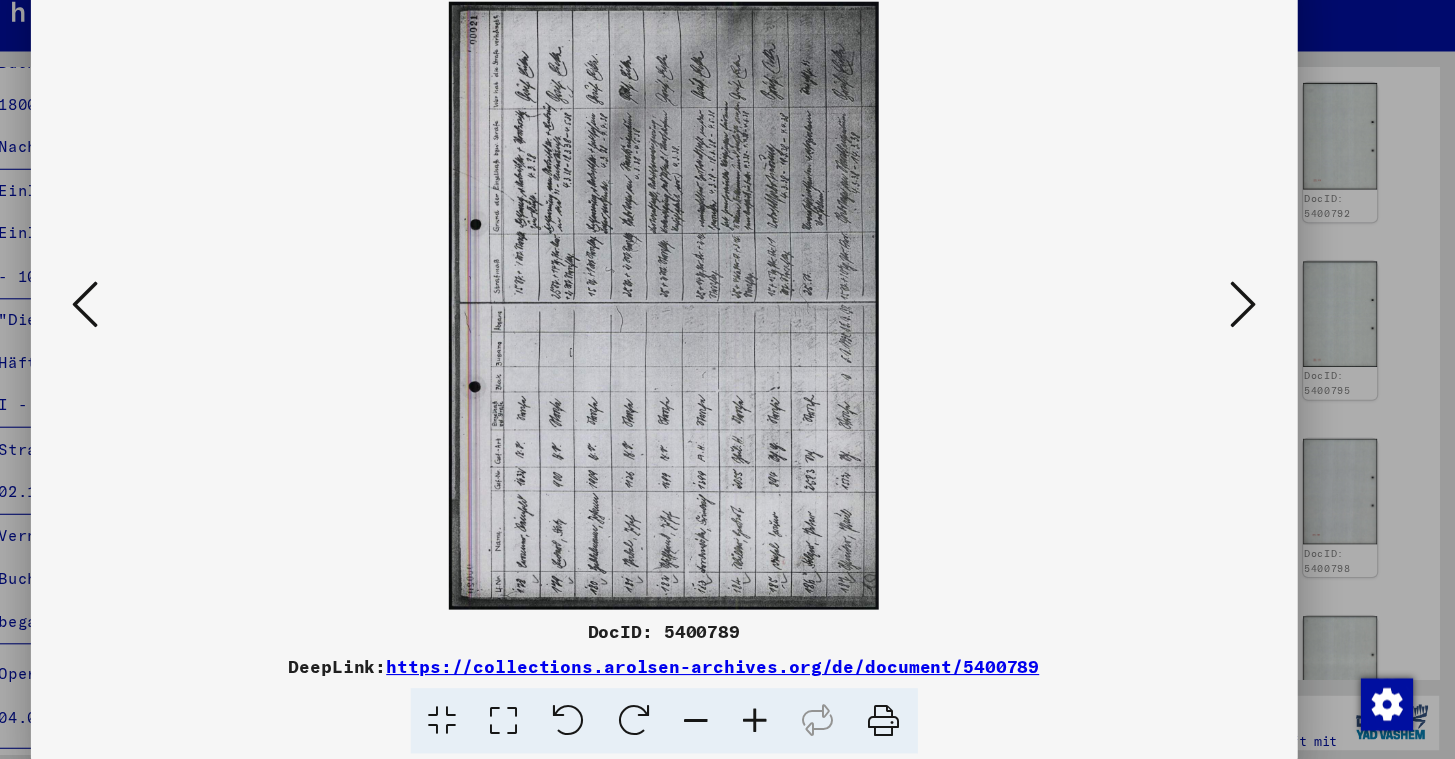 click at bounding box center [1260, 328] 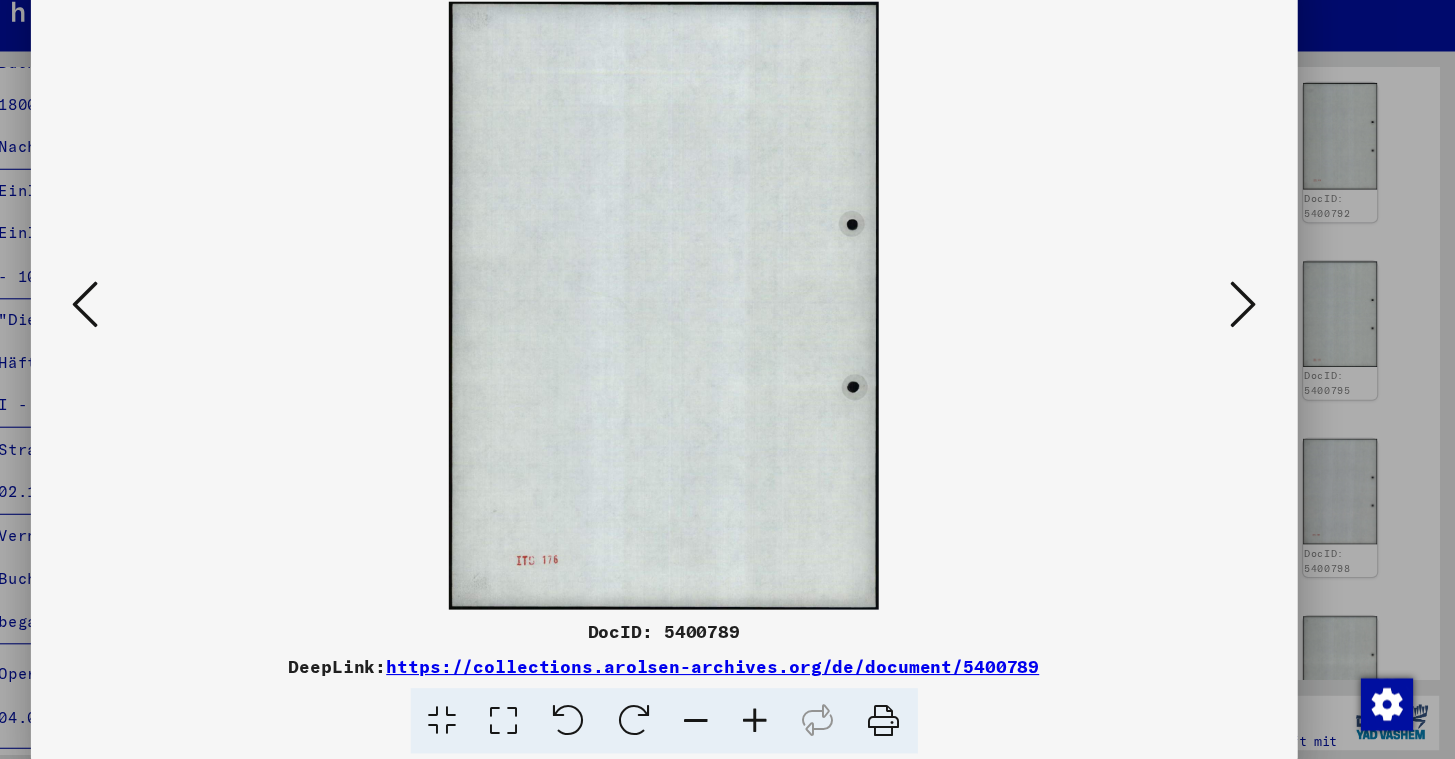 click at bounding box center [1260, 328] 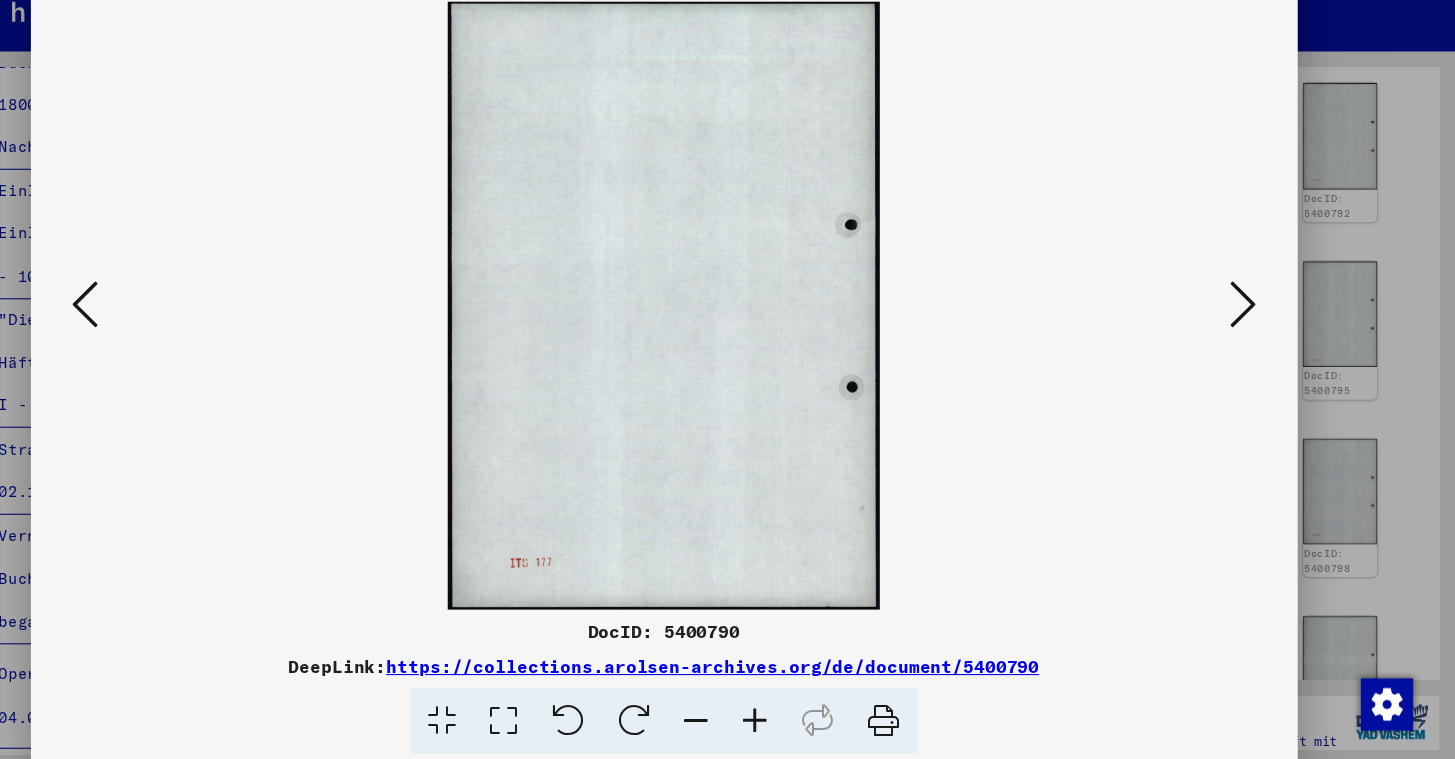 click at bounding box center [1260, 328] 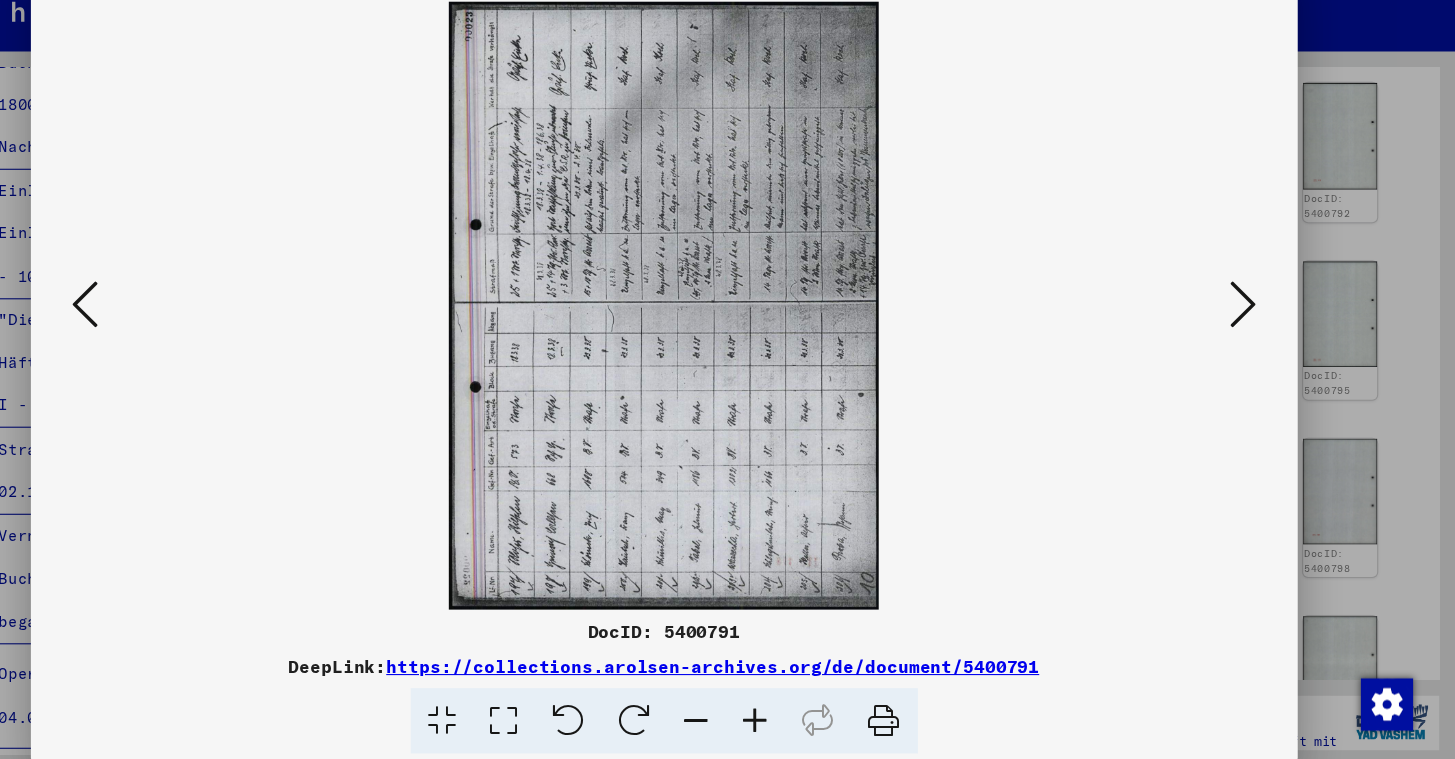 click at bounding box center [1260, 328] 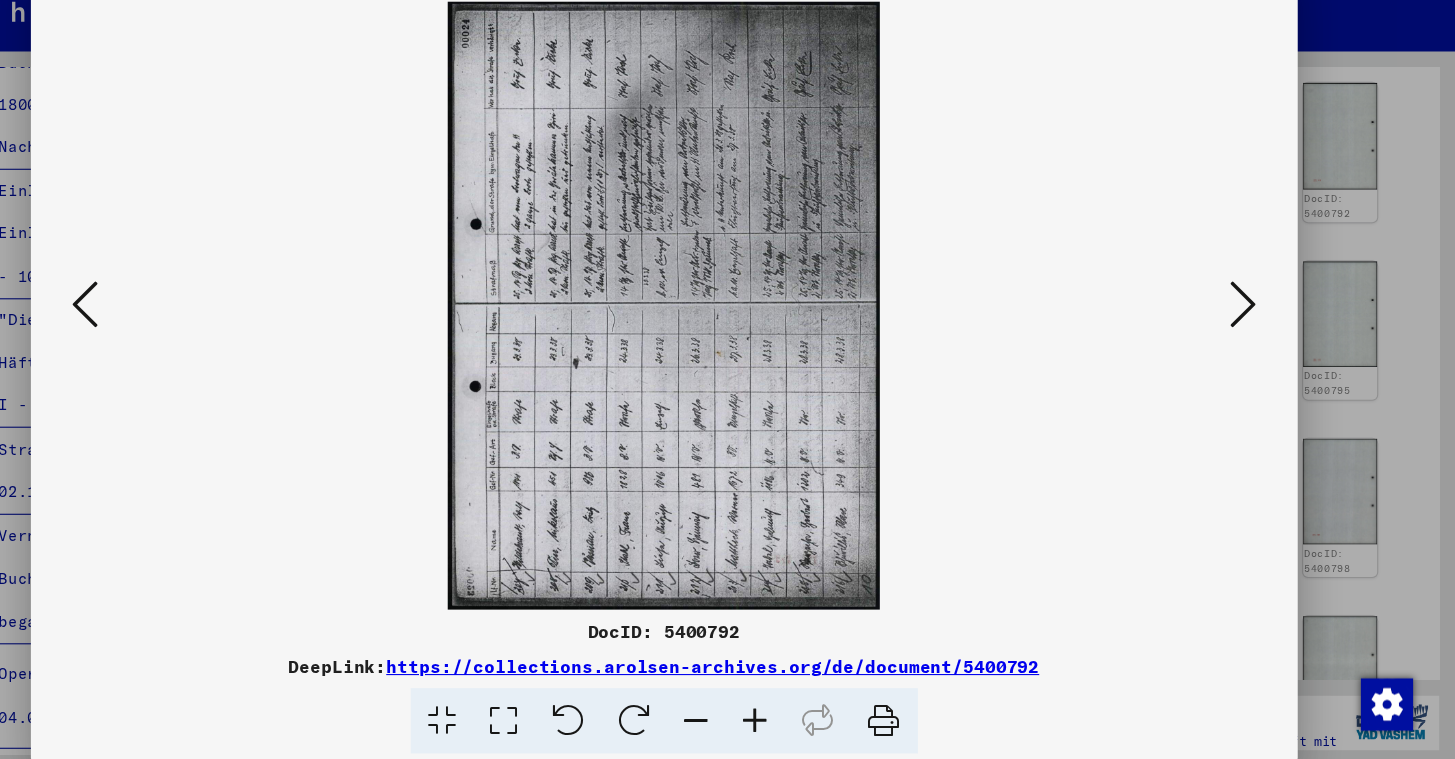 click at bounding box center (1260, 328) 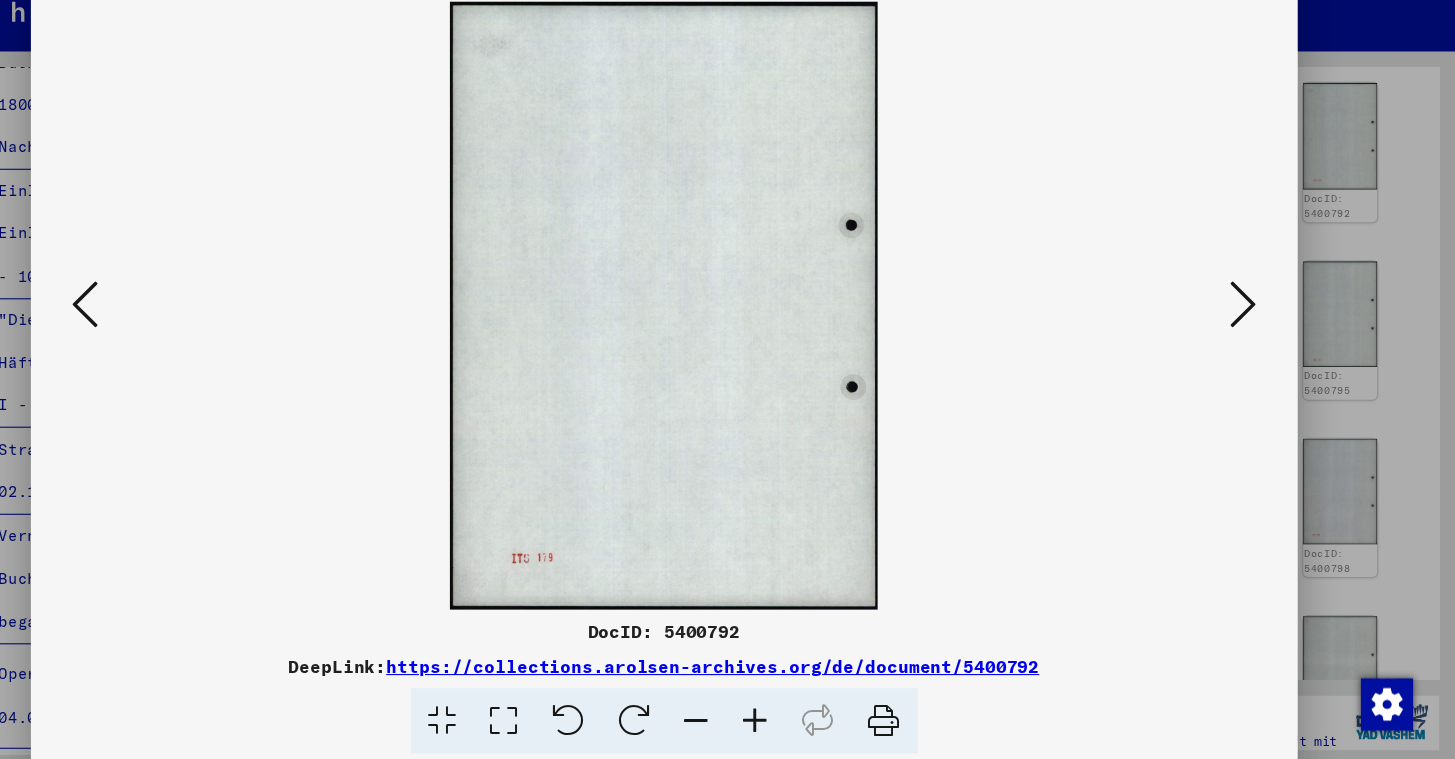 click at bounding box center (1260, 328) 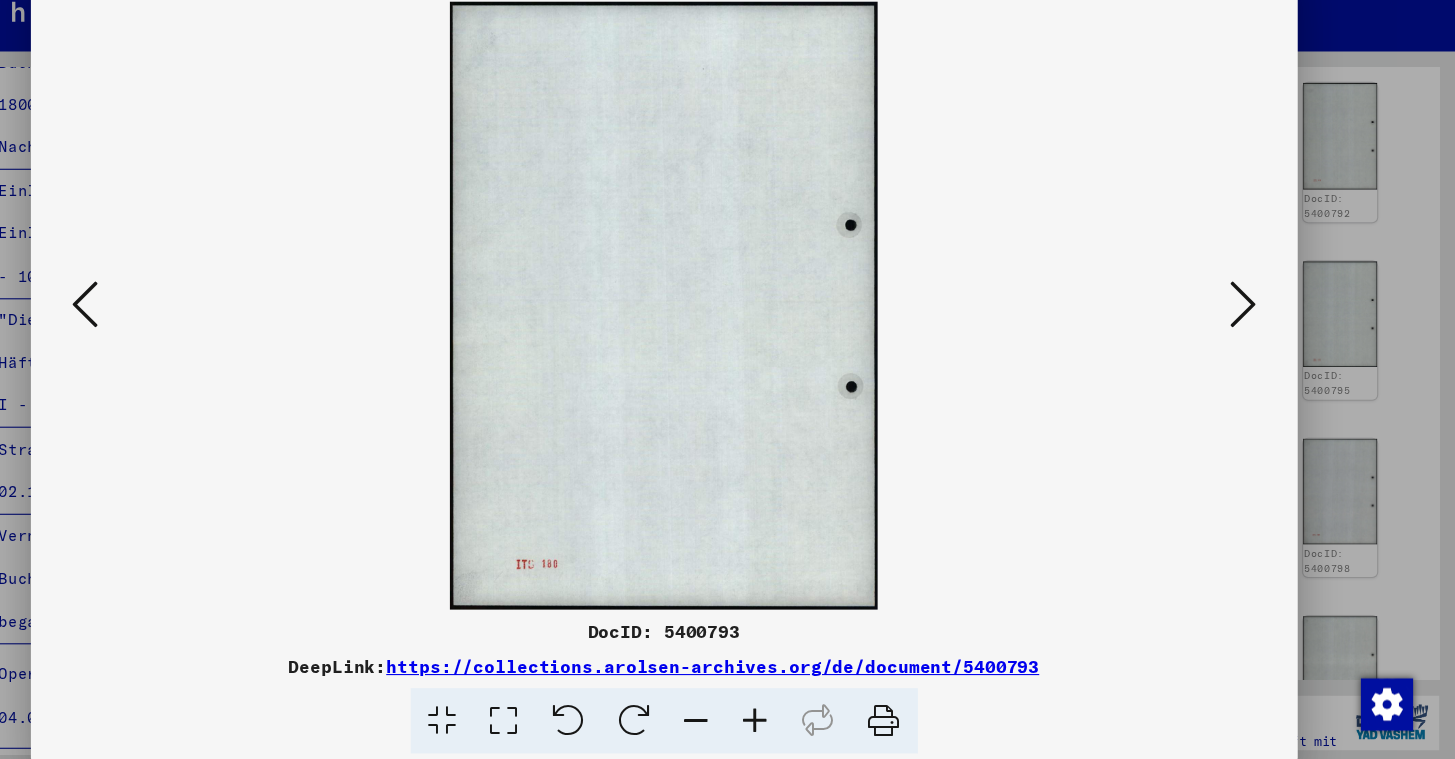 click at bounding box center [1260, 328] 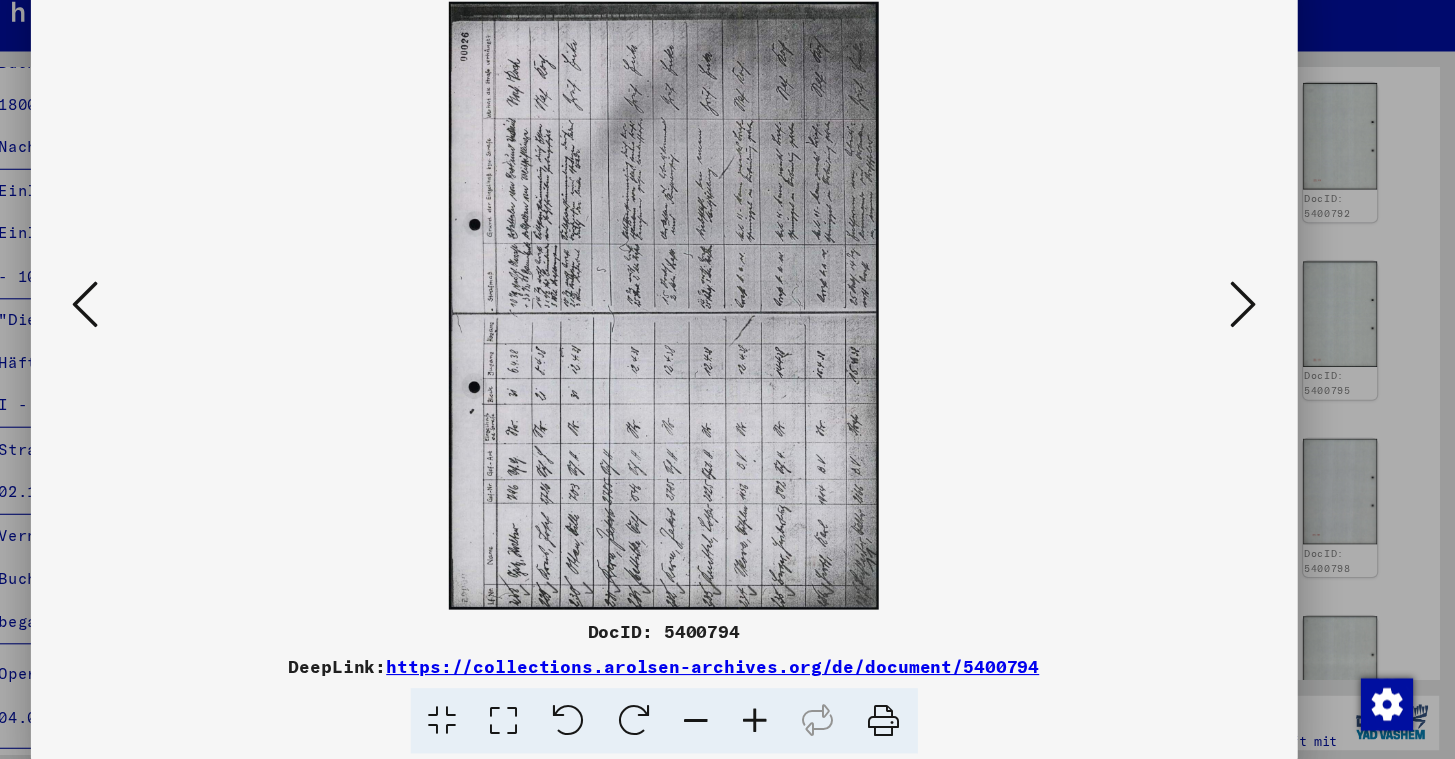 click at bounding box center (1260, 328) 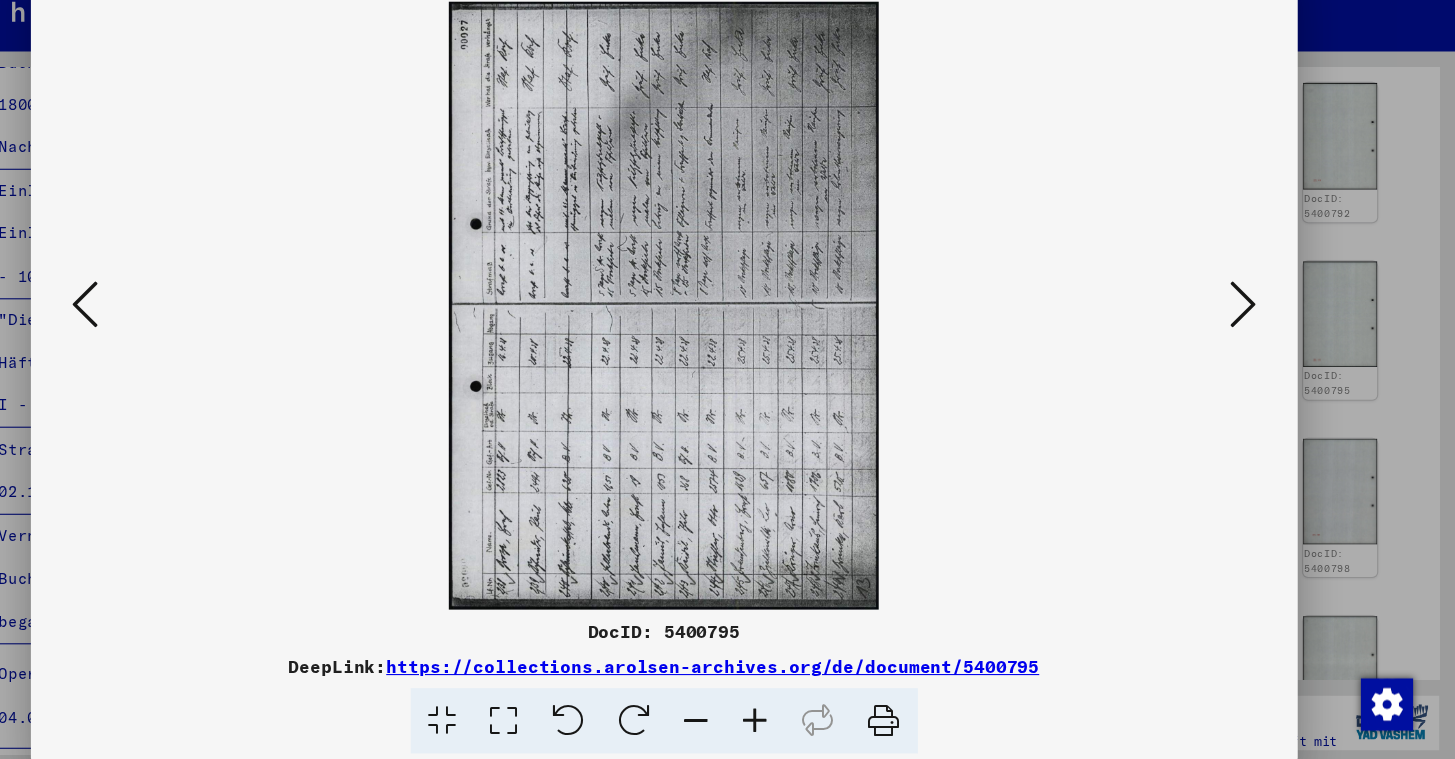 click at bounding box center [1260, 328] 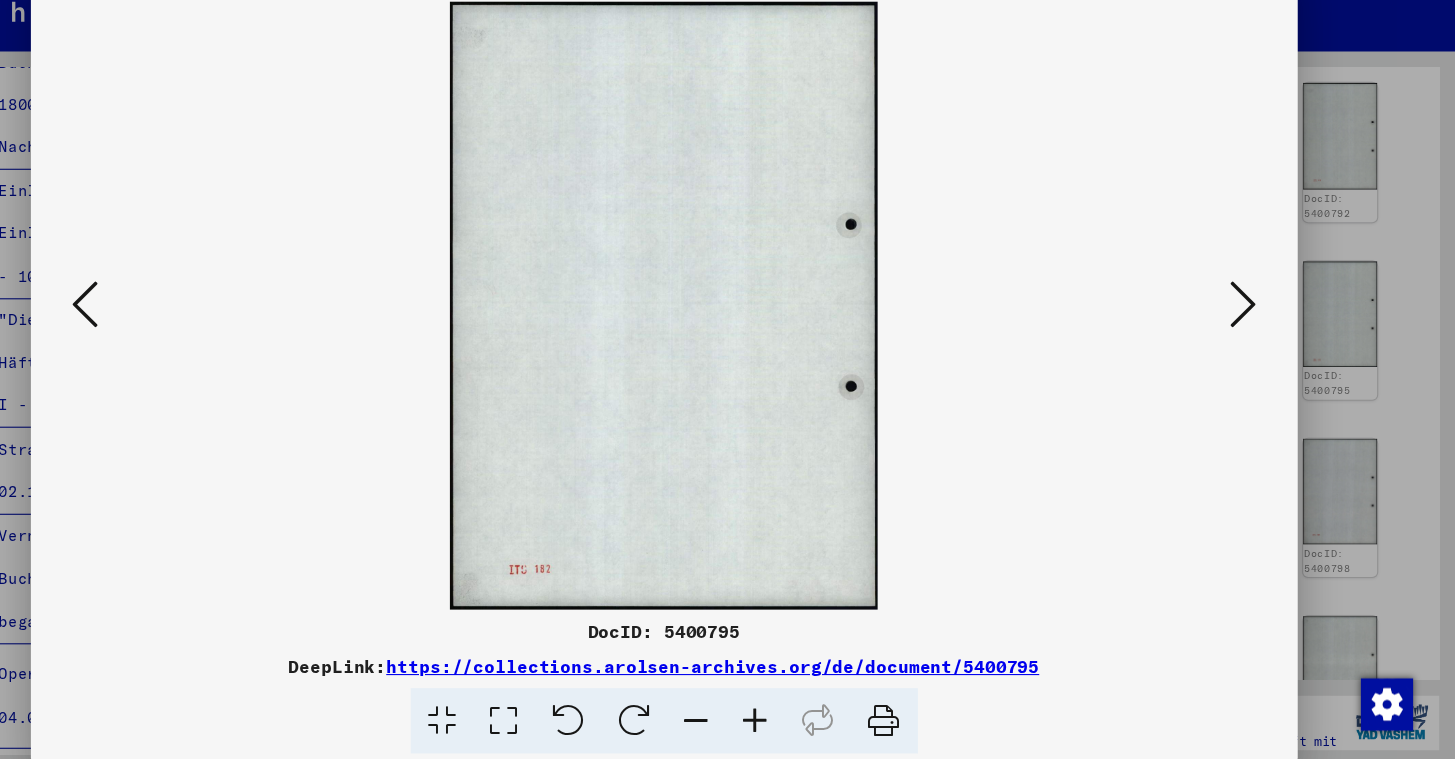 click at bounding box center [1260, 328] 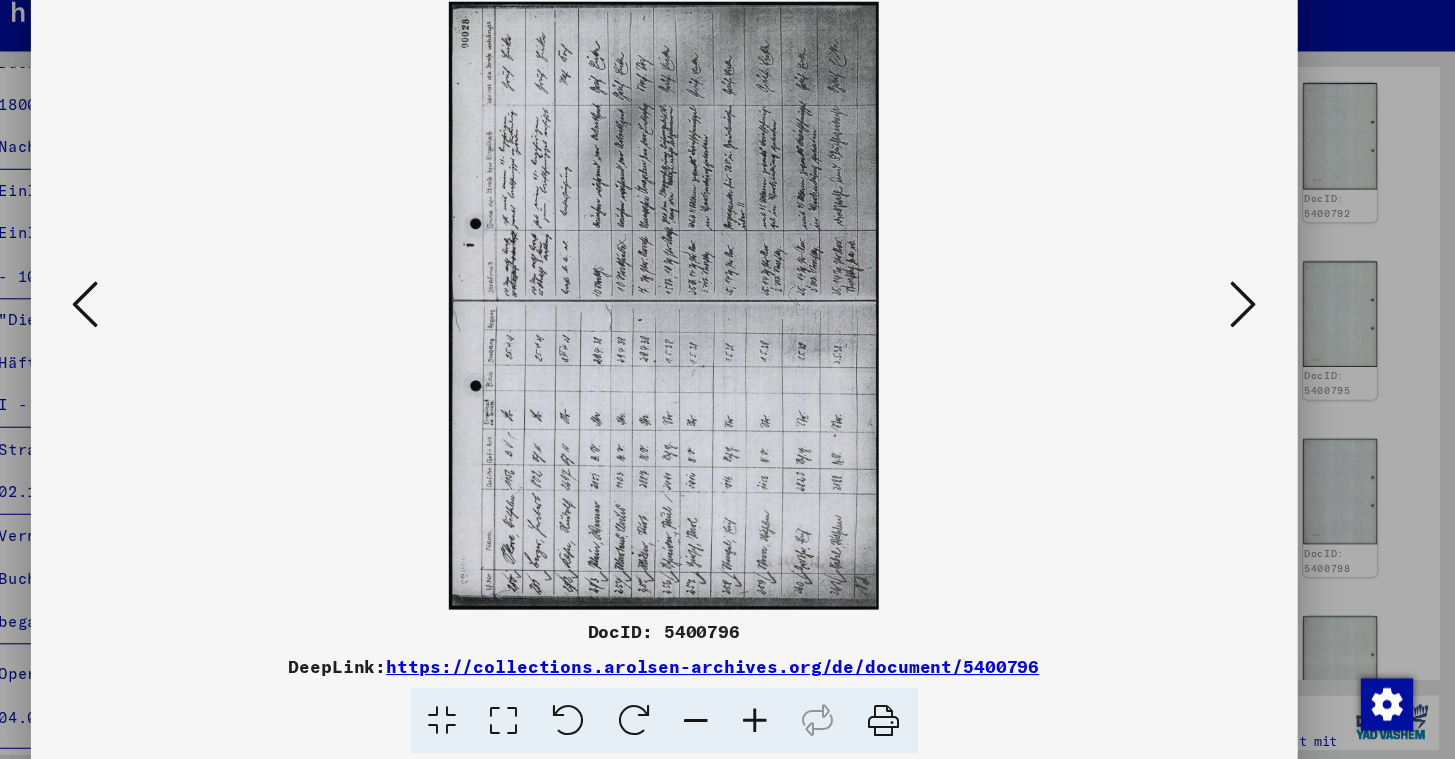 click at bounding box center (1260, 328) 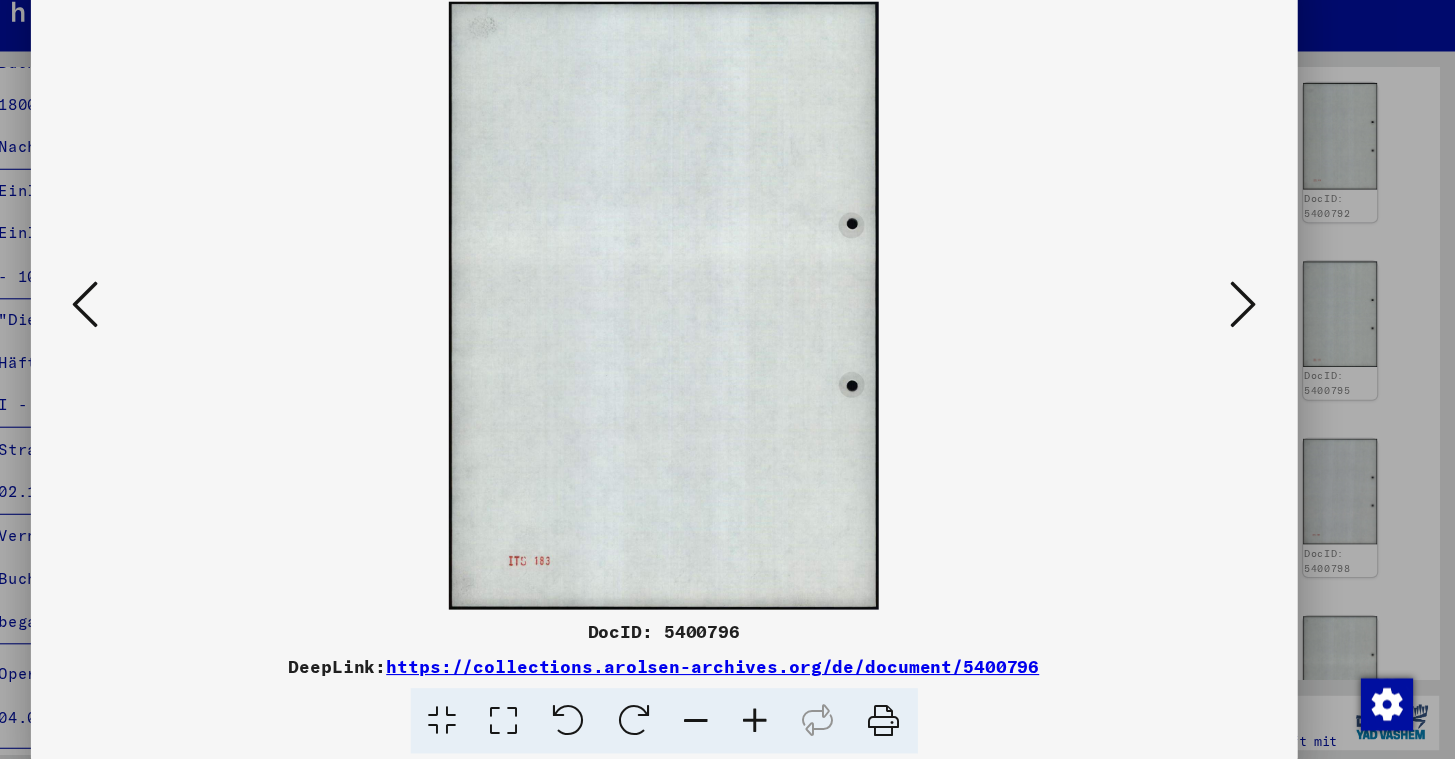 click at bounding box center (1260, 328) 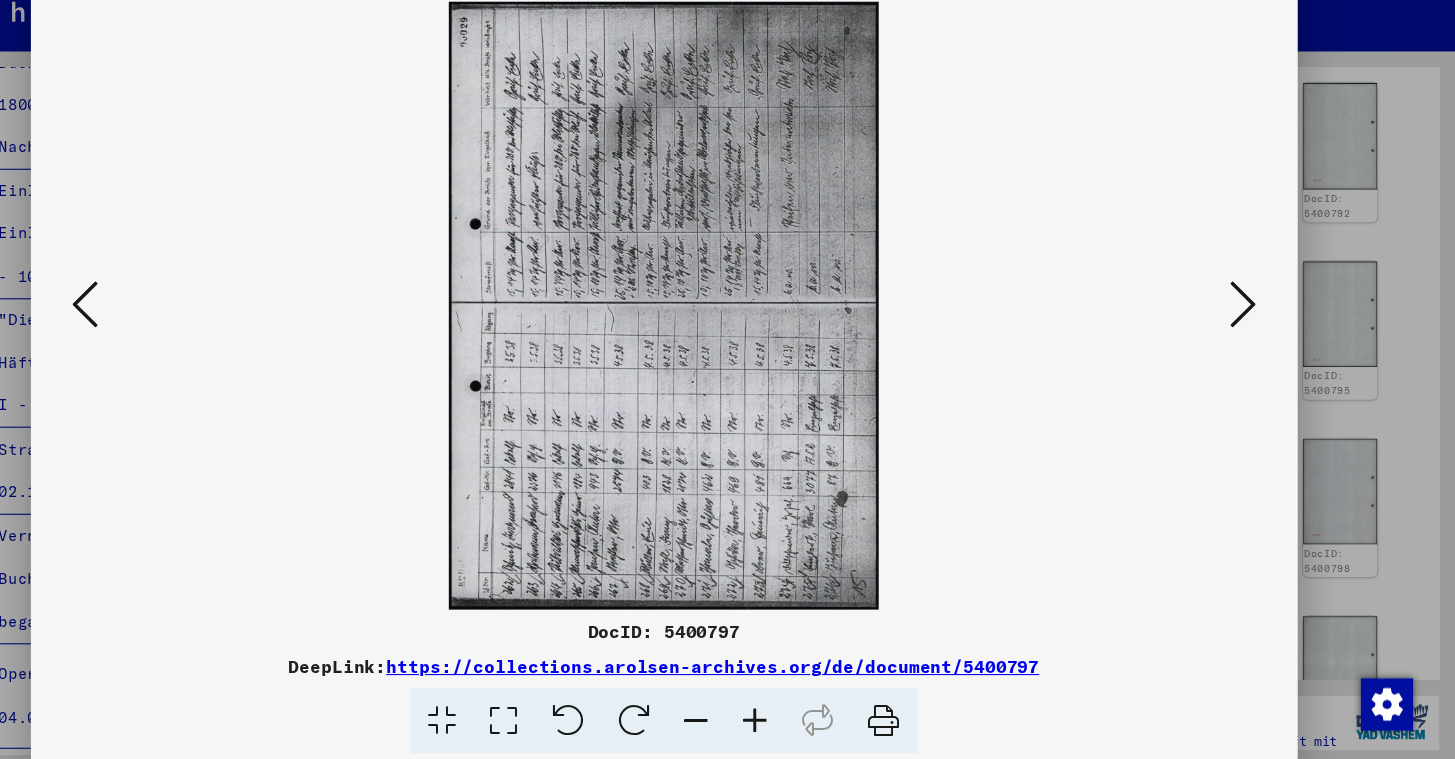 click at bounding box center [1260, 328] 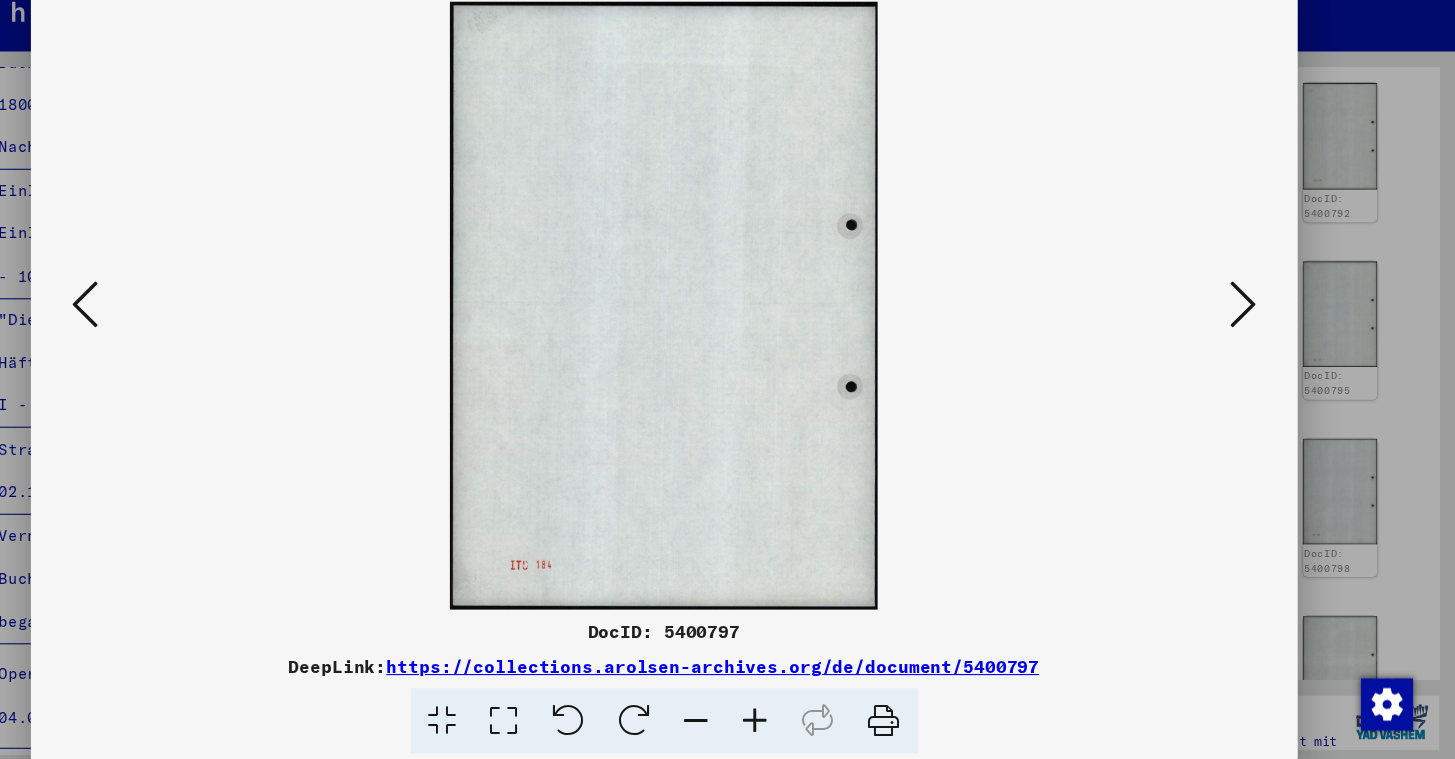 click at bounding box center (1260, 328) 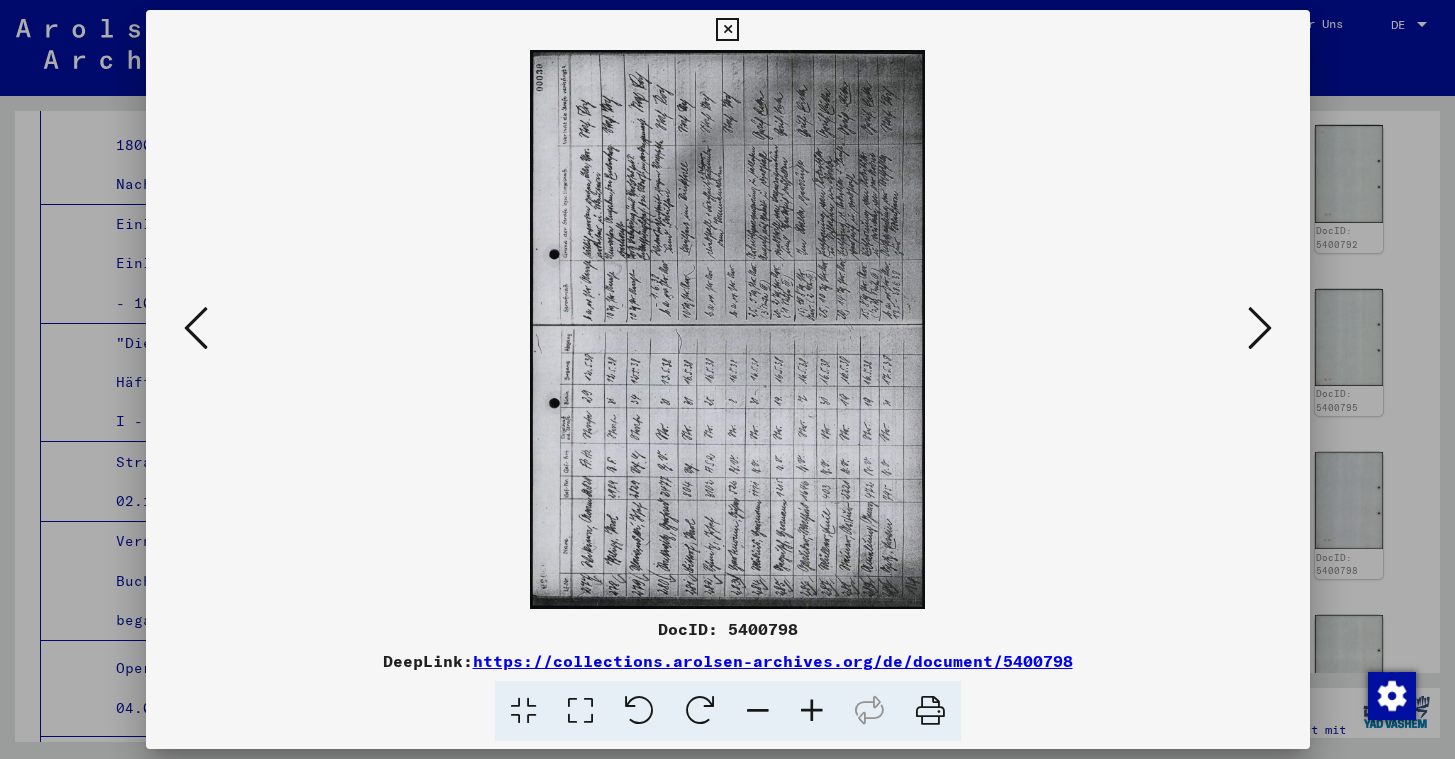 click at bounding box center [196, 328] 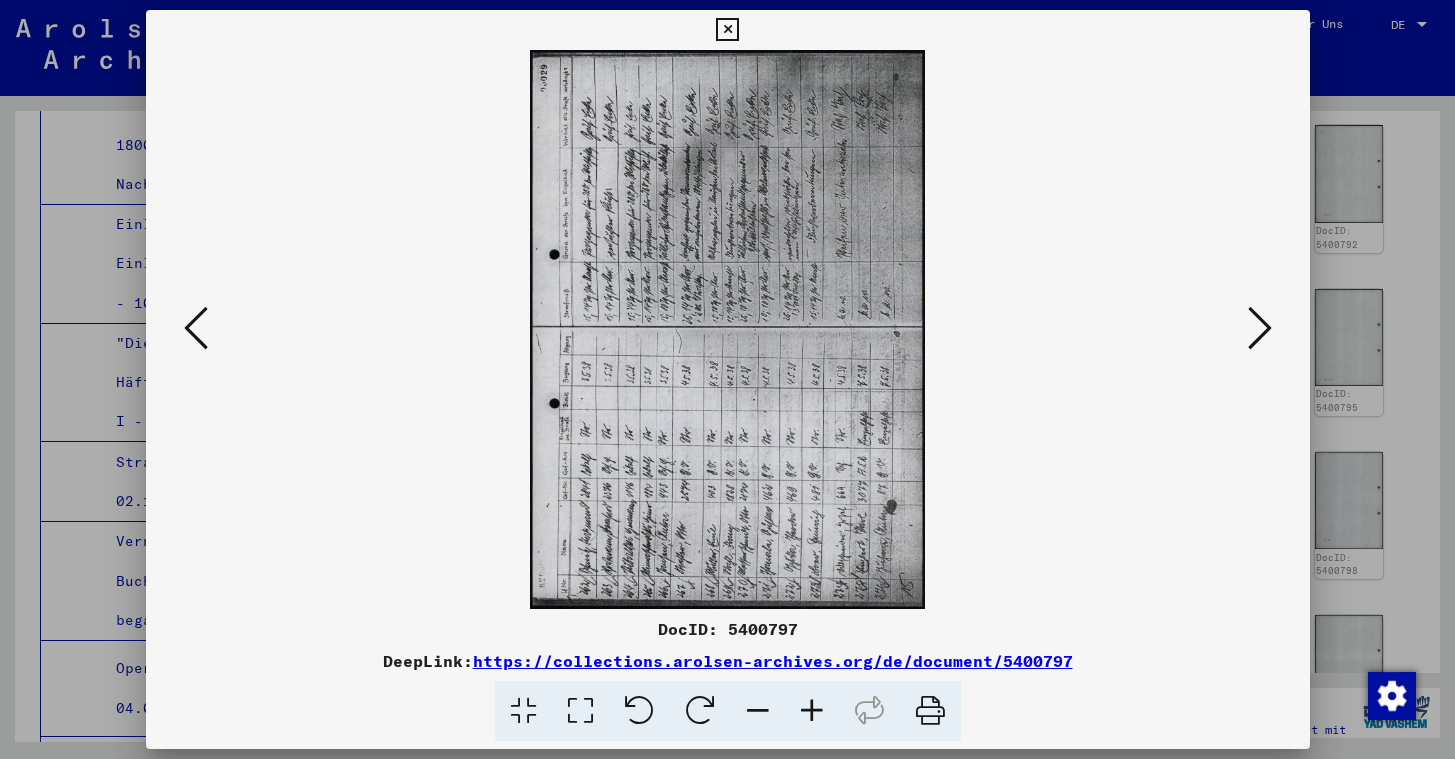 click at bounding box center (196, 328) 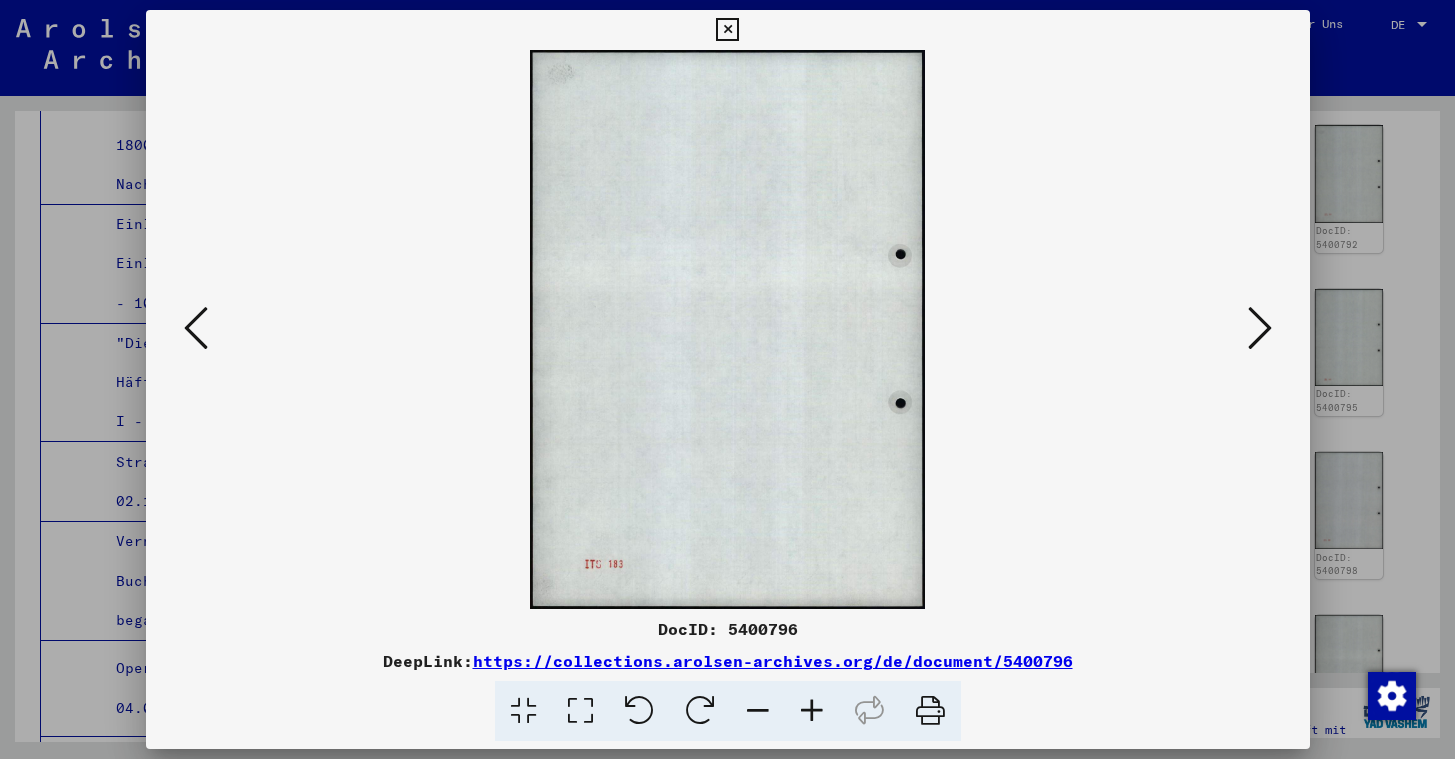 click at bounding box center [196, 328] 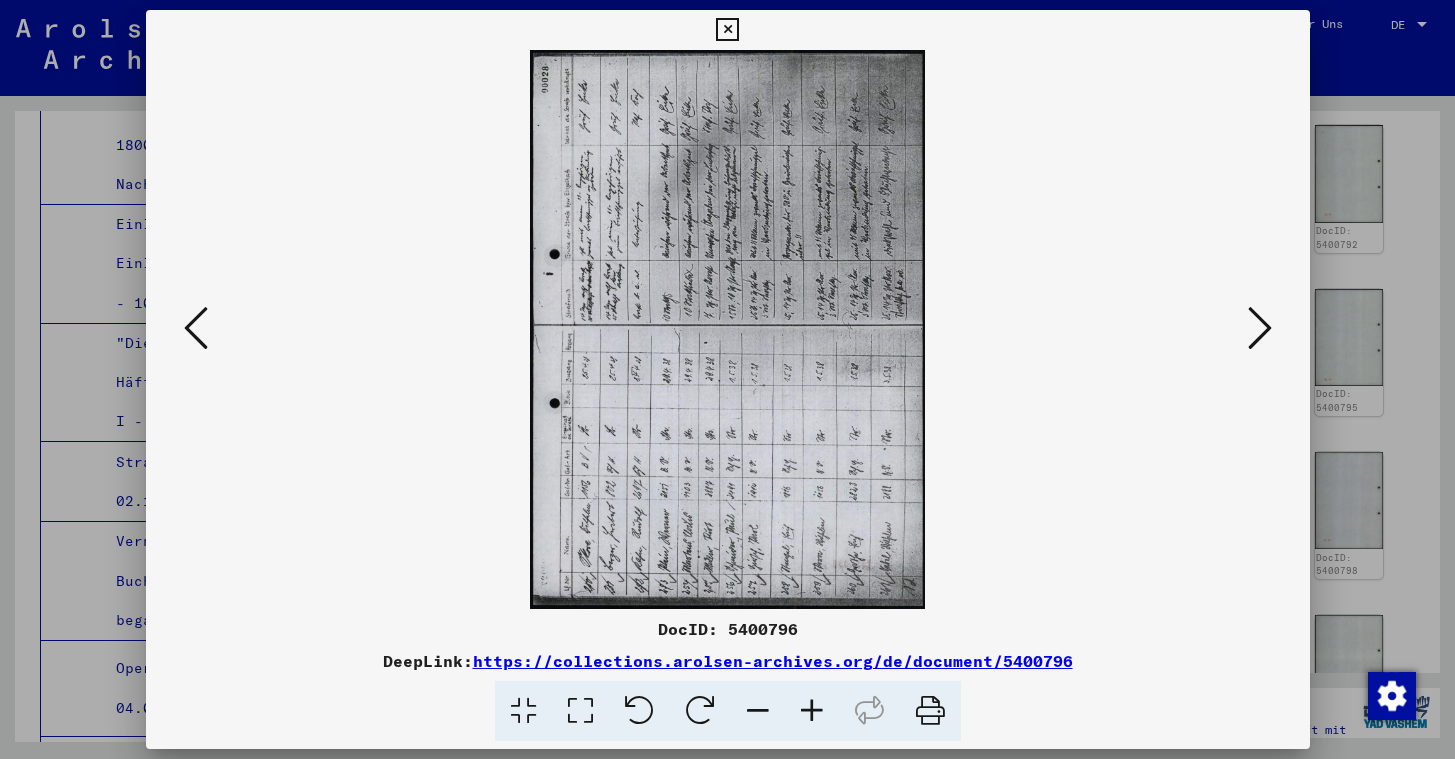 click at bounding box center [196, 328] 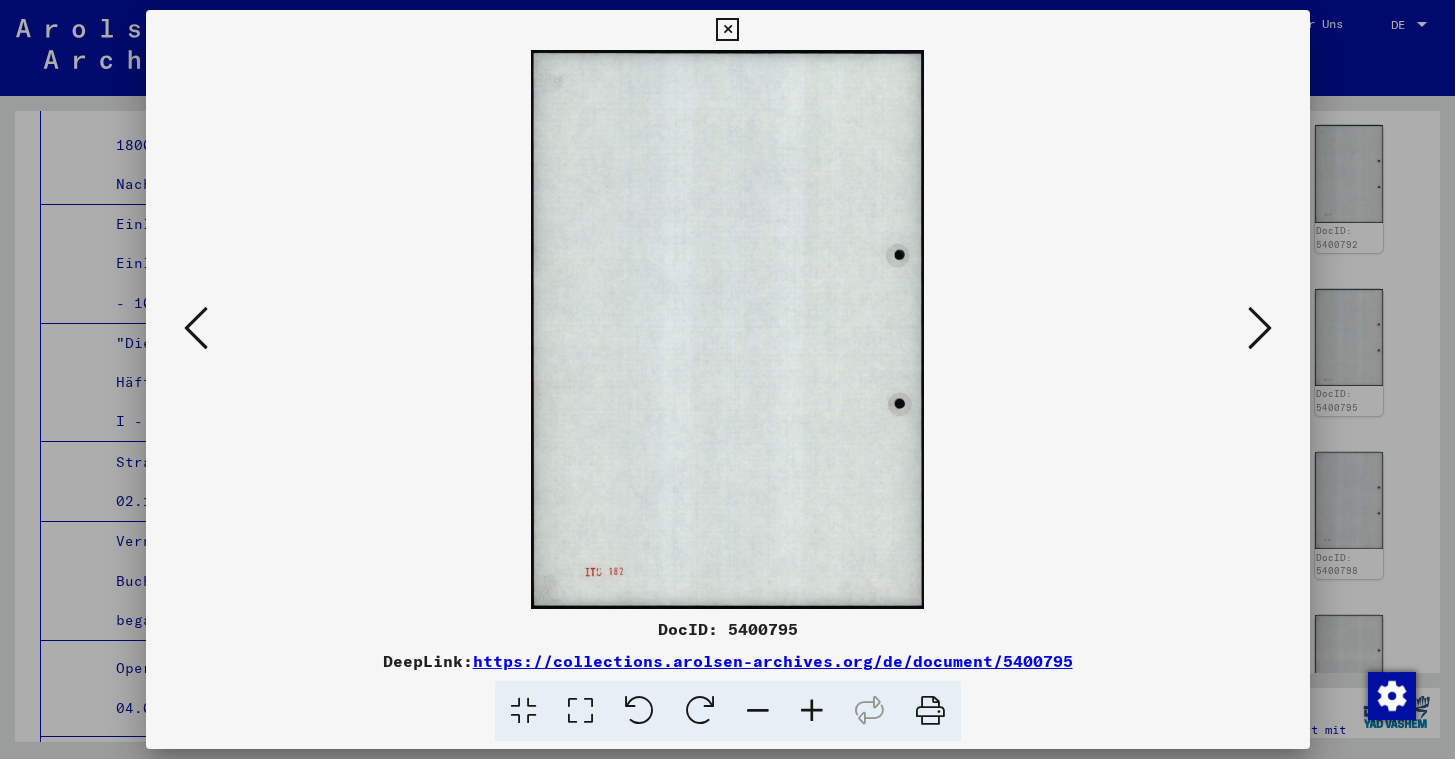 click at bounding box center [196, 328] 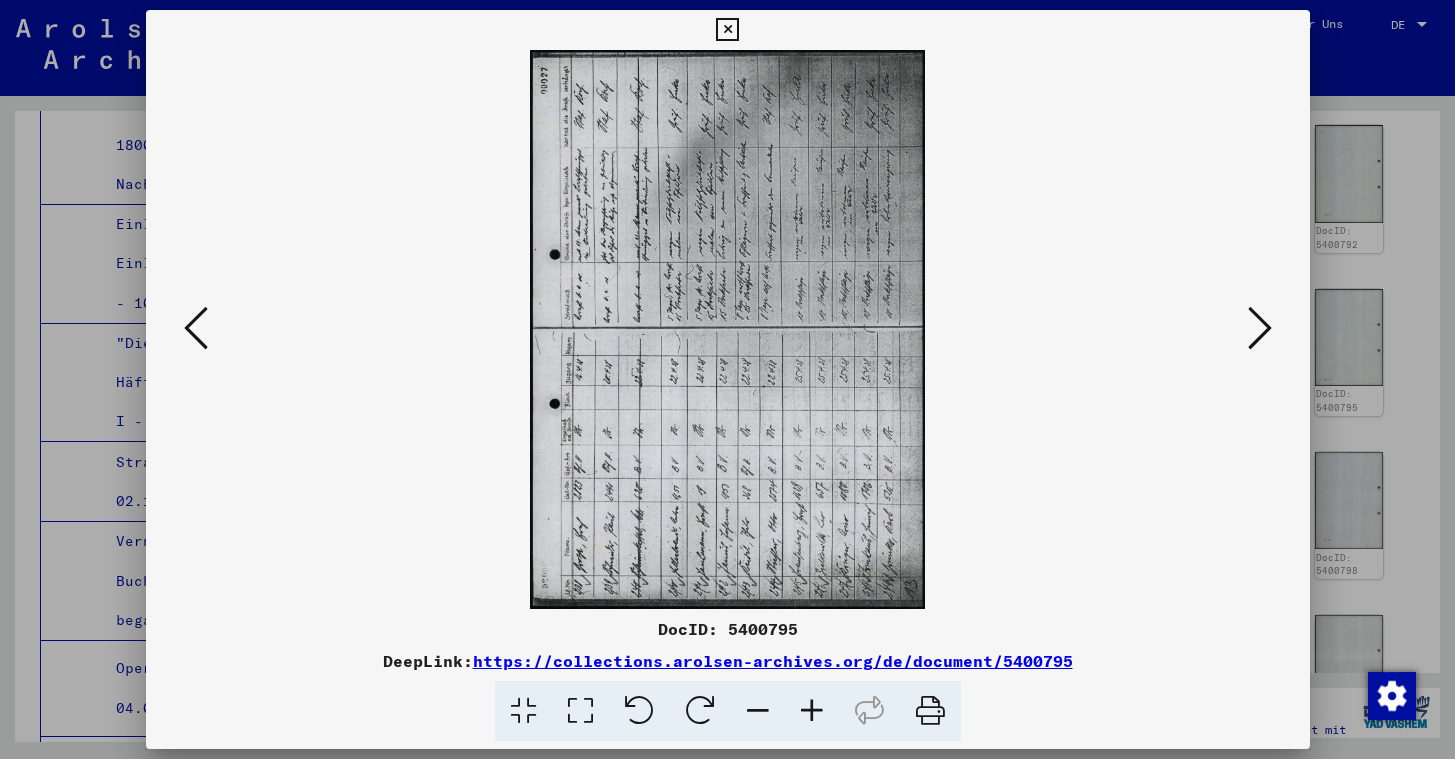 click at bounding box center (196, 328) 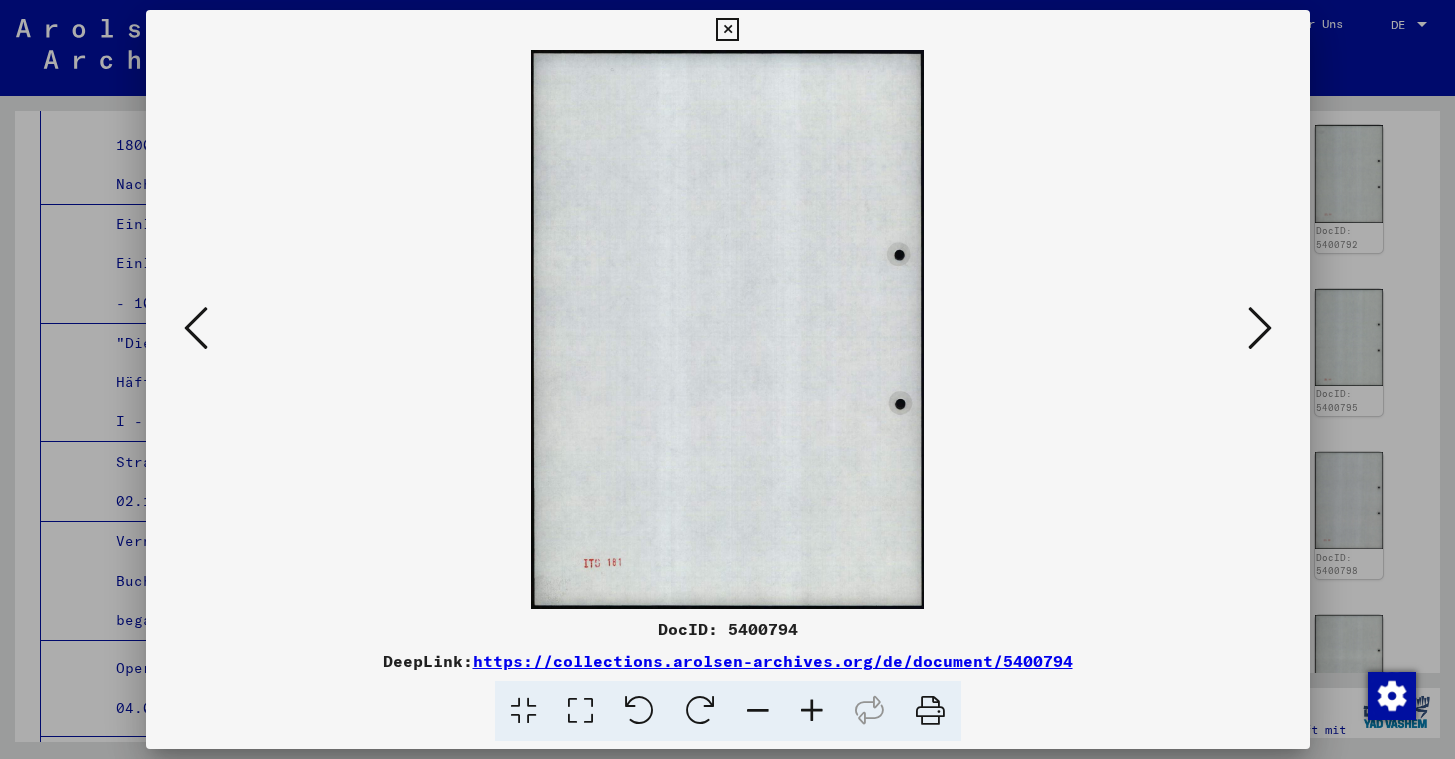 click at bounding box center (196, 328) 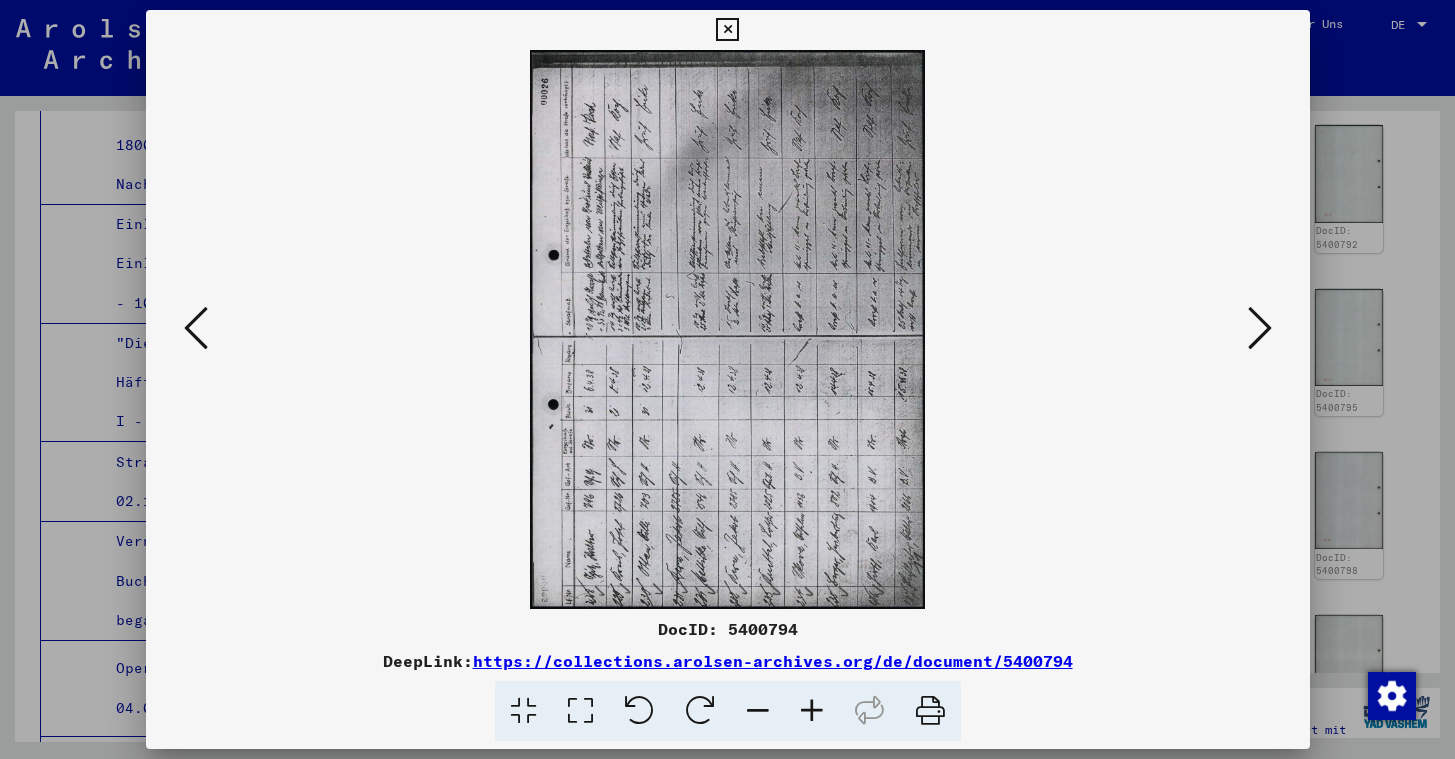 click at bounding box center [196, 328] 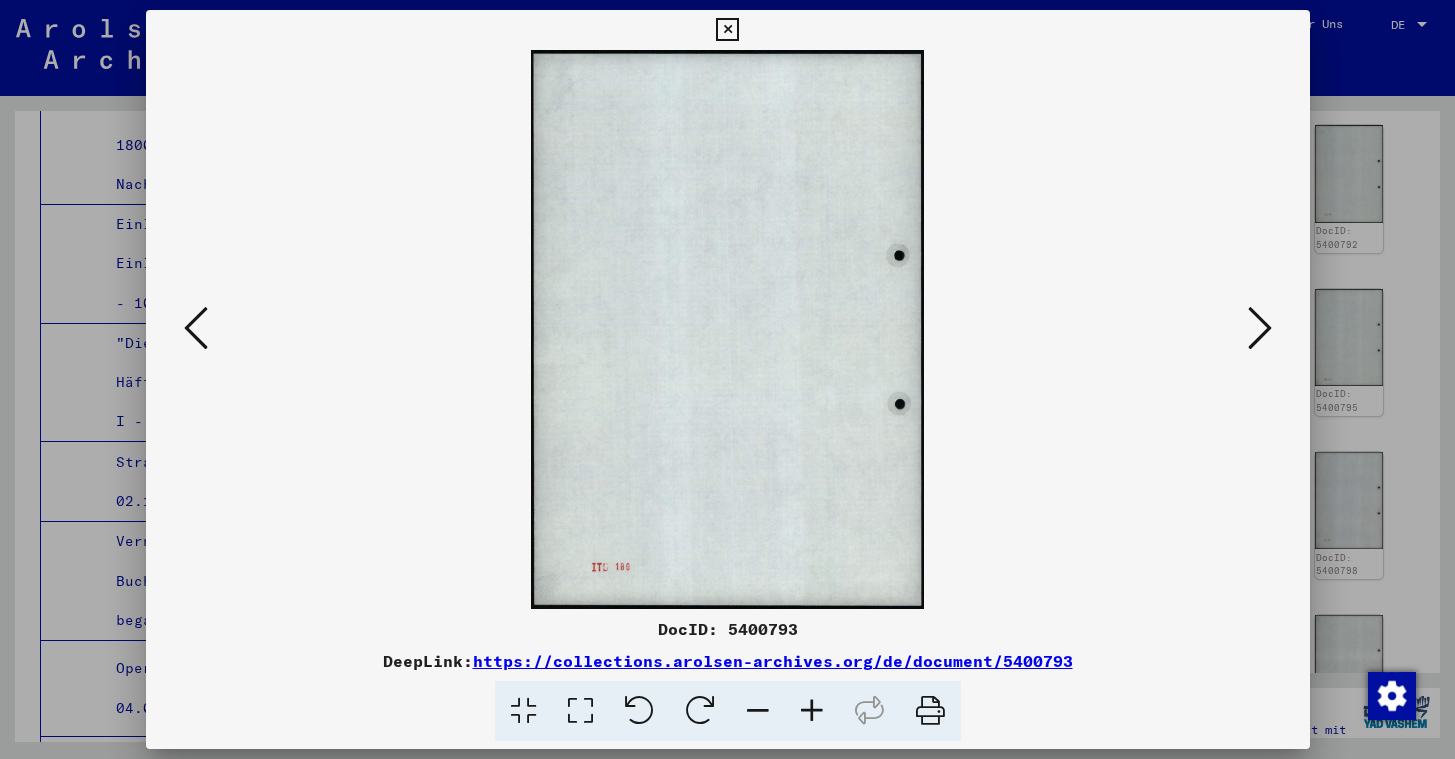 click at bounding box center [196, 328] 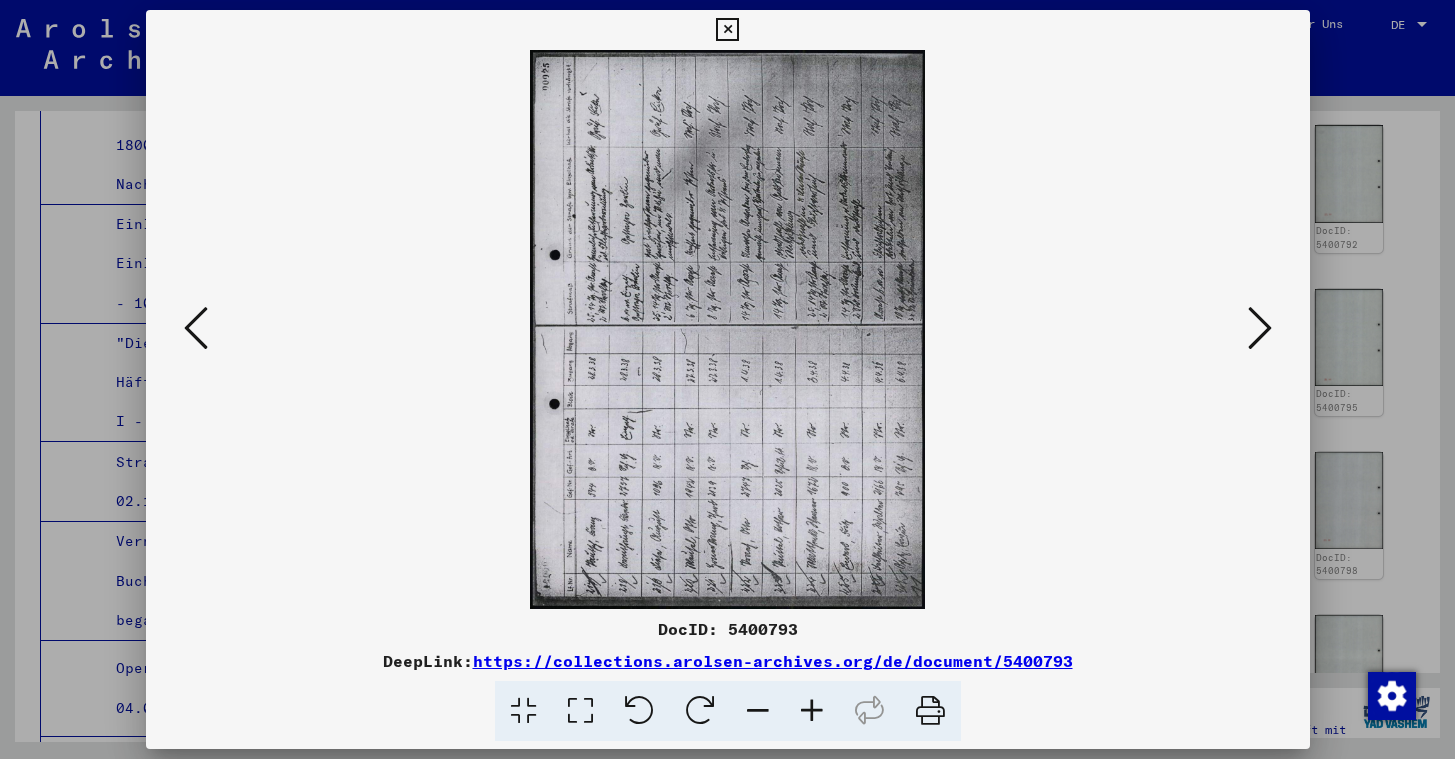 click at bounding box center [196, 328] 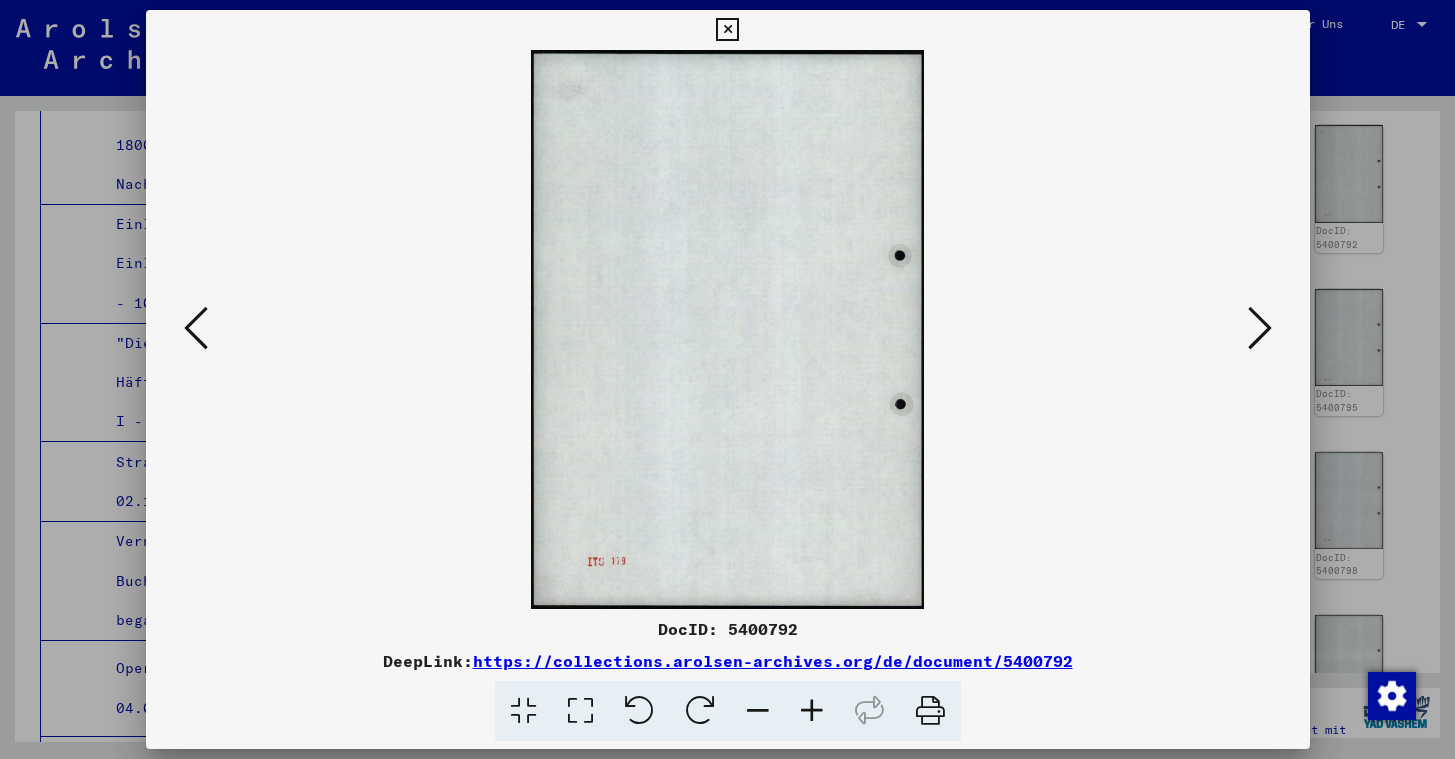 click at bounding box center [196, 328] 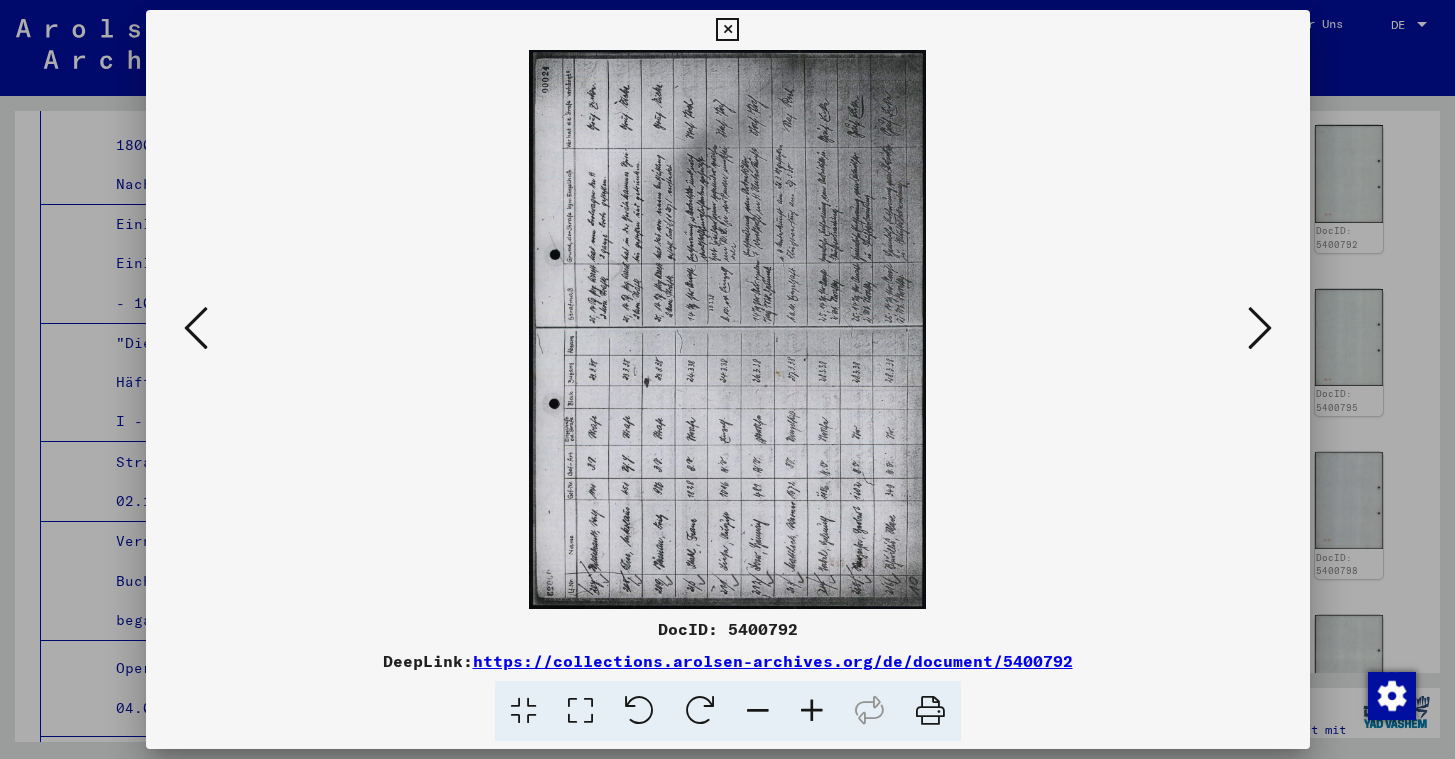 click at bounding box center (1260, 328) 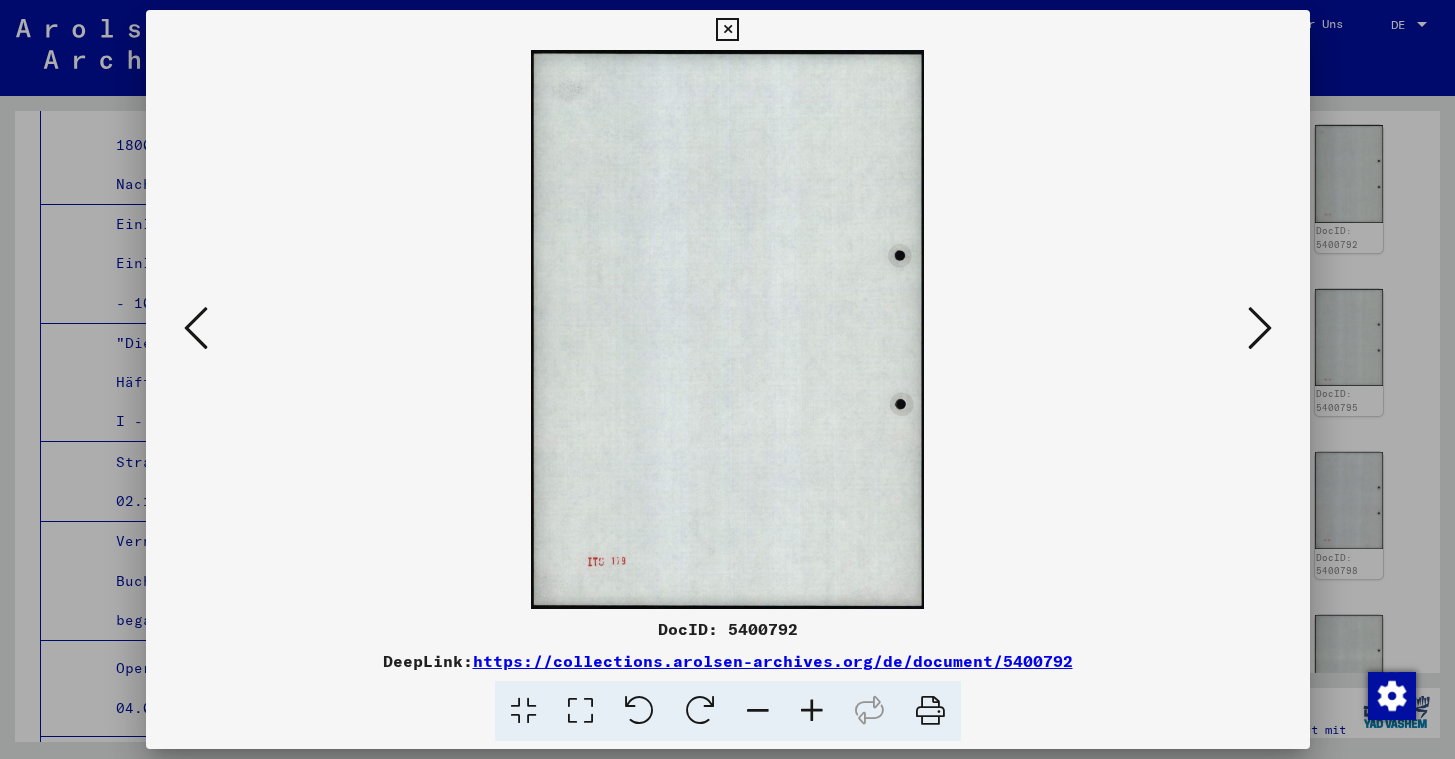 click at bounding box center [1260, 328] 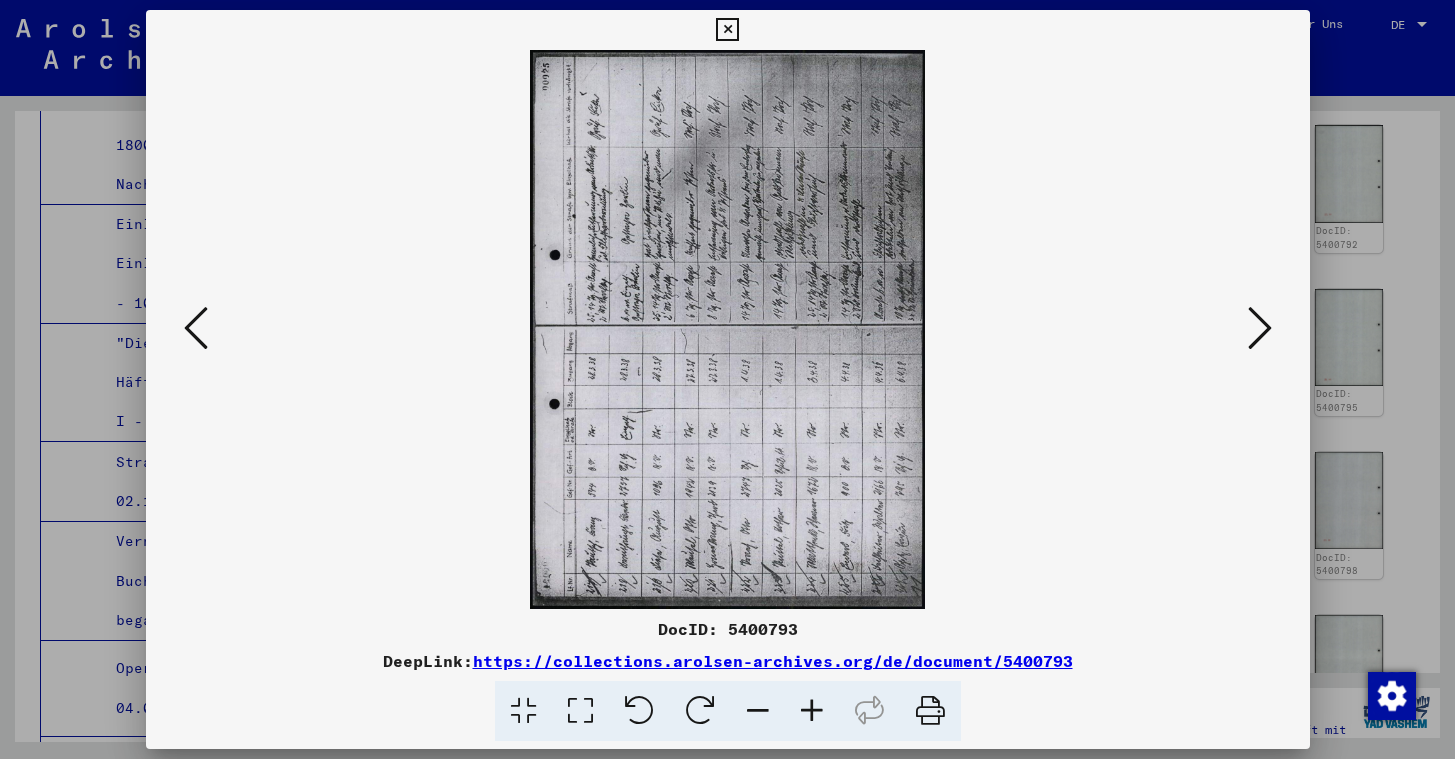 click at bounding box center (1260, 328) 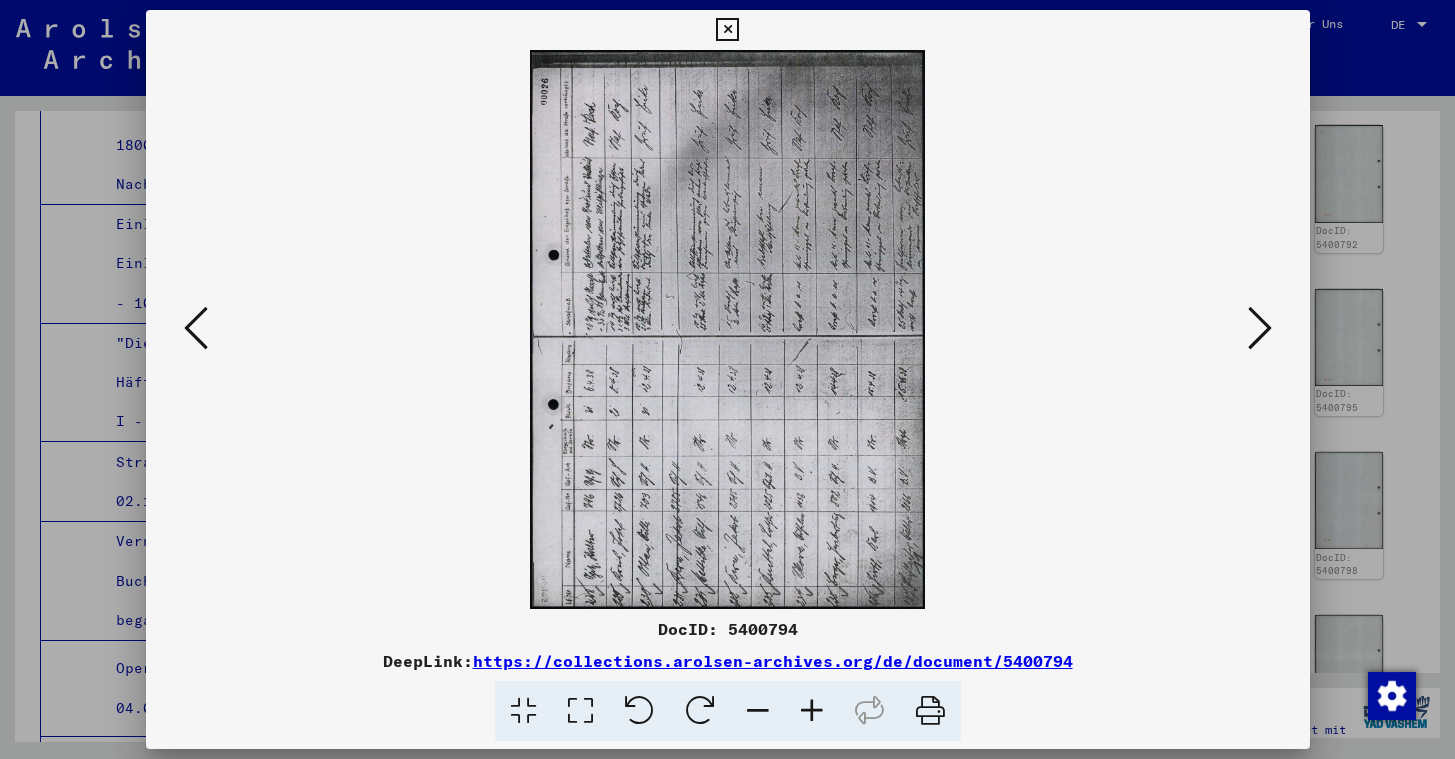 click at bounding box center [1260, 328] 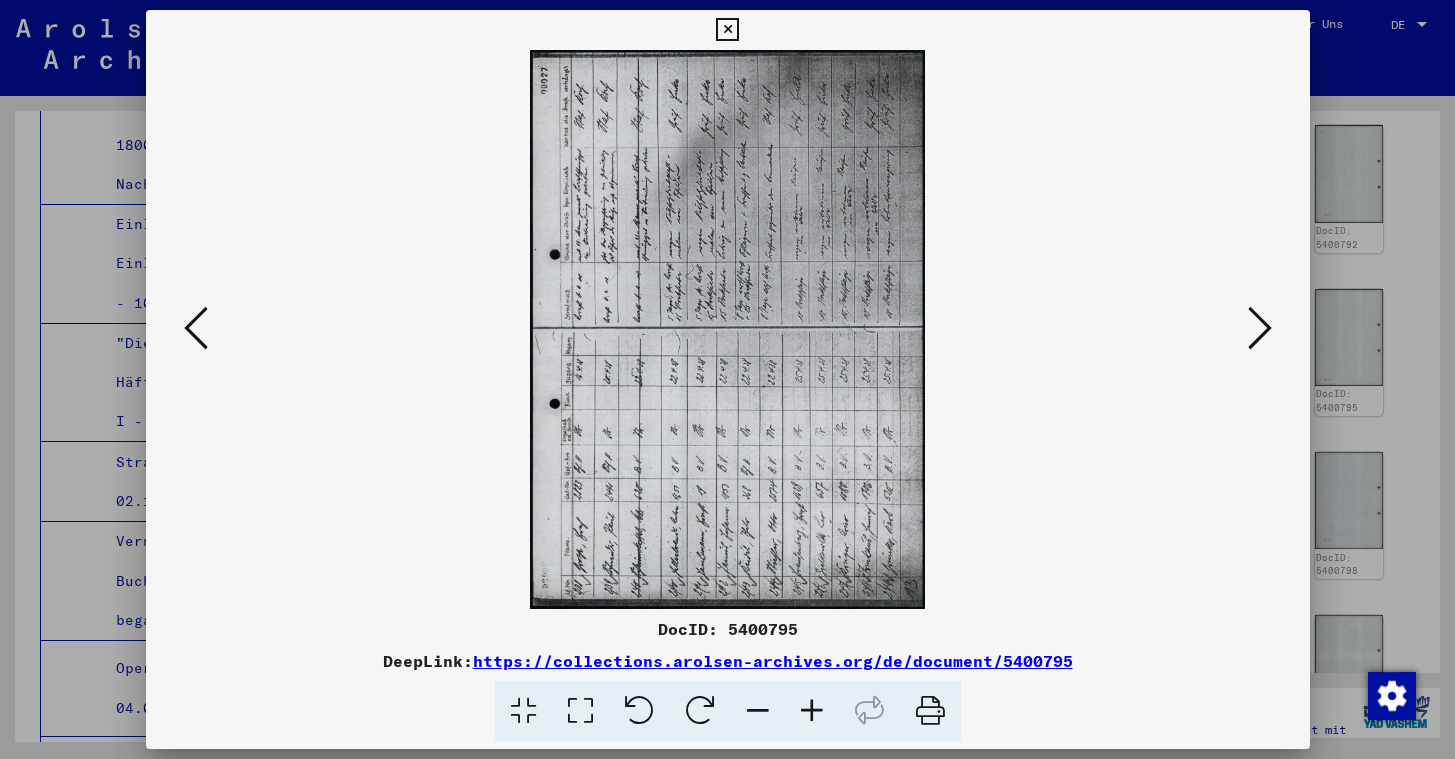 click at bounding box center (1260, 328) 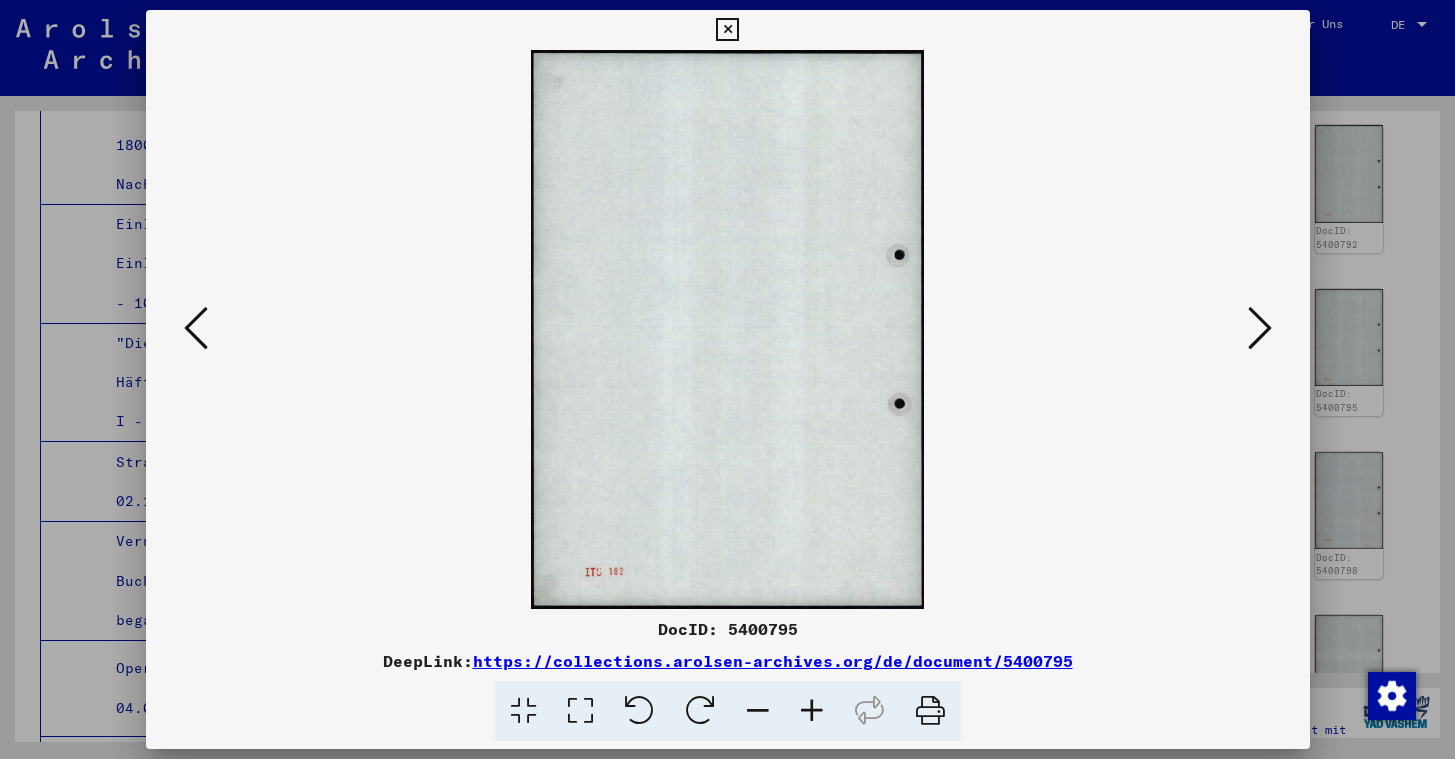 click at bounding box center (1260, 328) 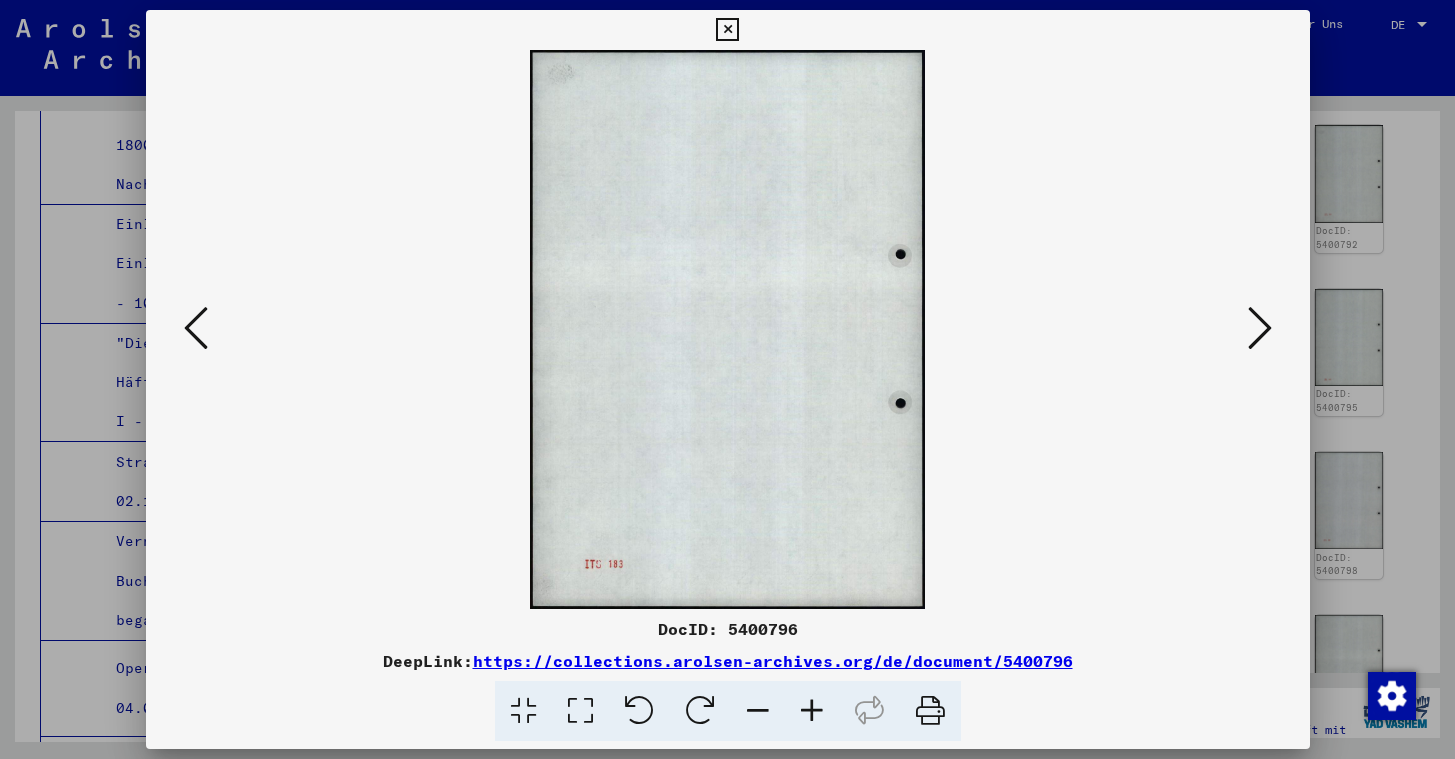 click at bounding box center (1260, 328) 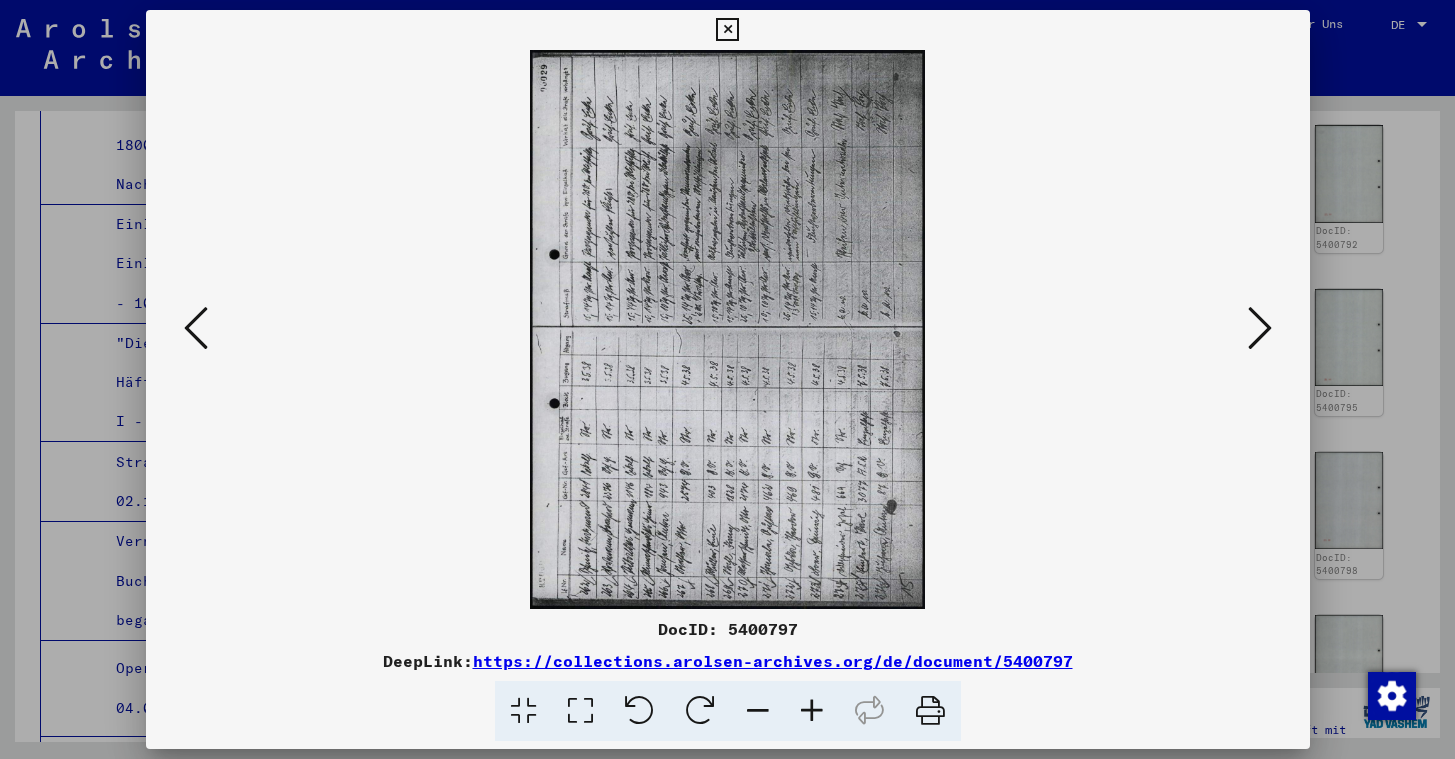 click at bounding box center [1260, 328] 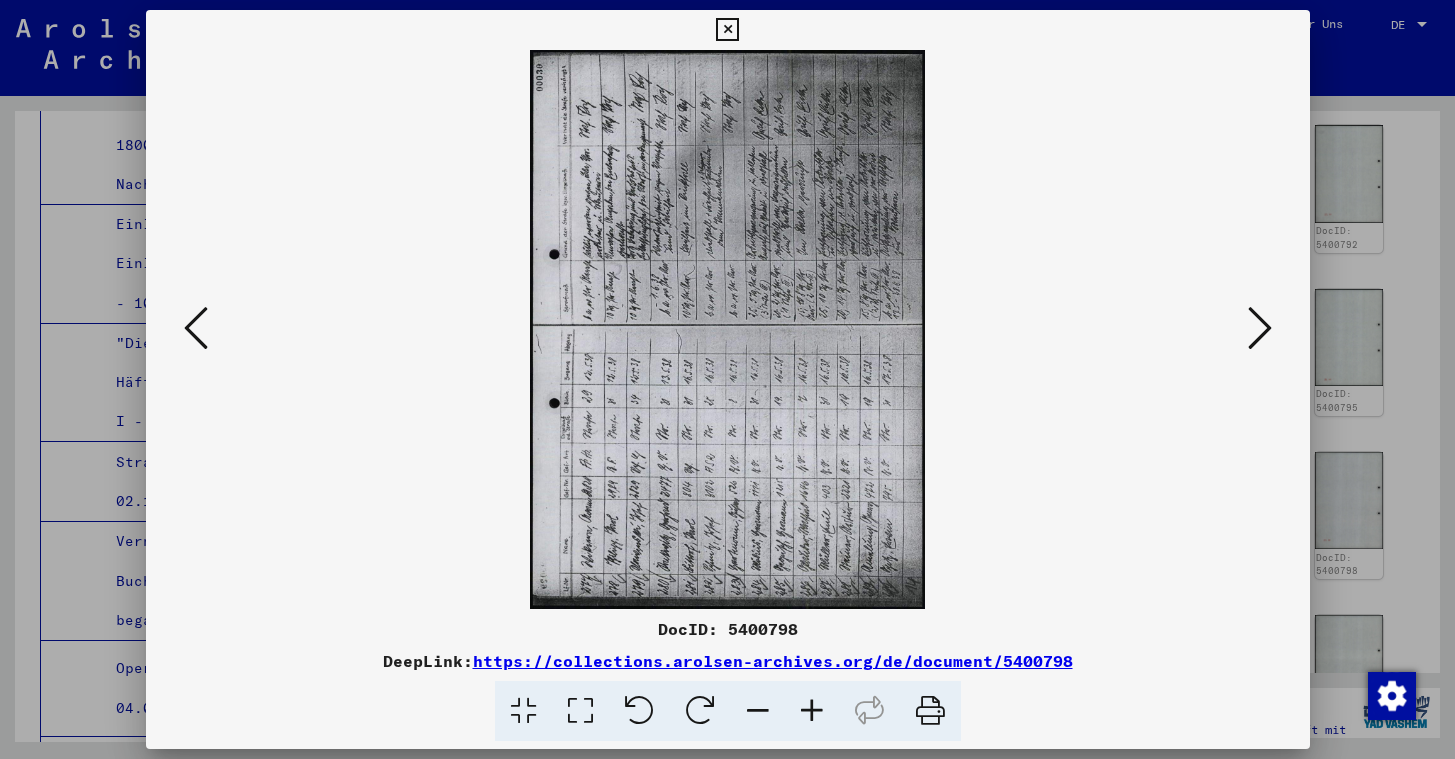 click at bounding box center (1260, 328) 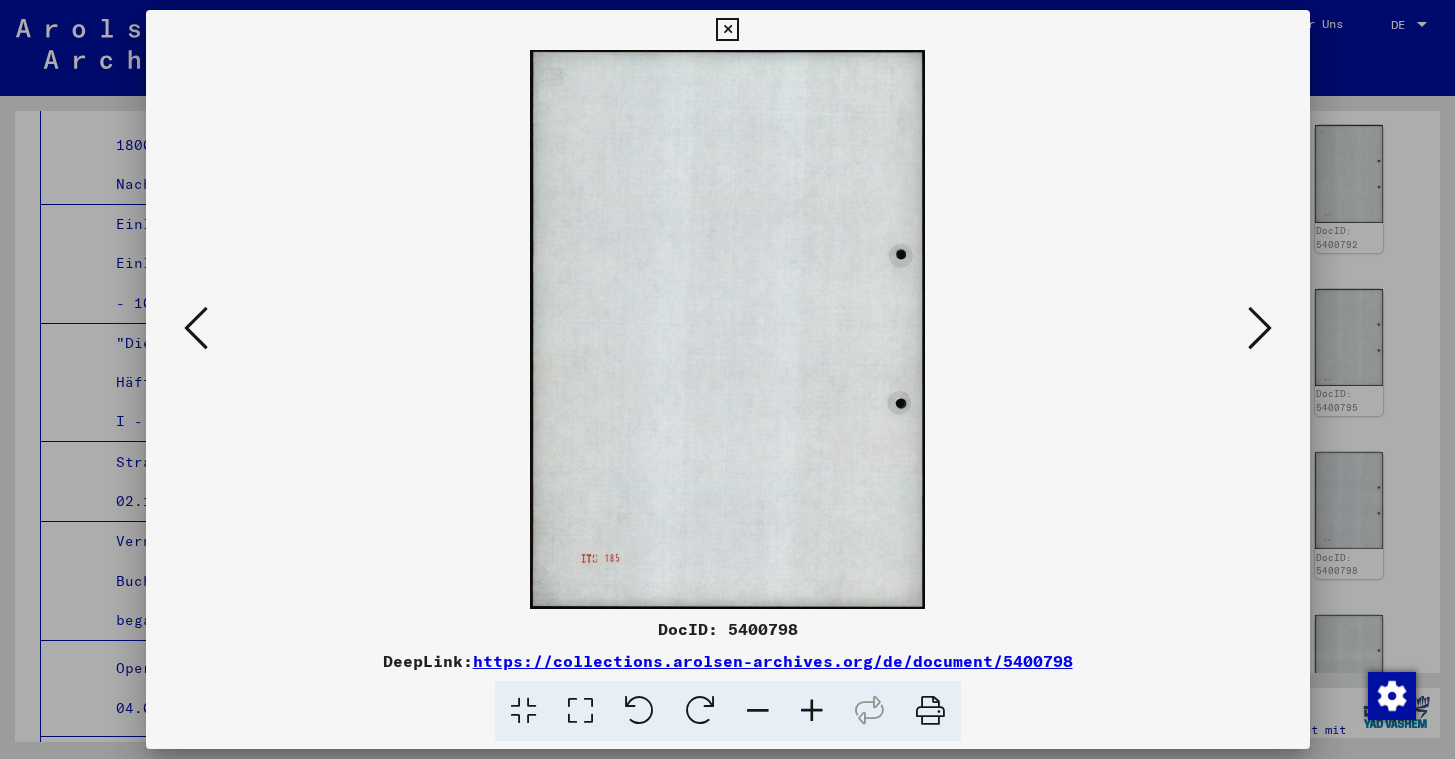 click at bounding box center [1260, 328] 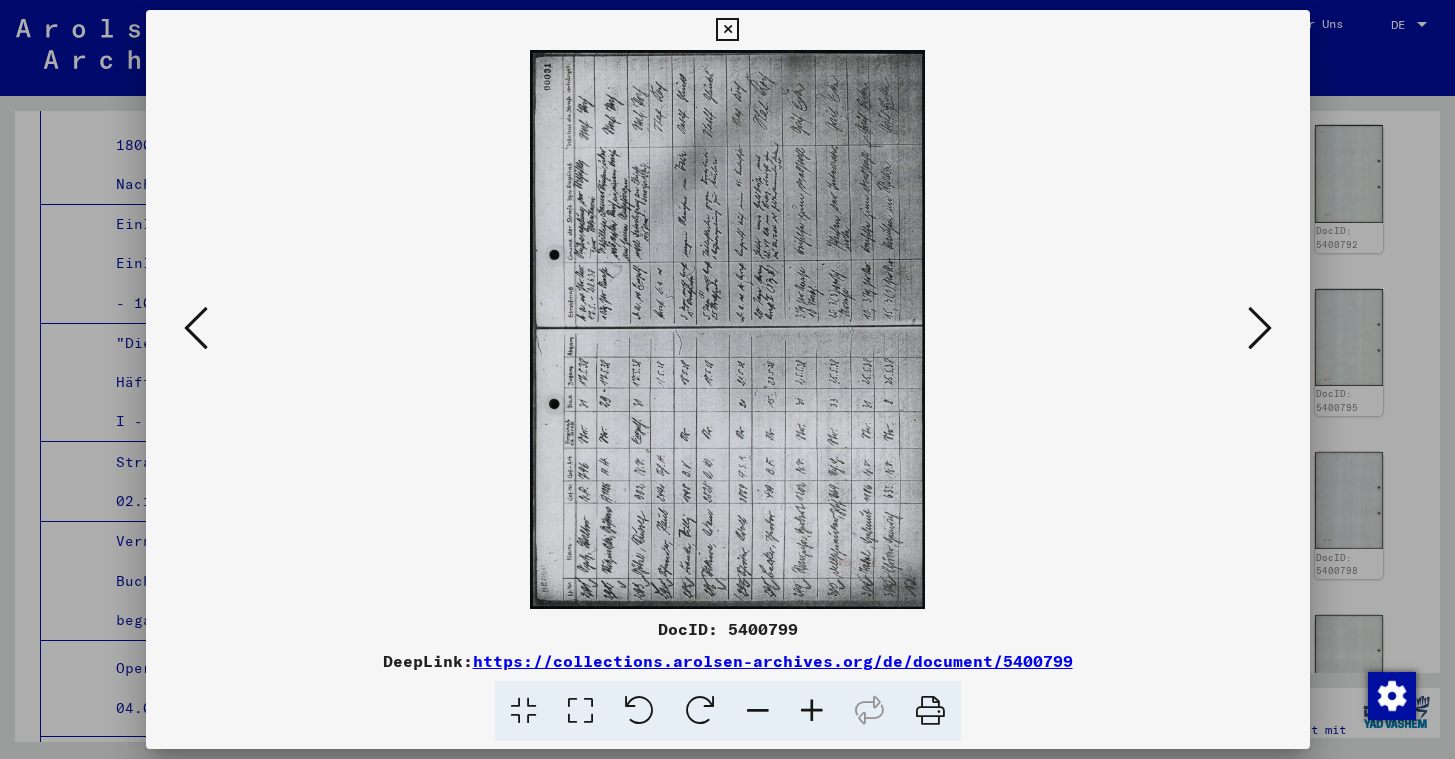 click at bounding box center [1260, 328] 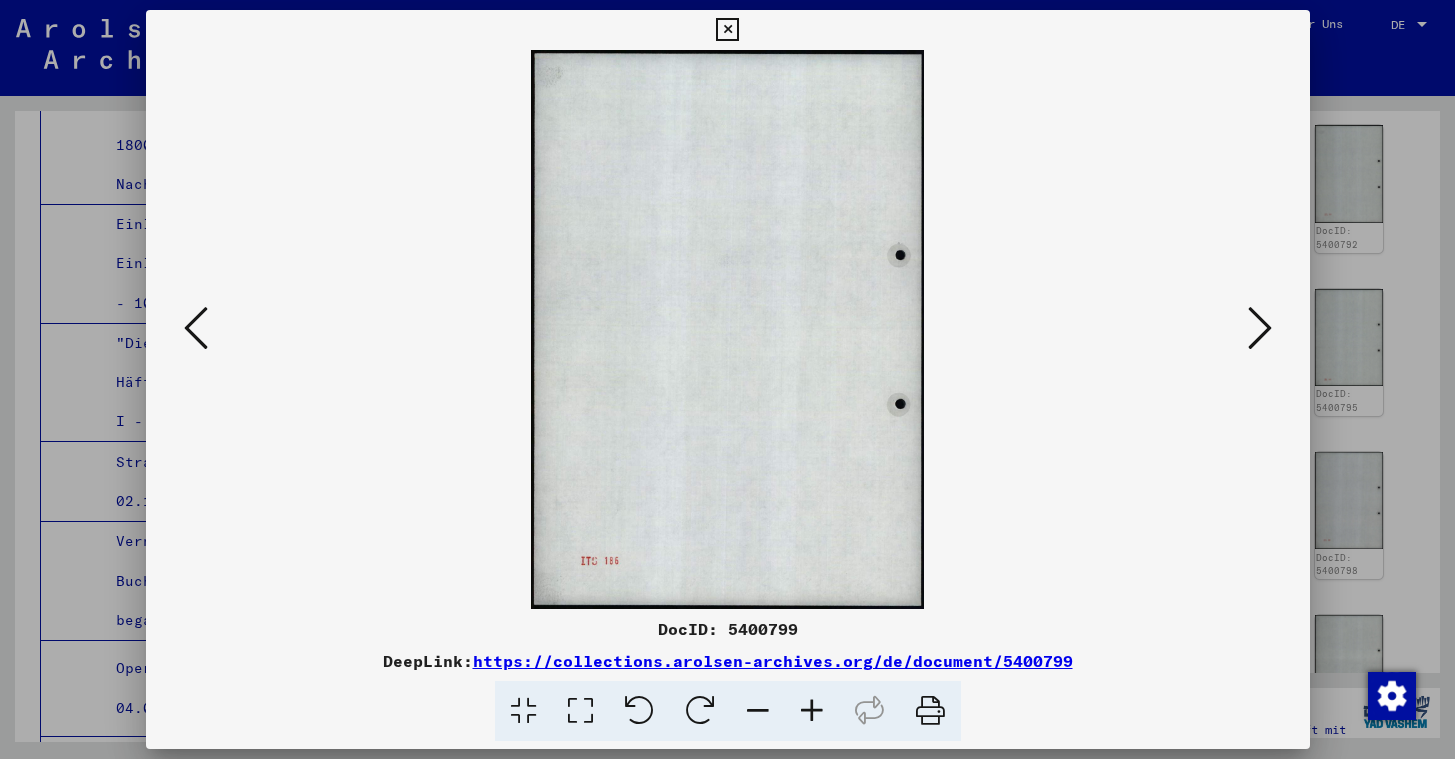 click at bounding box center (1260, 328) 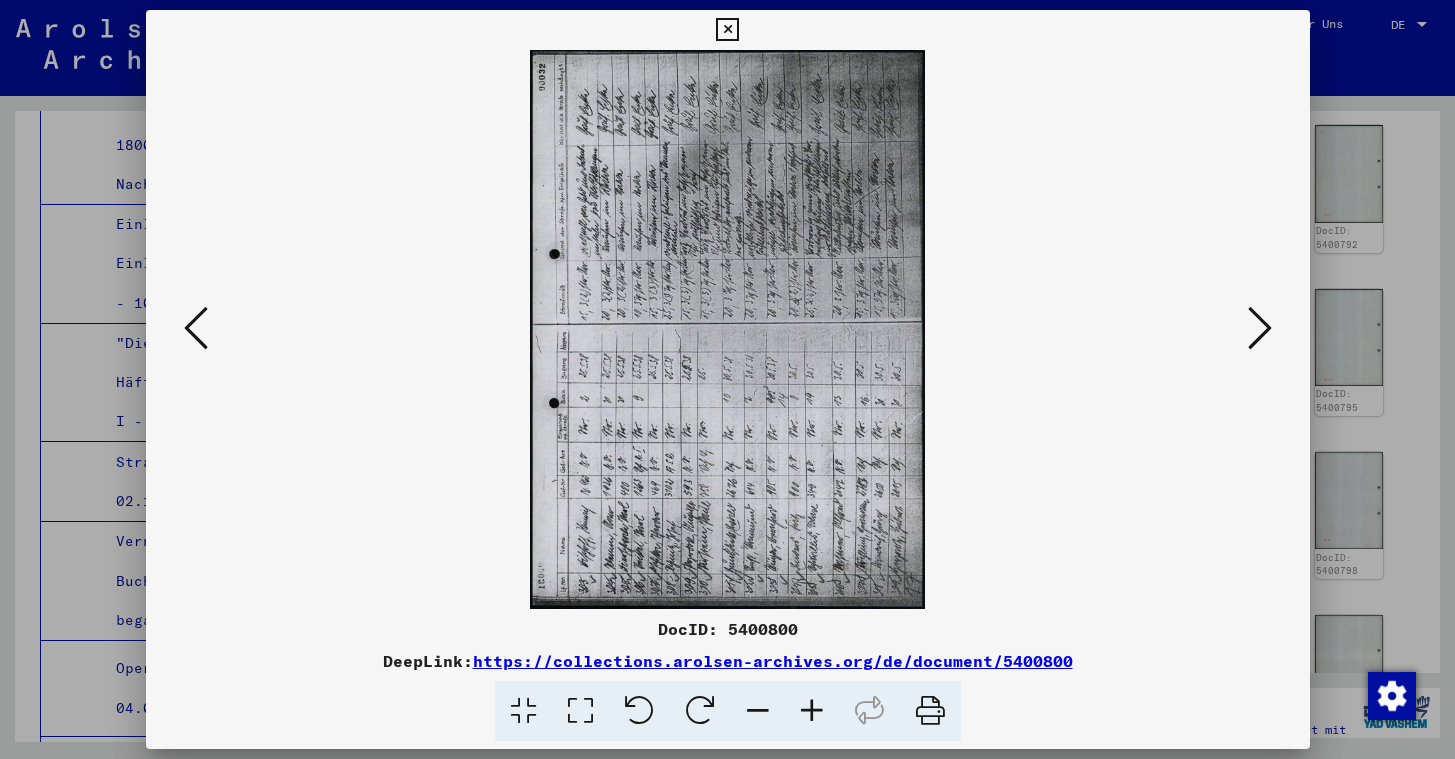 click at bounding box center [1260, 328] 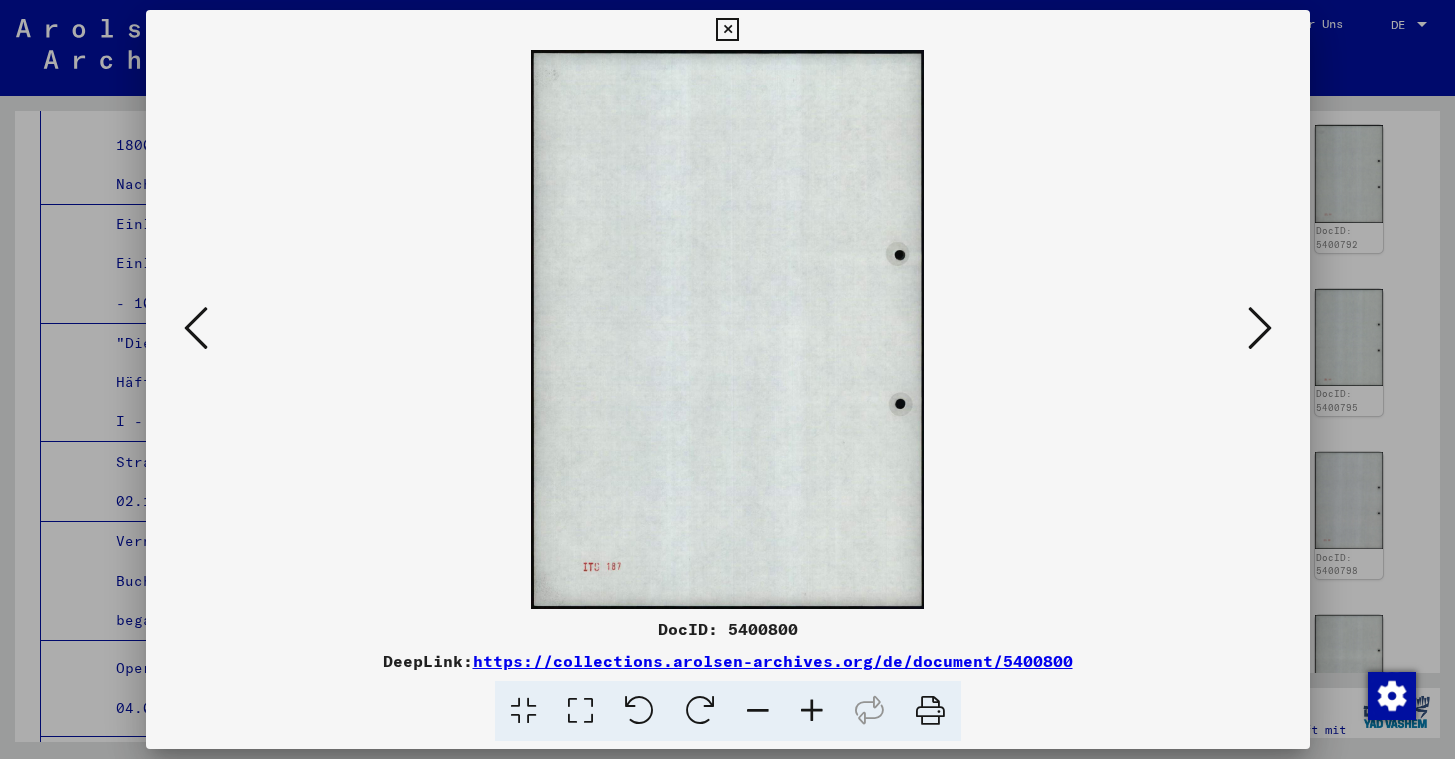 click at bounding box center (1260, 328) 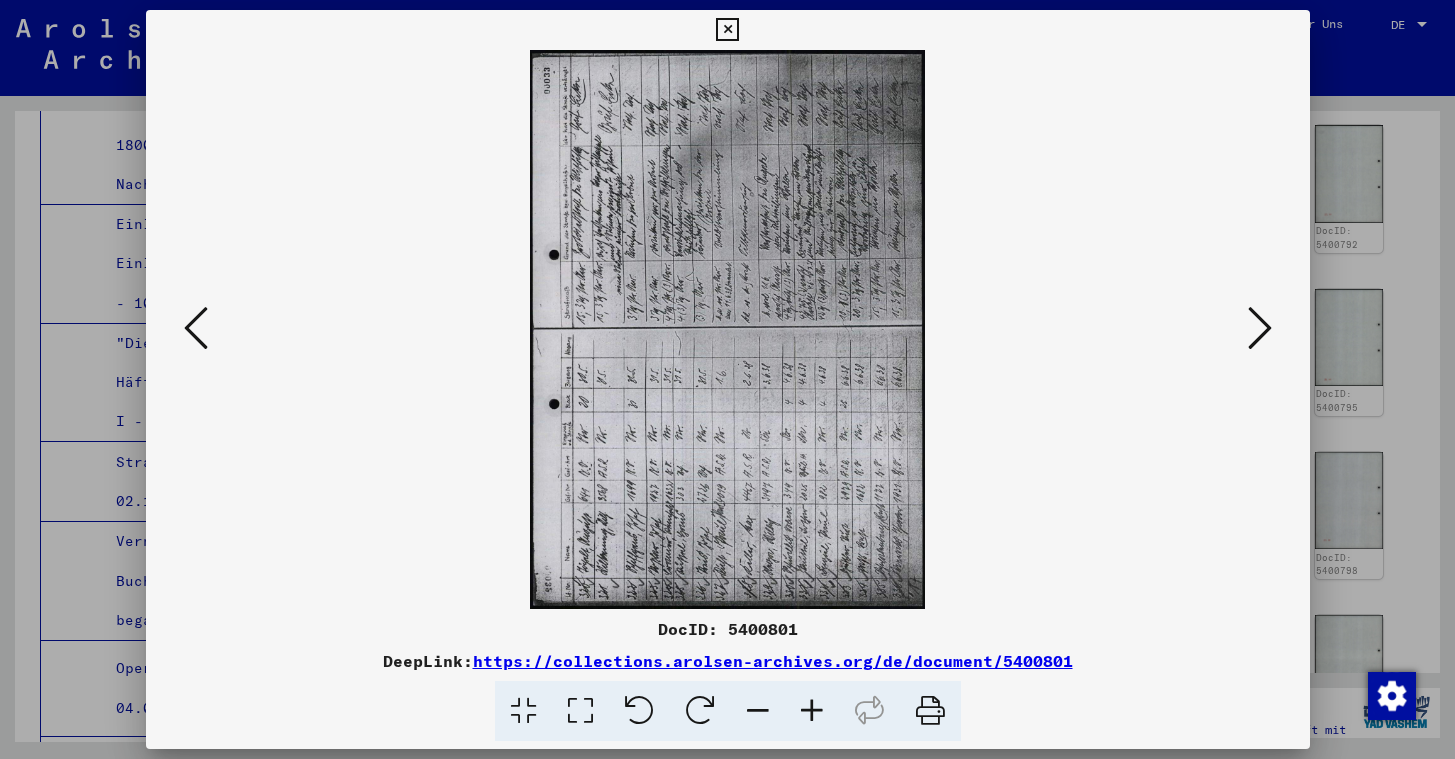 click at bounding box center (1260, 328) 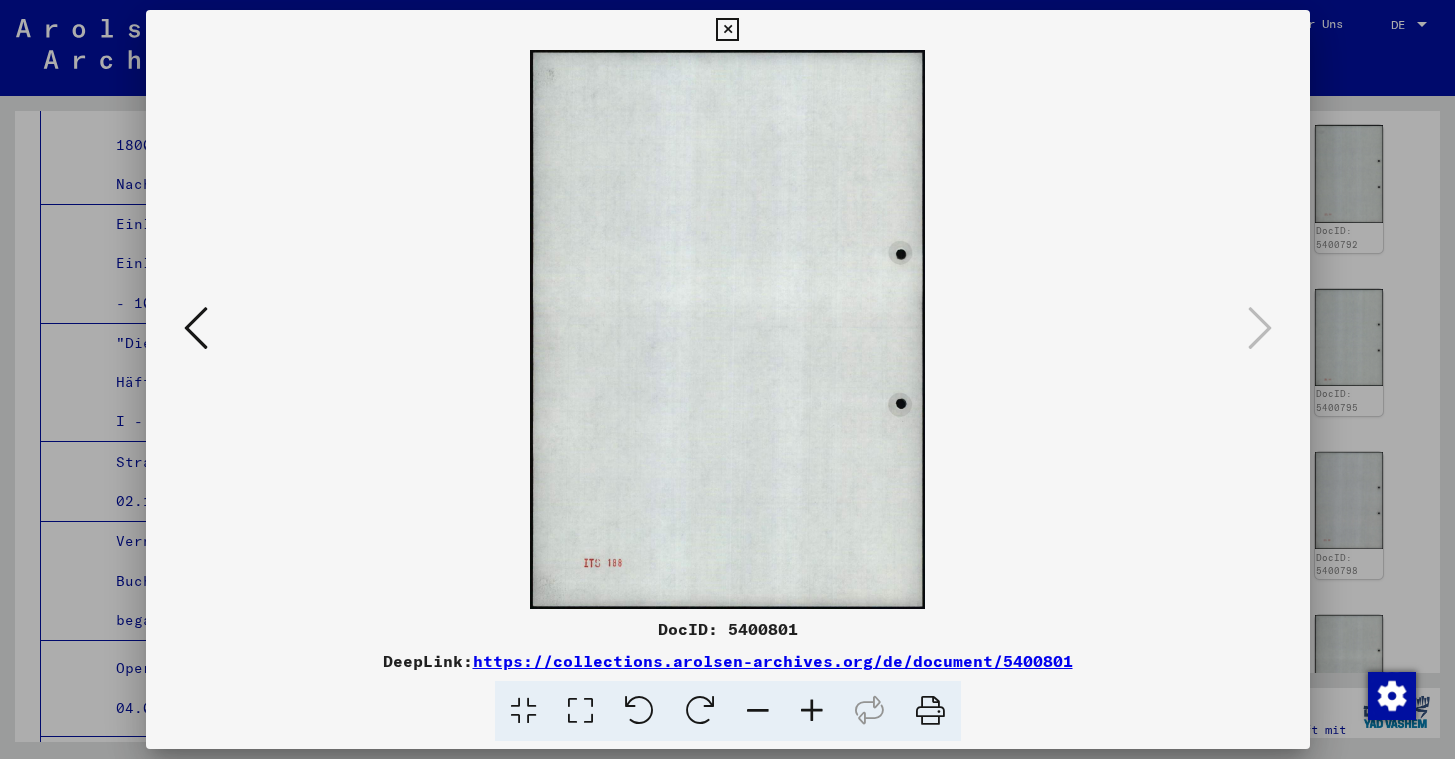 click at bounding box center [196, 328] 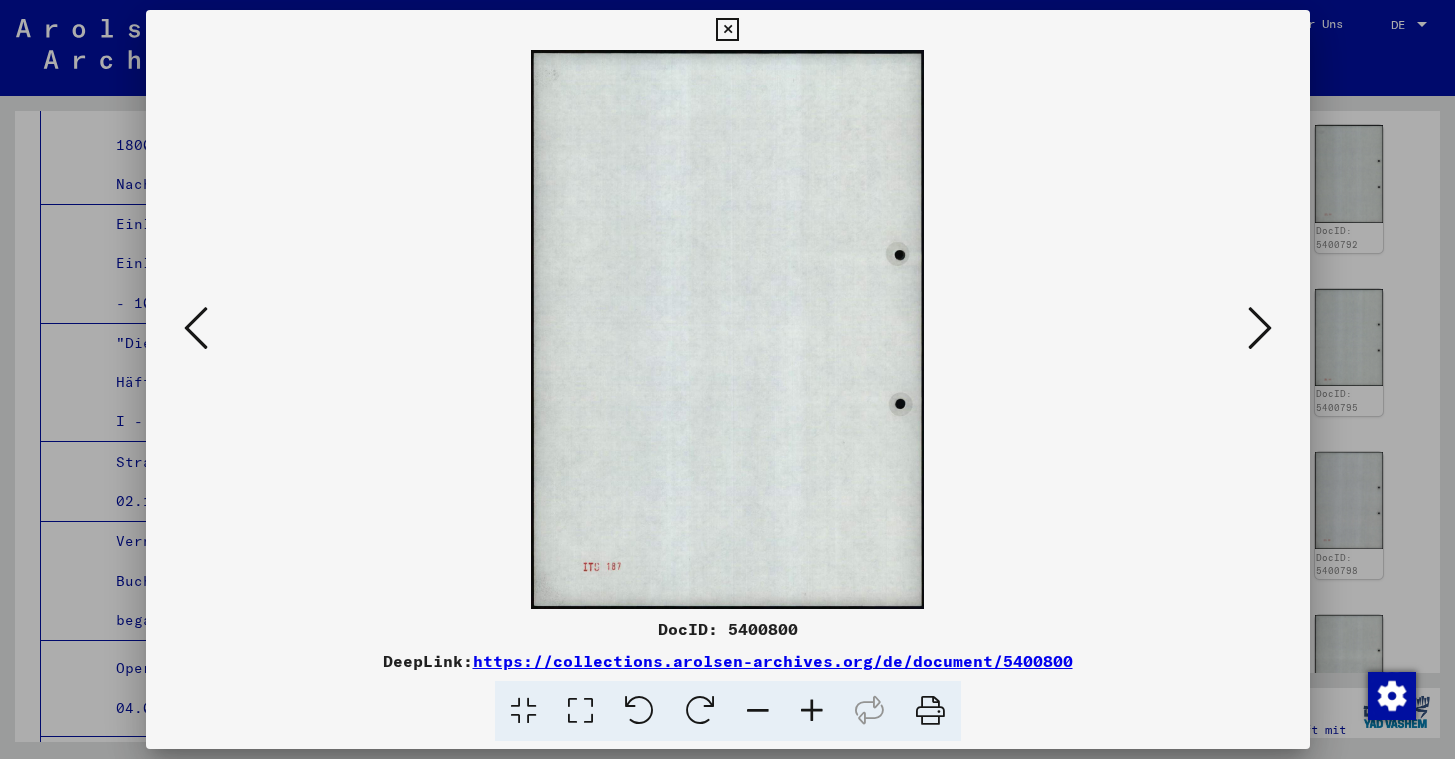 click at bounding box center (196, 328) 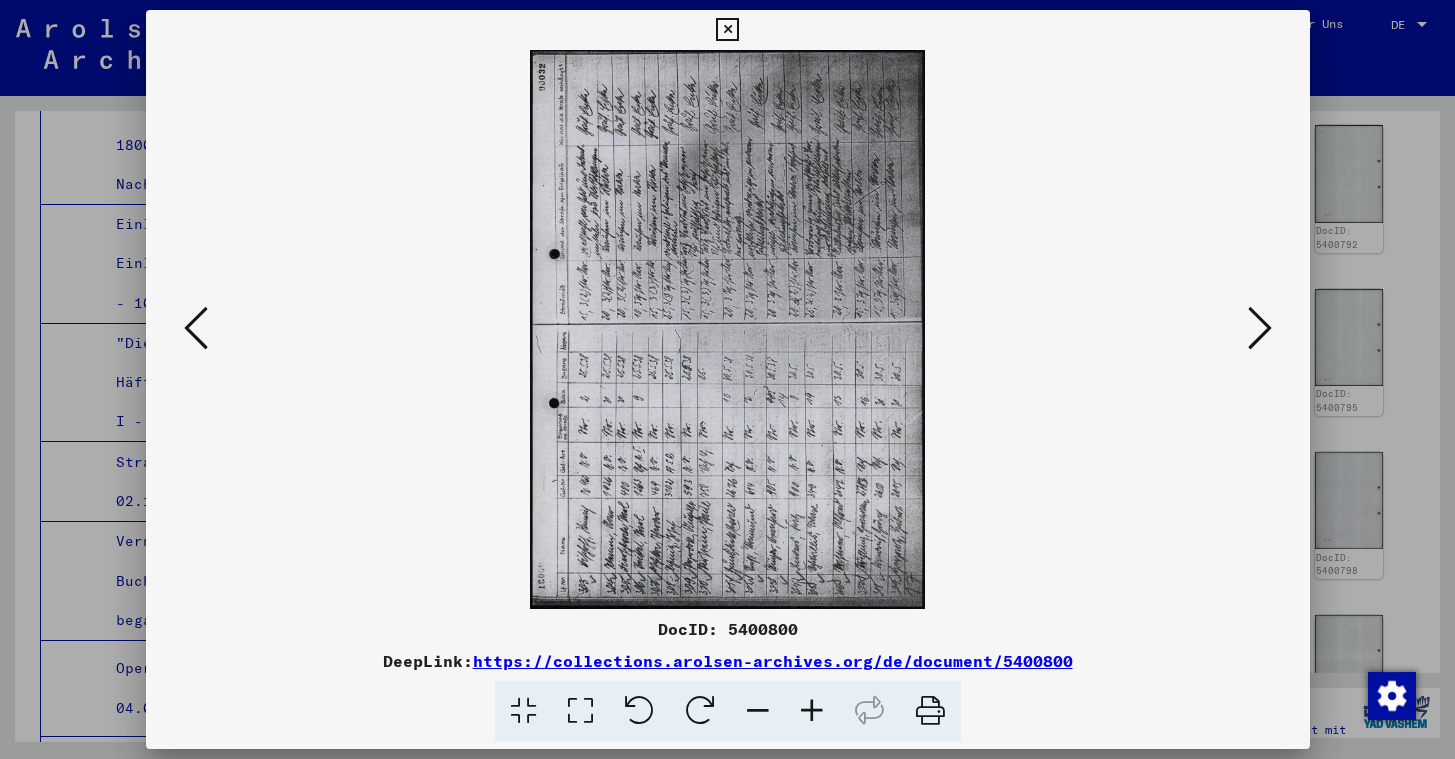 click at bounding box center [196, 328] 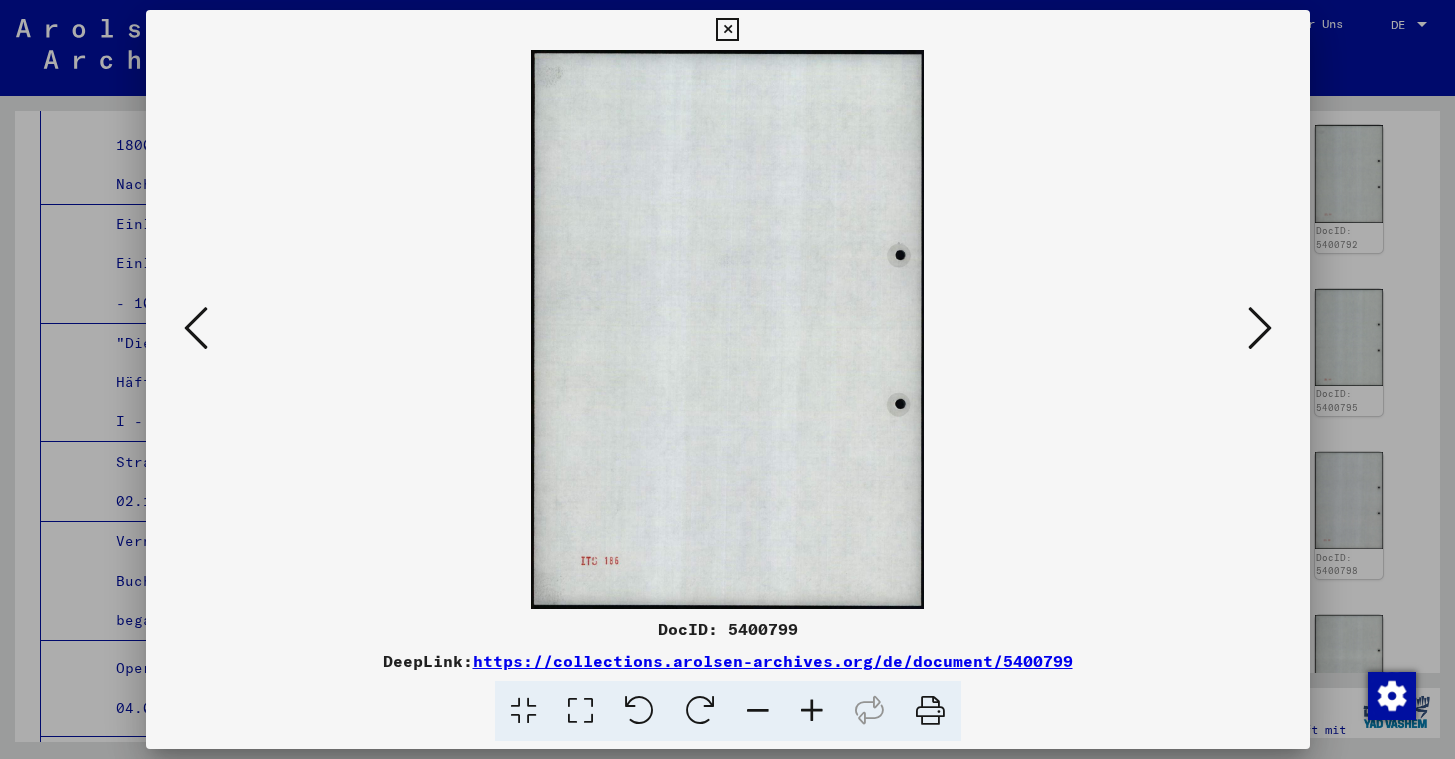 click at bounding box center [196, 328] 